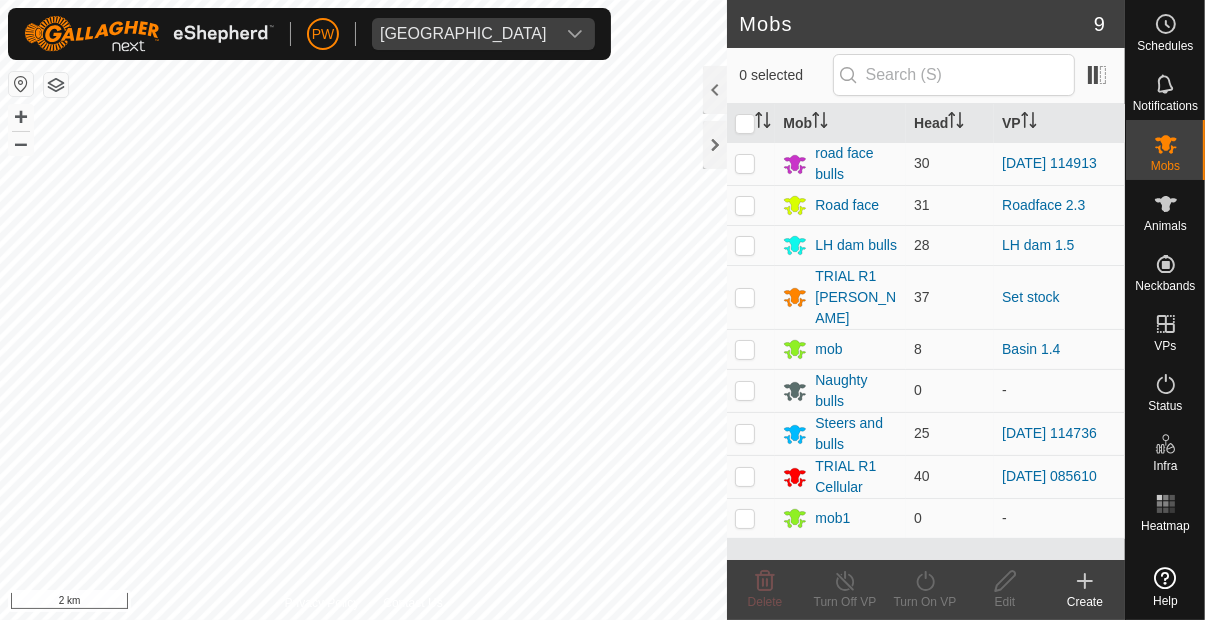scroll, scrollTop: 0, scrollLeft: 0, axis: both 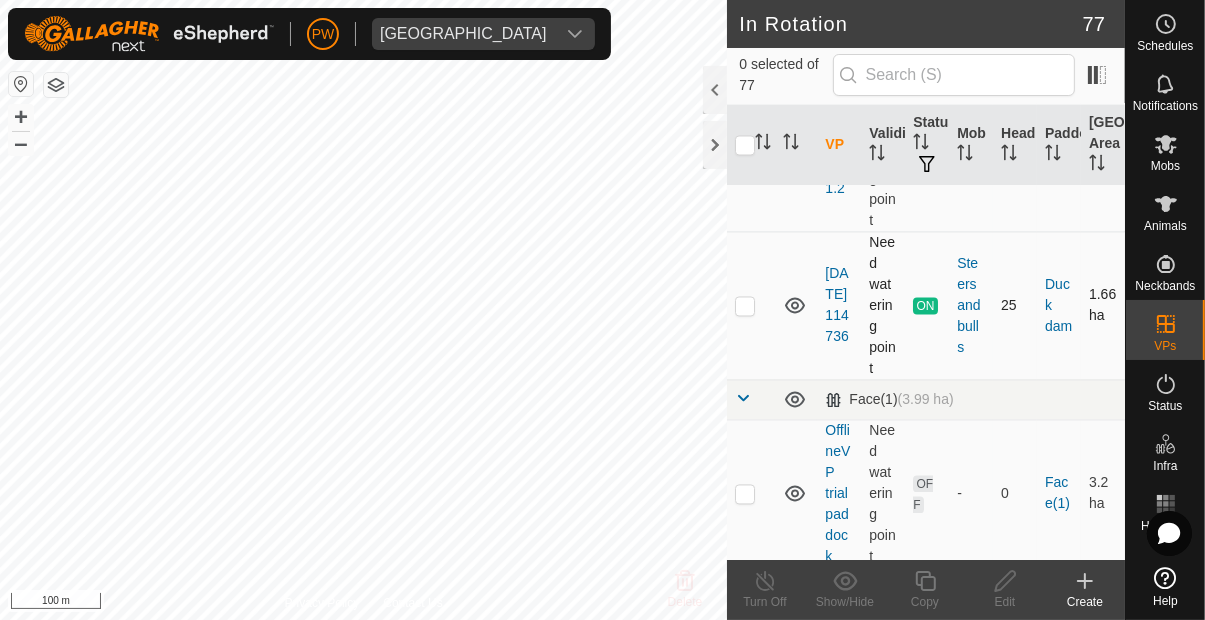 click at bounding box center [745, 305] 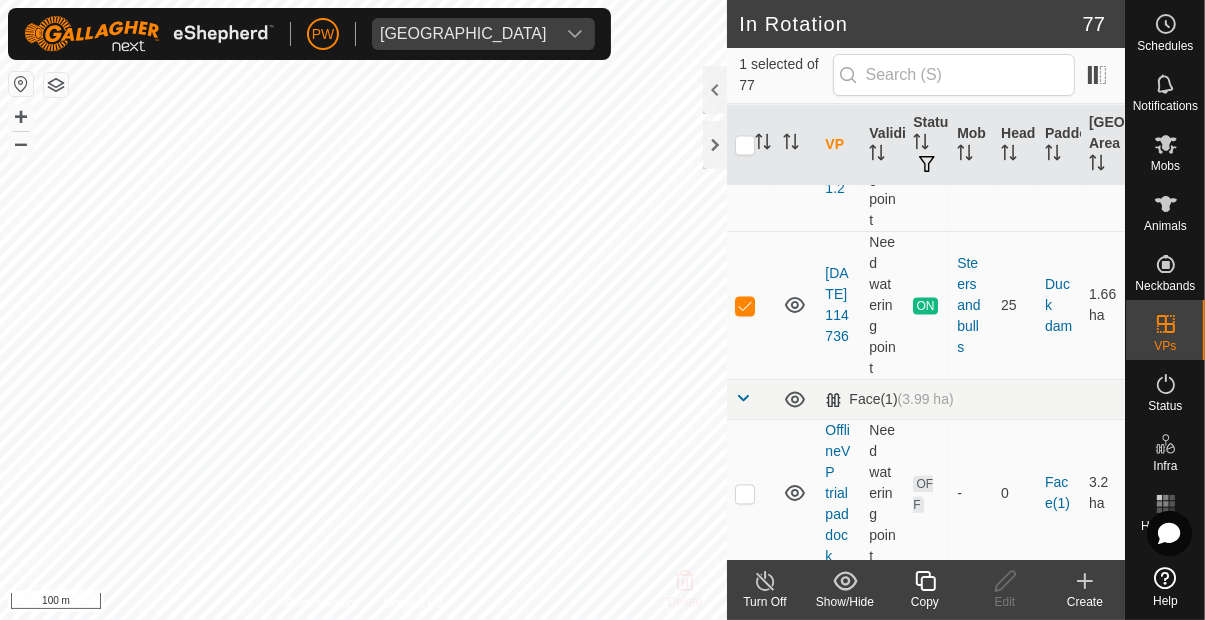 click 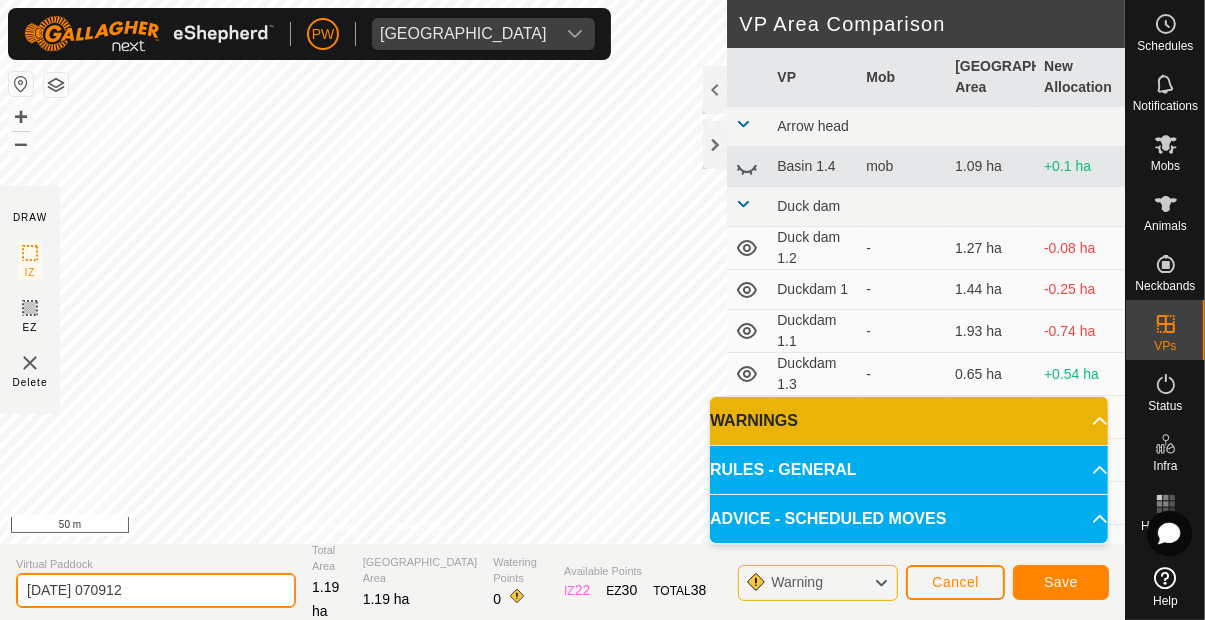 click on "2025-07-25 070912" 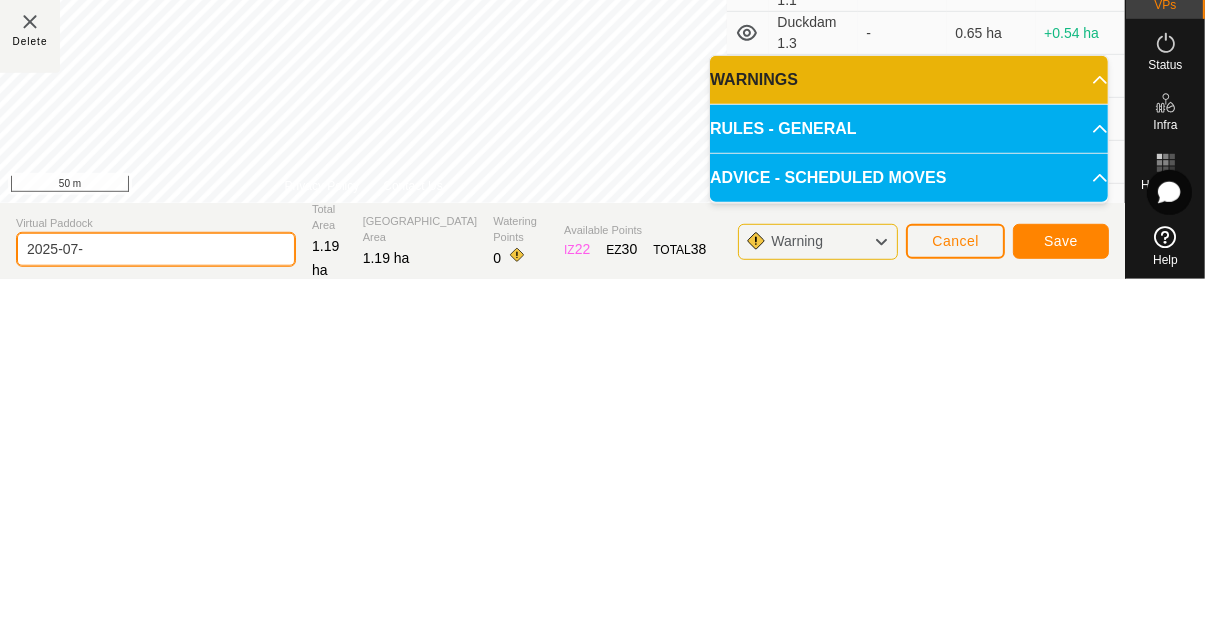 type on "2025-07" 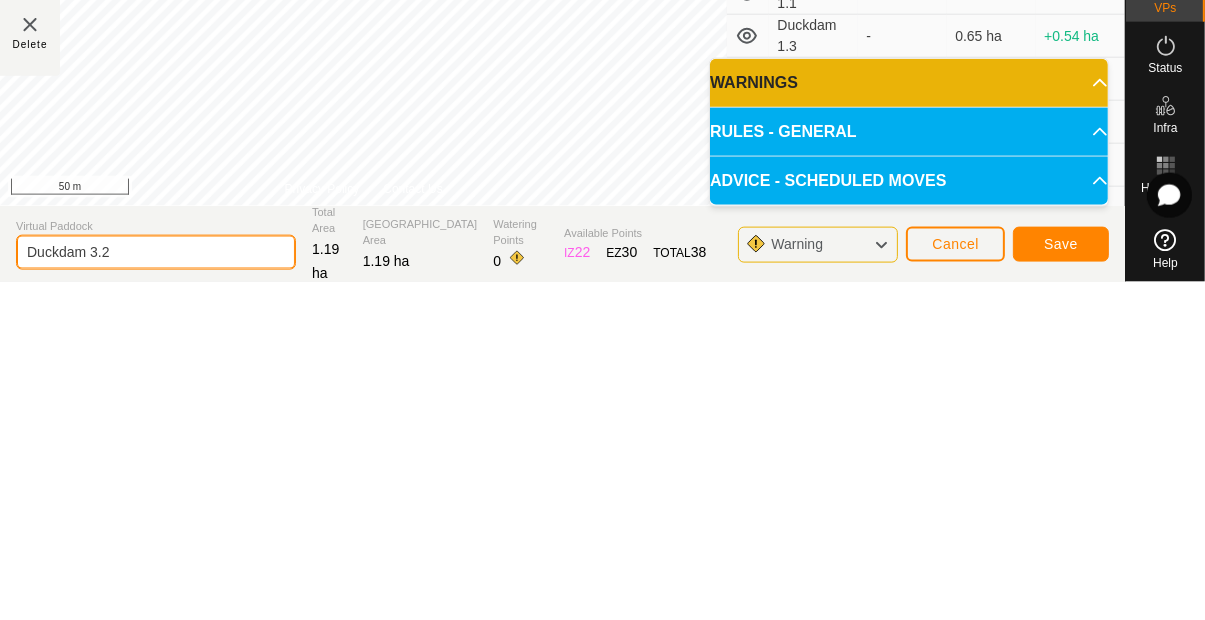 type on "Duckdam 3.2" 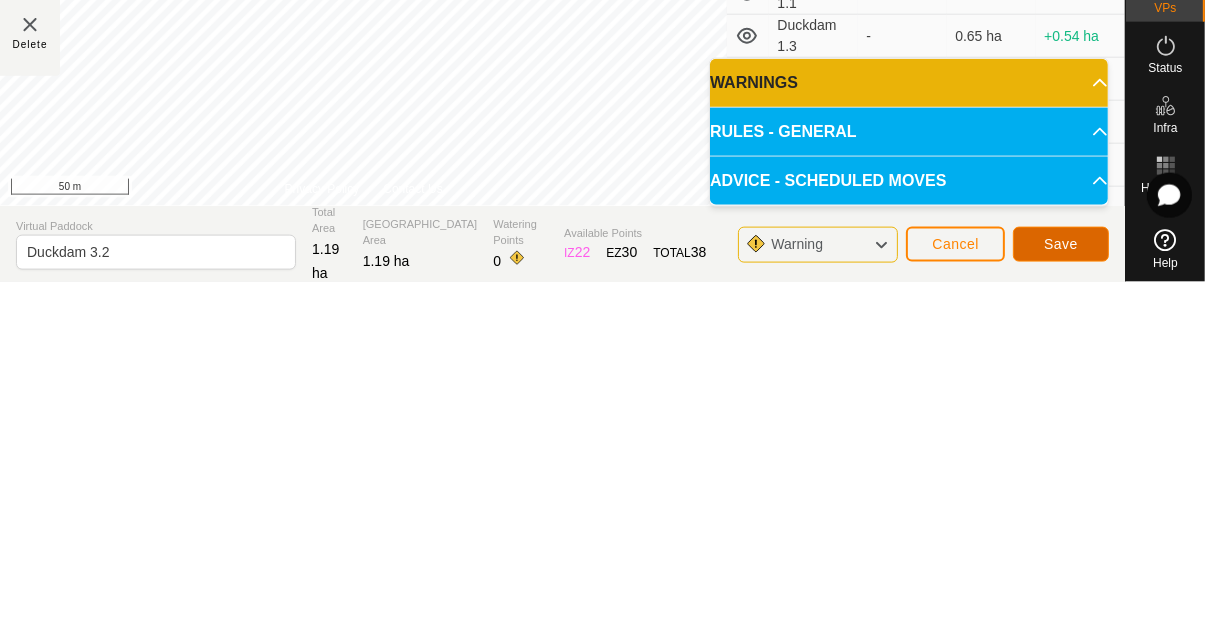 click on "Save" 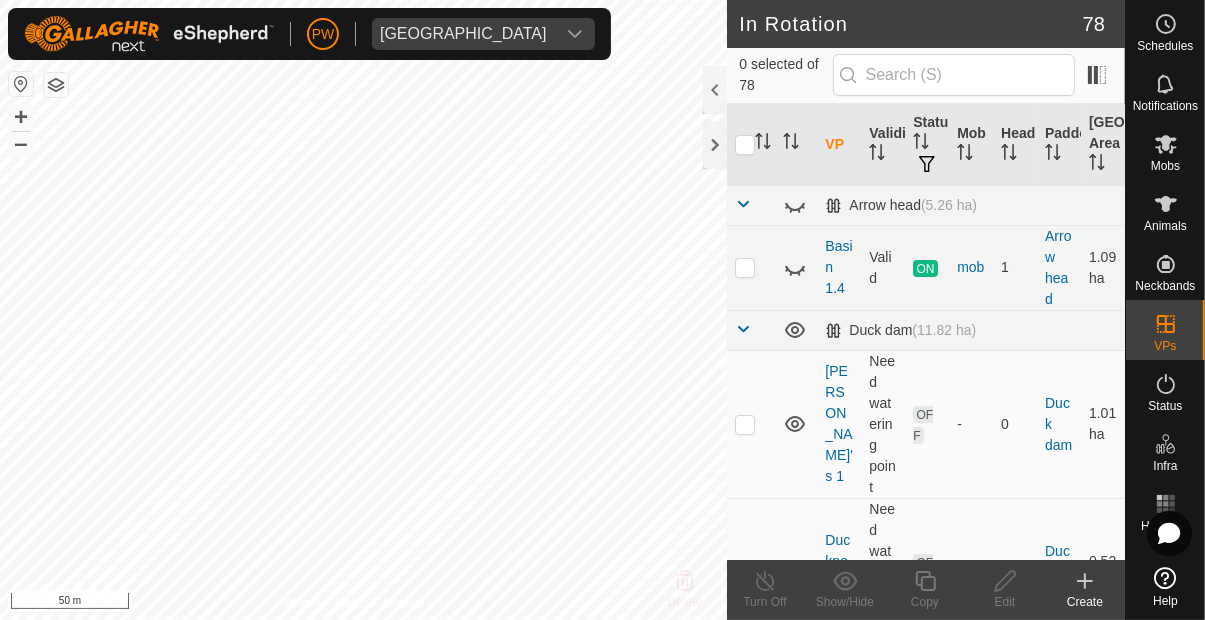 click 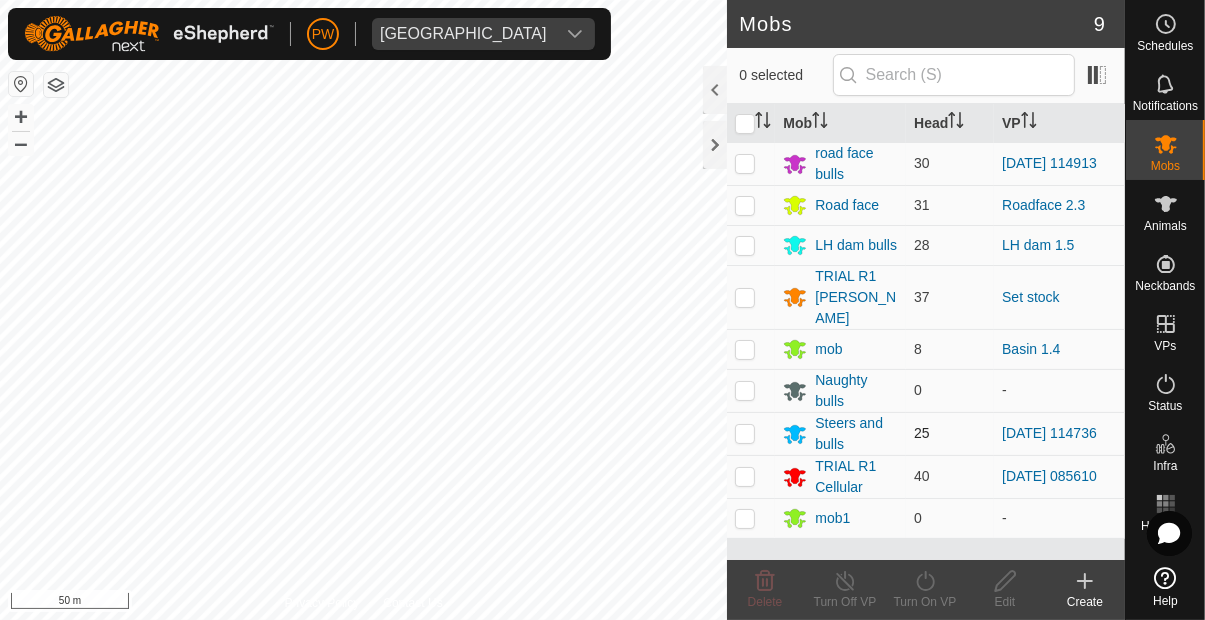 click at bounding box center (745, 433) 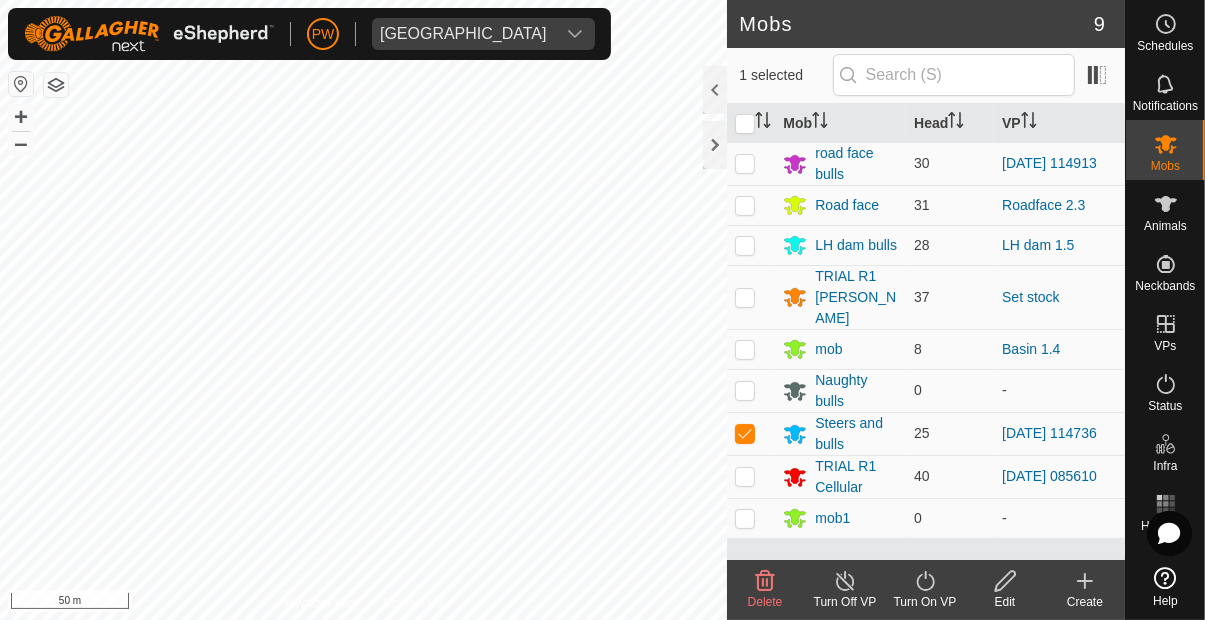 click on "Turn On VP" 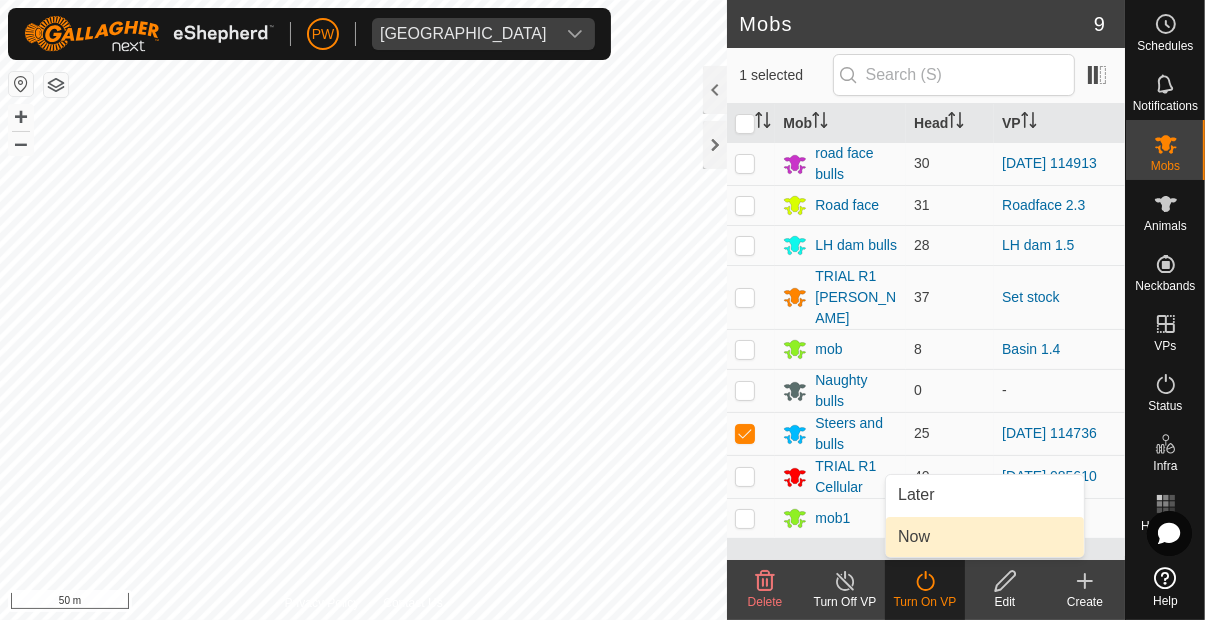 click on "Now" at bounding box center [985, 537] 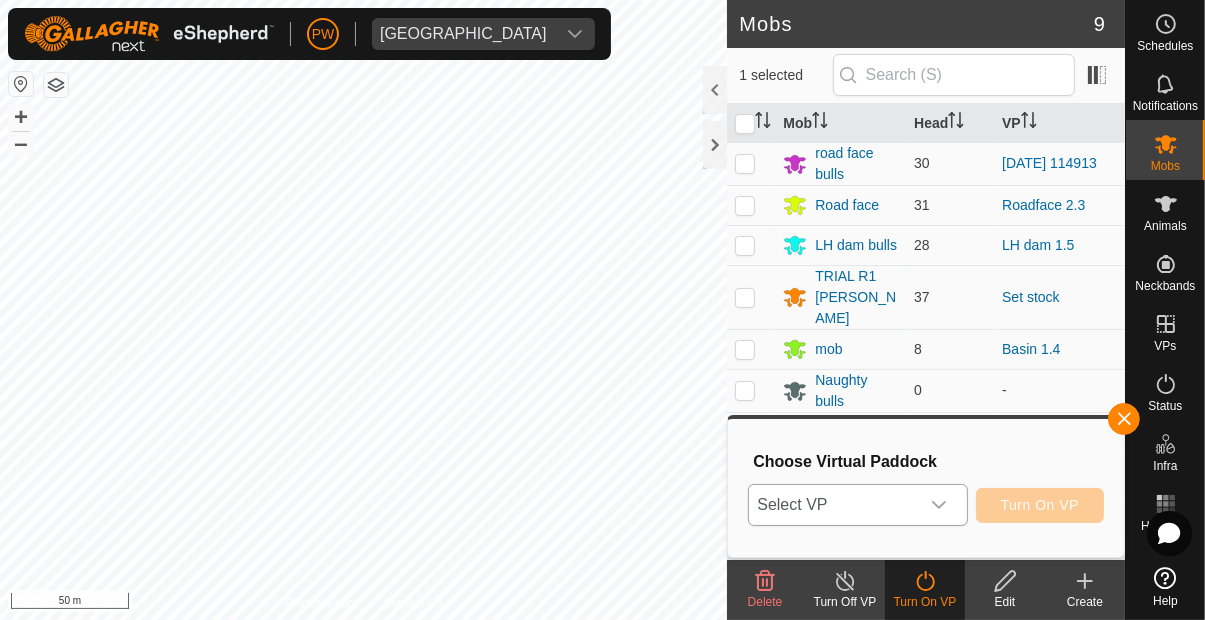 click at bounding box center (939, 505) 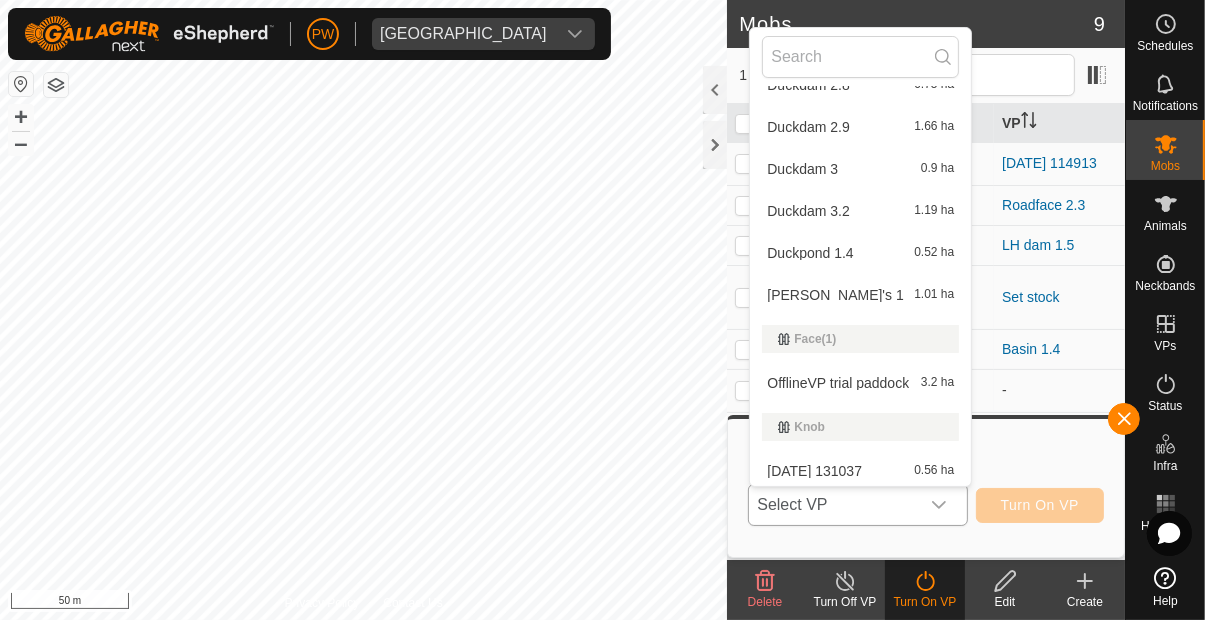 scroll, scrollTop: 954, scrollLeft: 0, axis: vertical 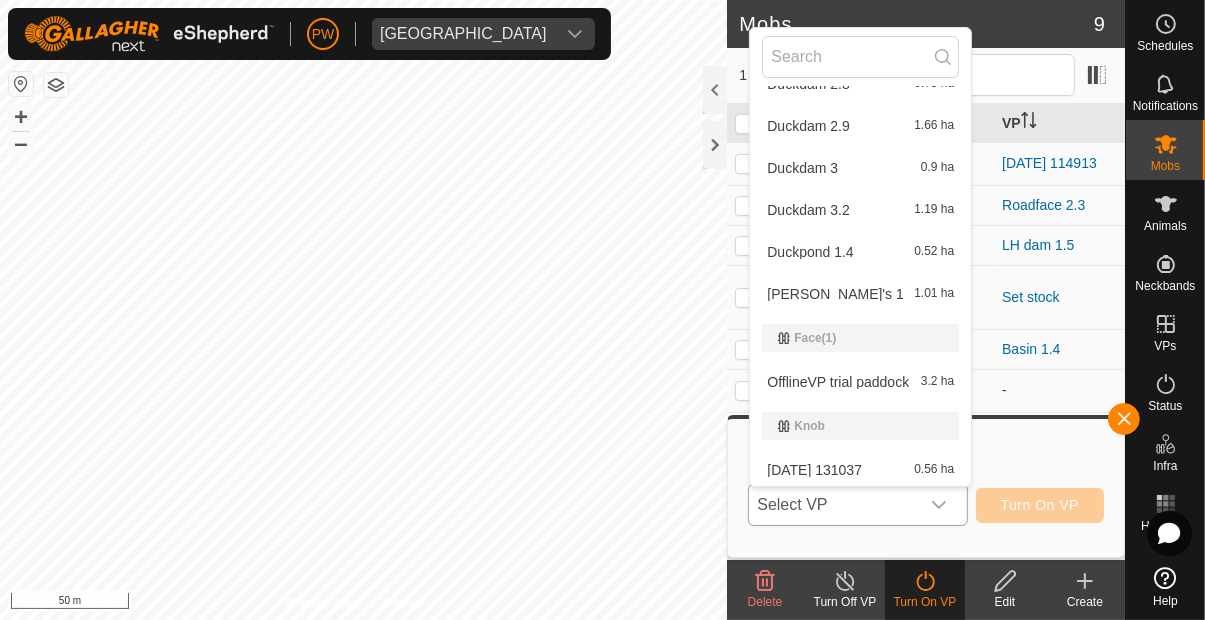 click on "Duckdam 3.2  1.19 ha" at bounding box center (860, 210) 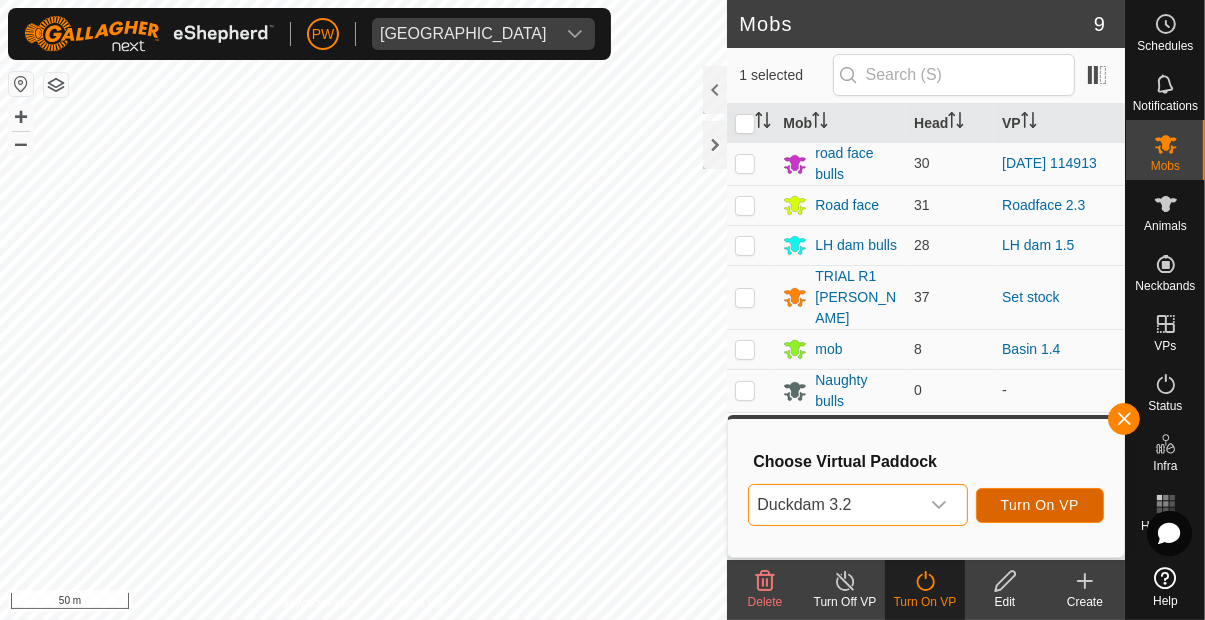 click on "Turn On VP" at bounding box center [1040, 505] 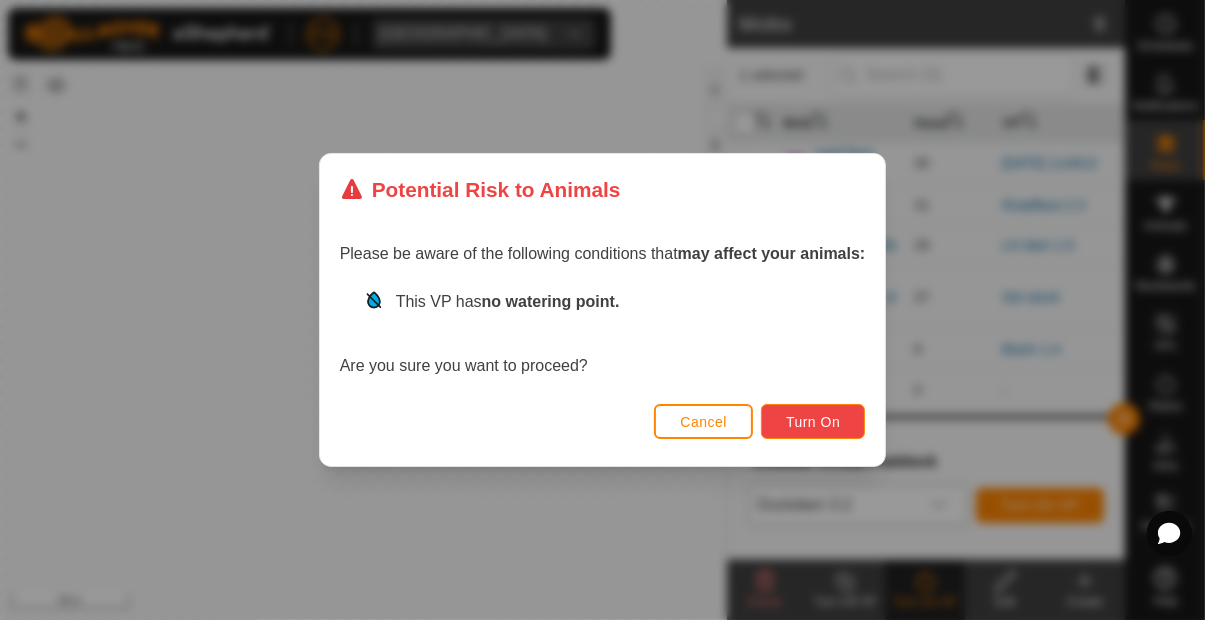 click on "Turn On" at bounding box center (813, 422) 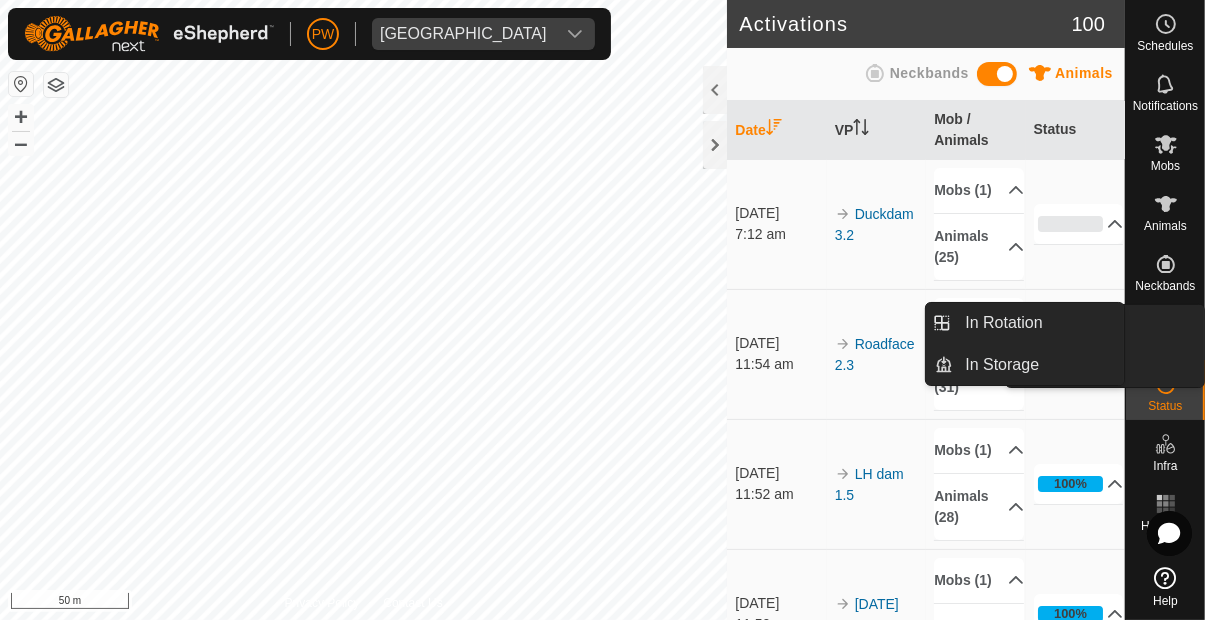 click on "In Rotation" at bounding box center (1118, 325) 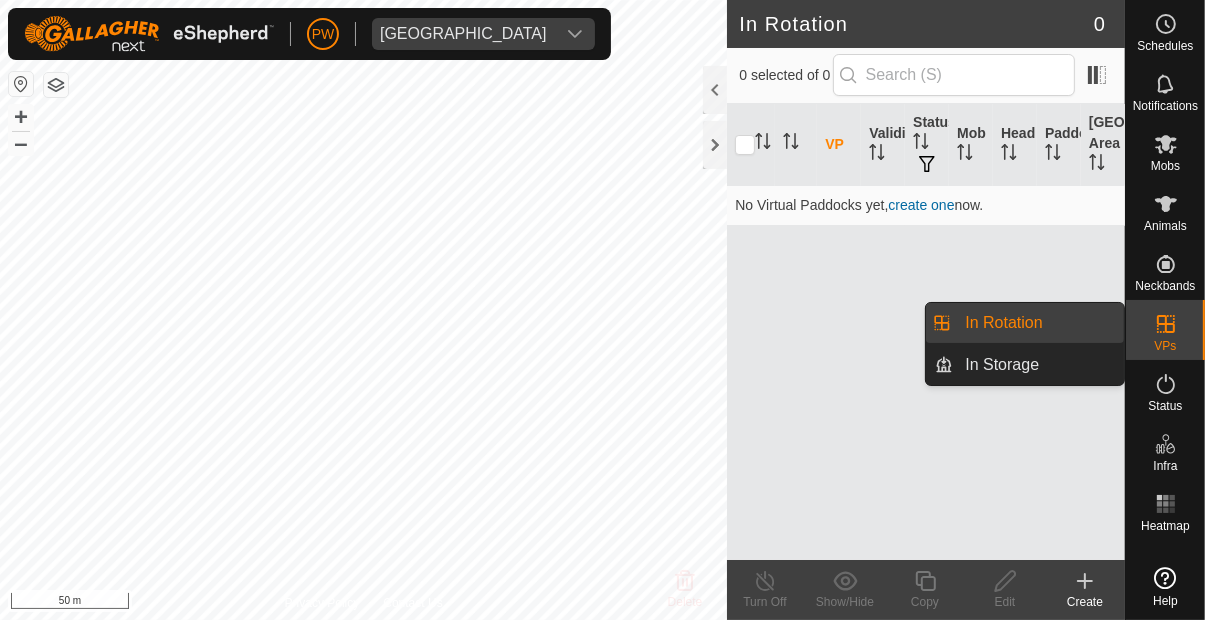 scroll, scrollTop: 0, scrollLeft: 0, axis: both 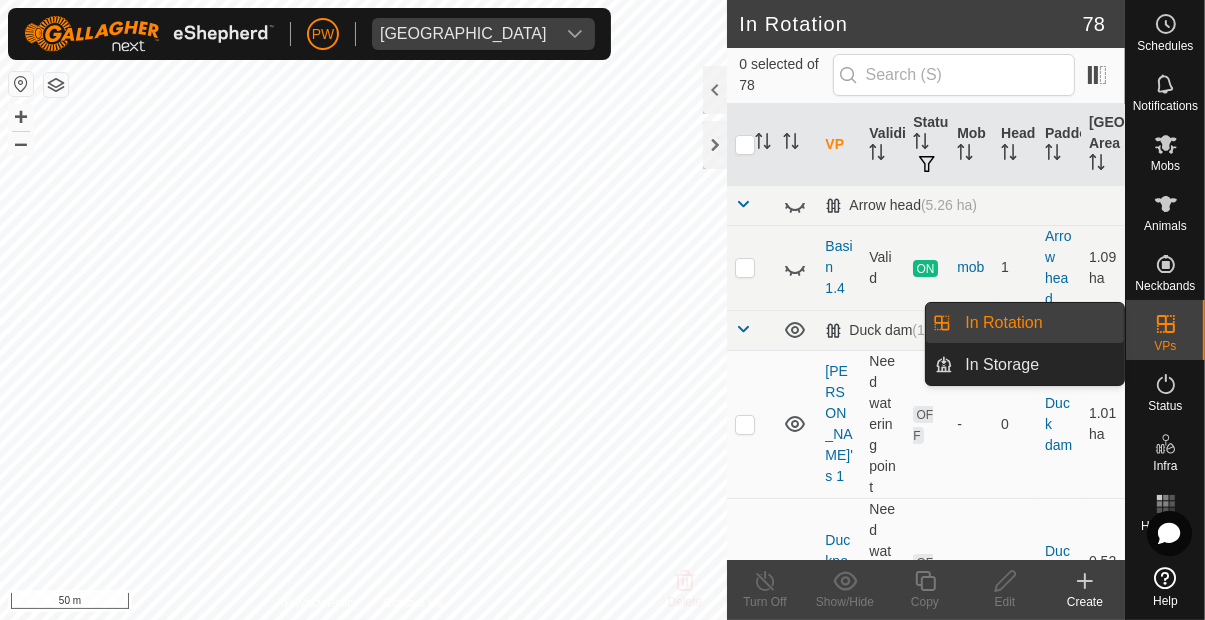 click on "In Rotation" at bounding box center [1003, 323] 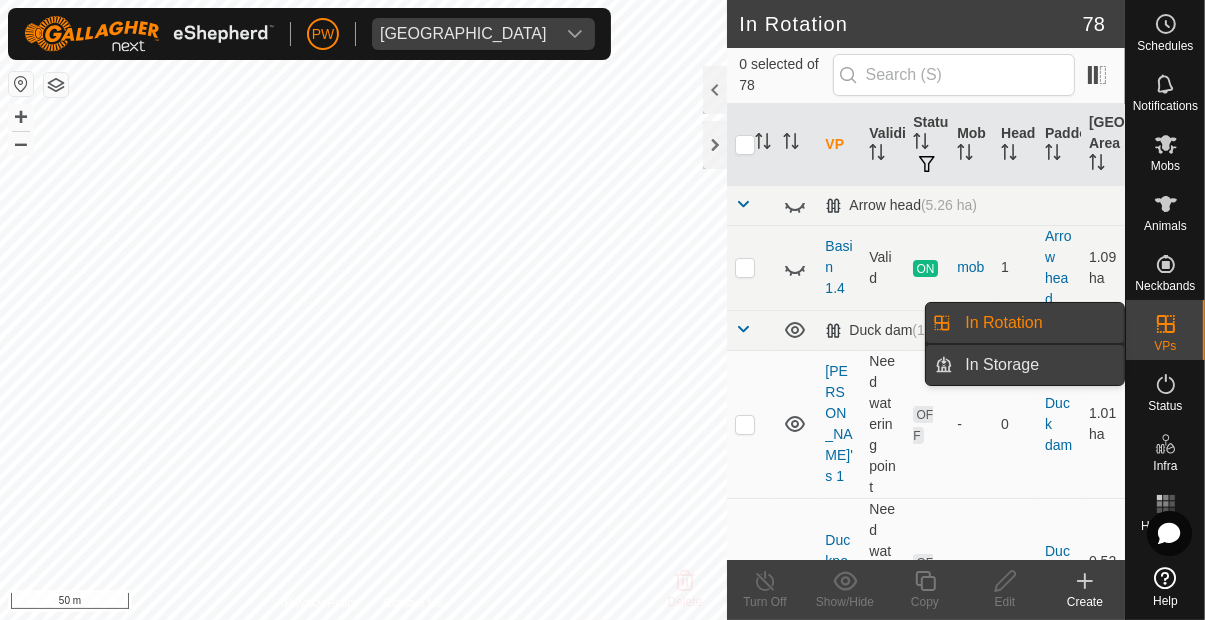 click on "In Storage" at bounding box center (1038, 365) 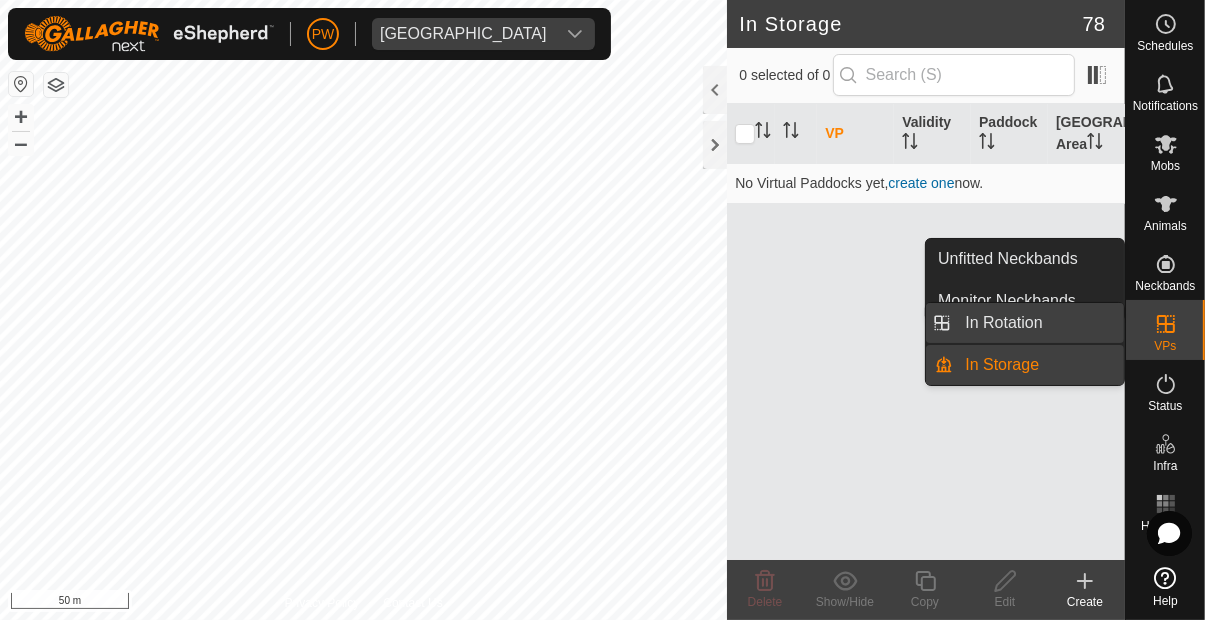 click on "In Rotation" at bounding box center [1038, 323] 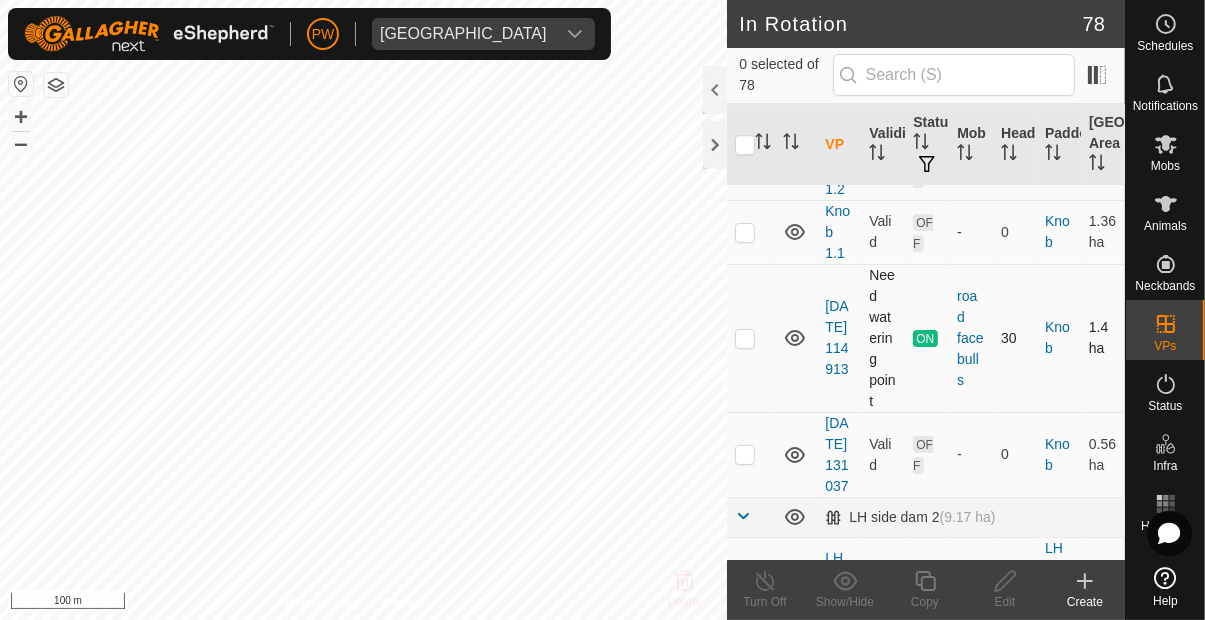 scroll, scrollTop: 5474, scrollLeft: 0, axis: vertical 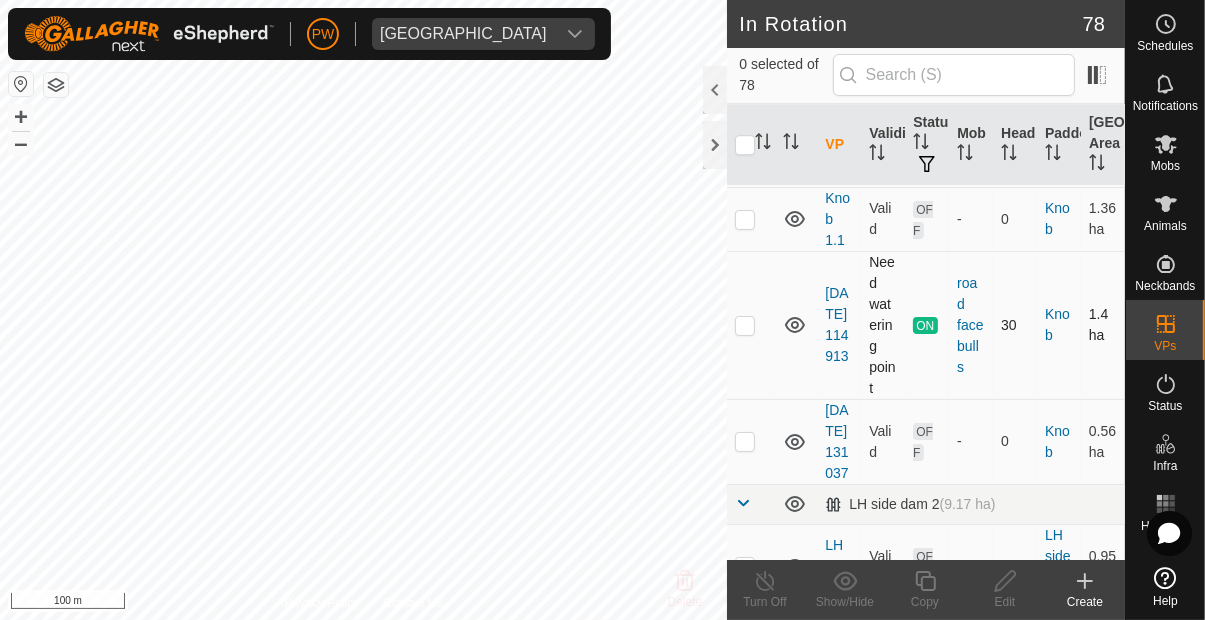 click at bounding box center (745, 325) 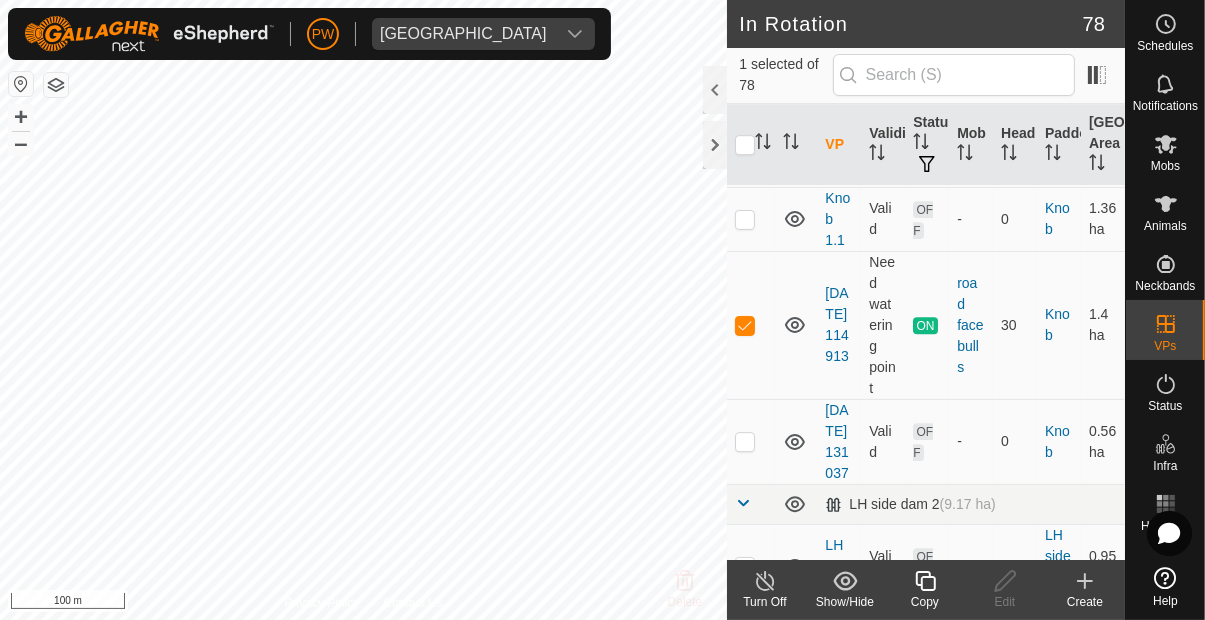 click 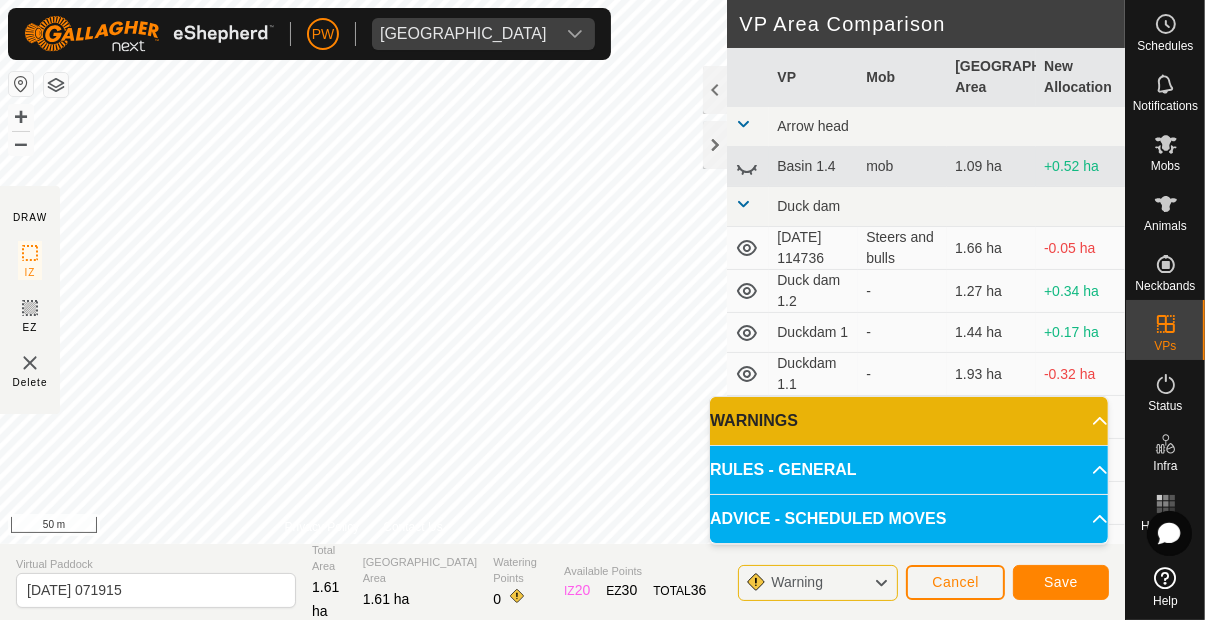 click 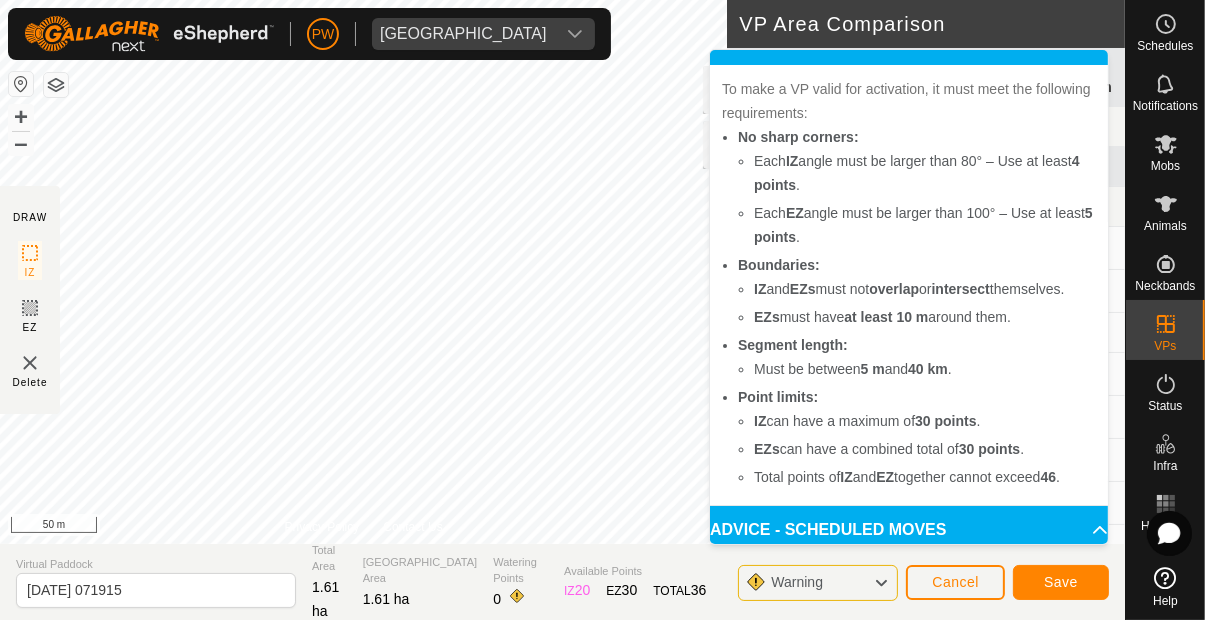 scroll, scrollTop: 83, scrollLeft: 0, axis: vertical 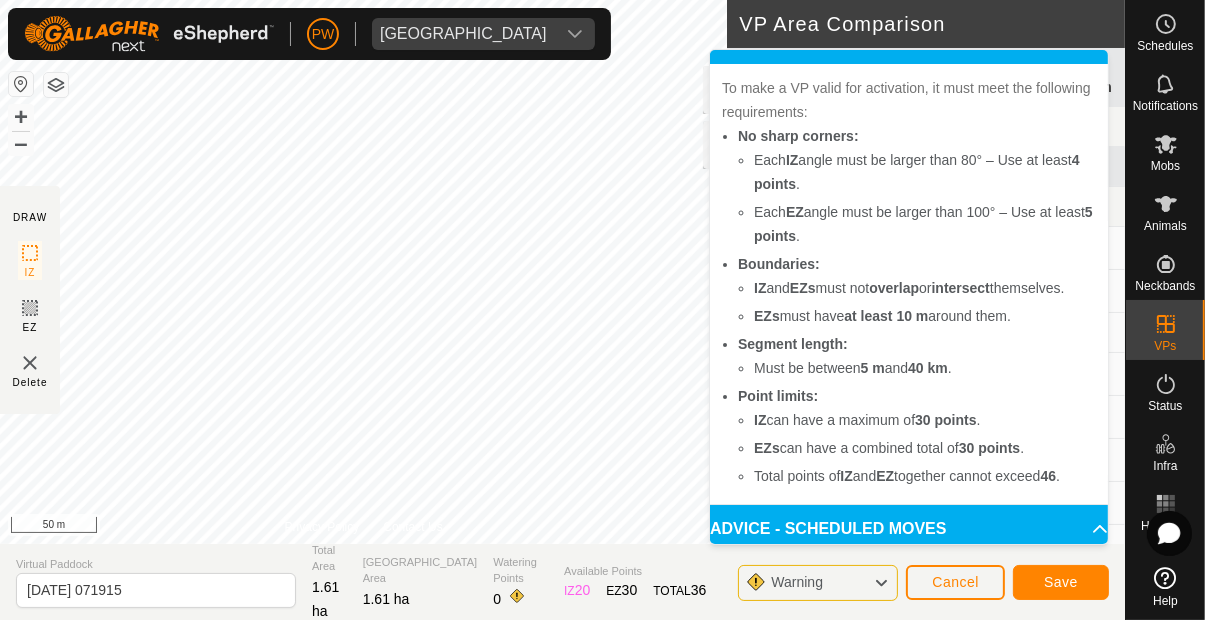 click on "IZ  and  EZs  must not  overlap  or  intersect  themselves." at bounding box center (925, 288) 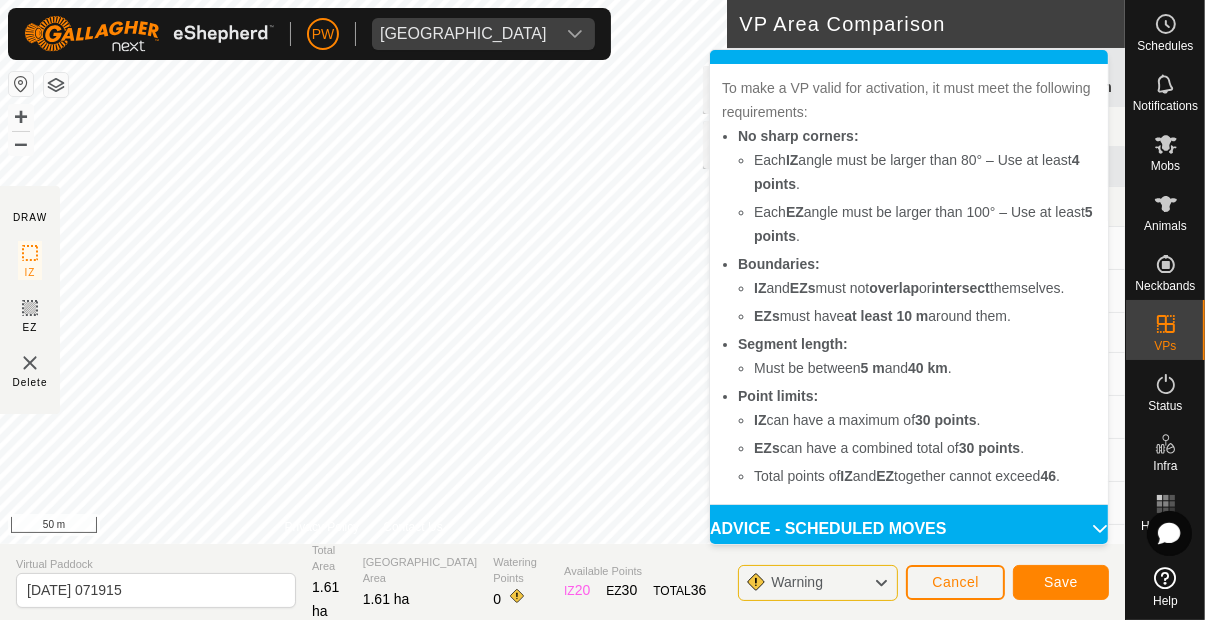 click 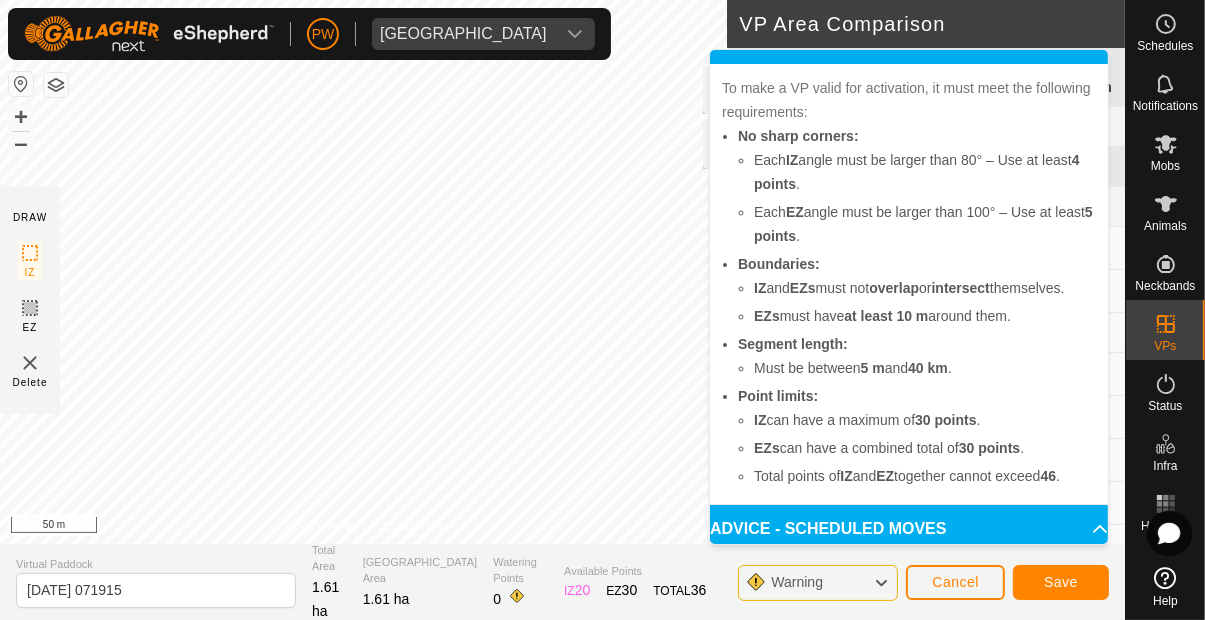 click 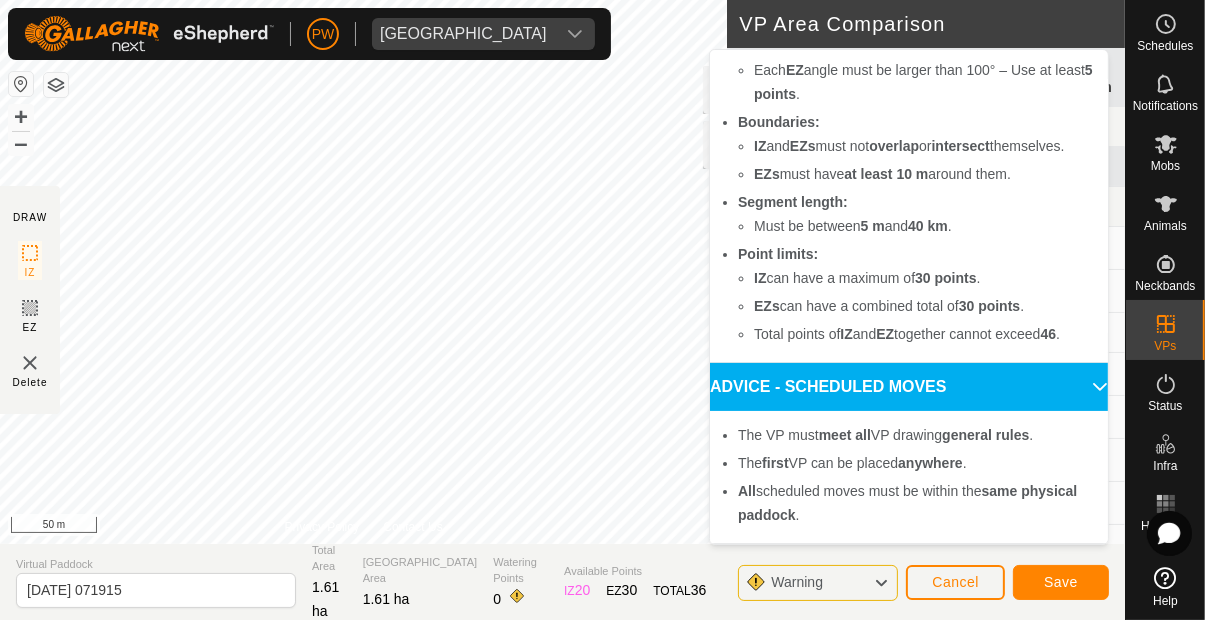 scroll, scrollTop: 0, scrollLeft: 0, axis: both 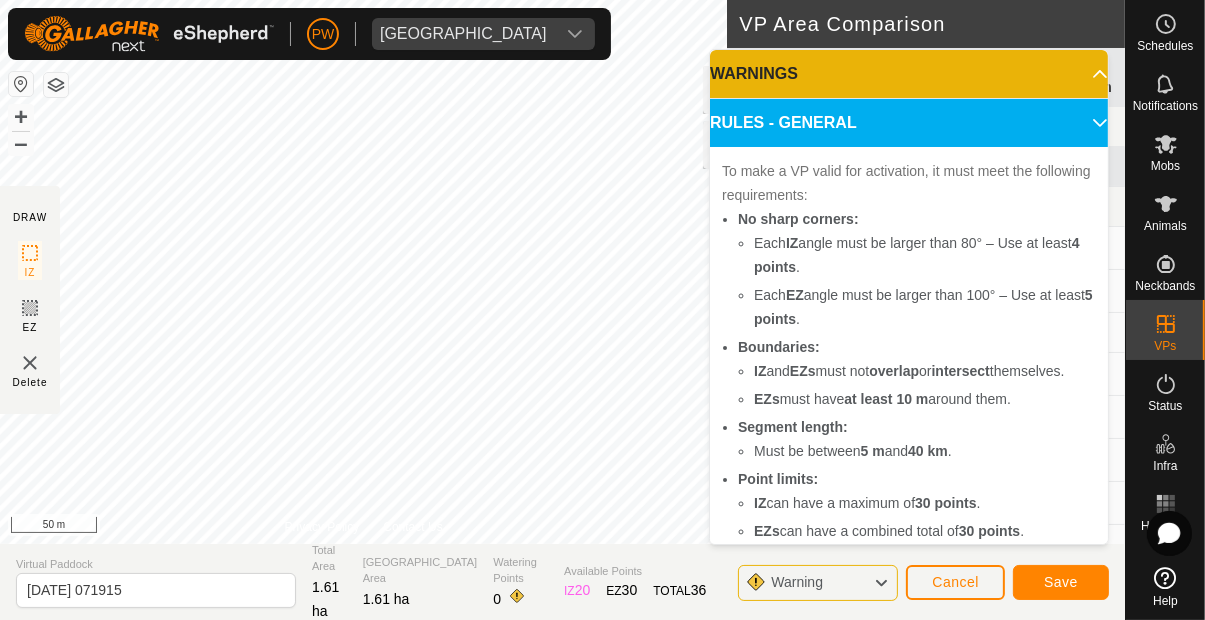click on "WARNINGS" at bounding box center (909, 74) 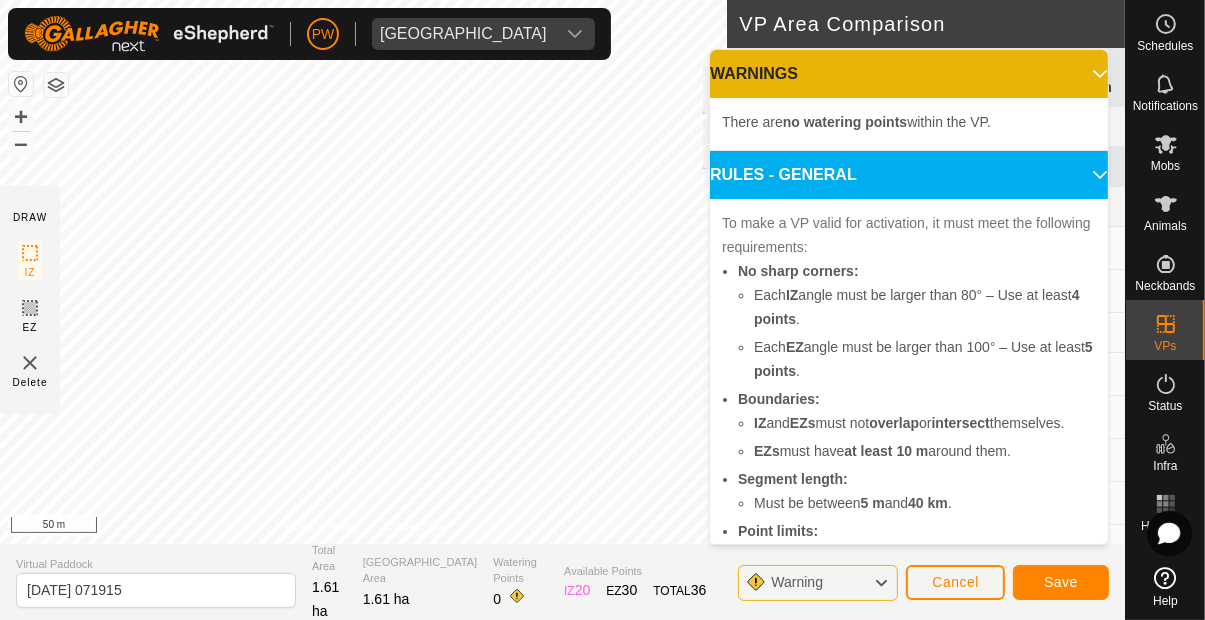 click on "WARNINGS" at bounding box center (909, 74) 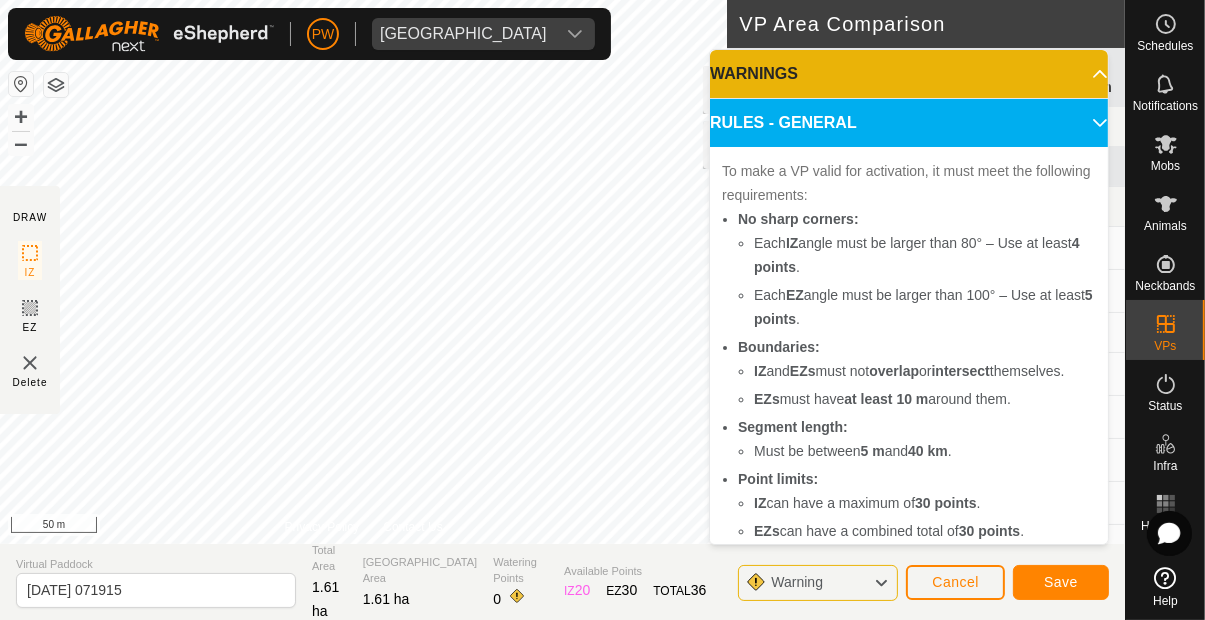 click on "WARNINGS" at bounding box center (909, 74) 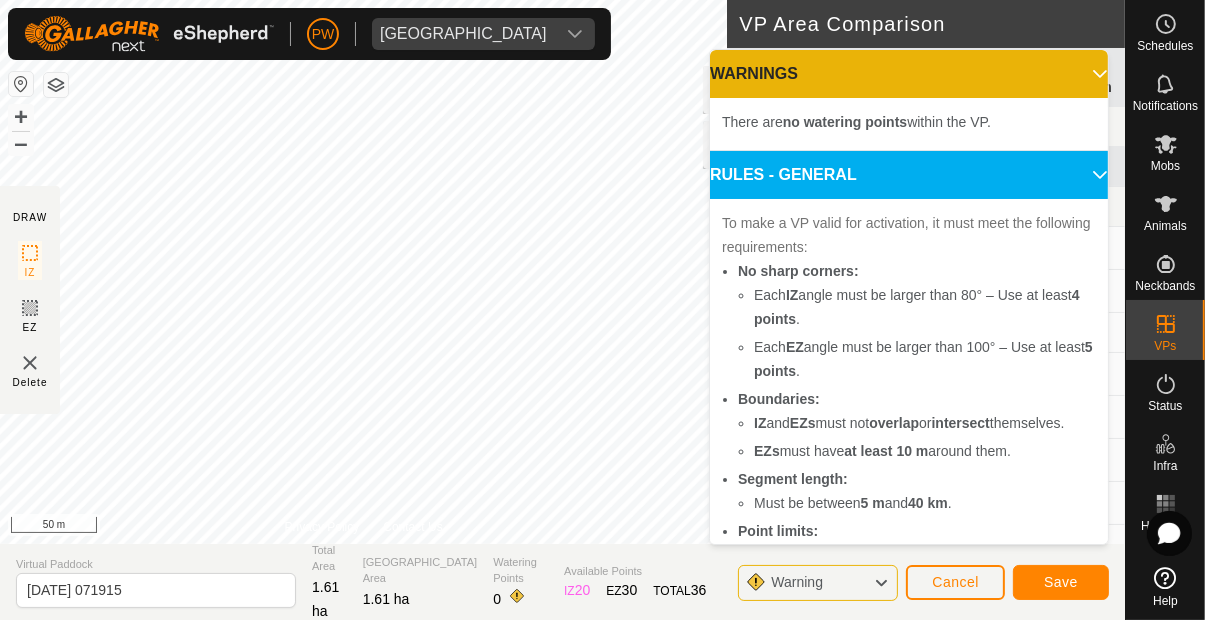 click on "WARNINGS" at bounding box center (909, 74) 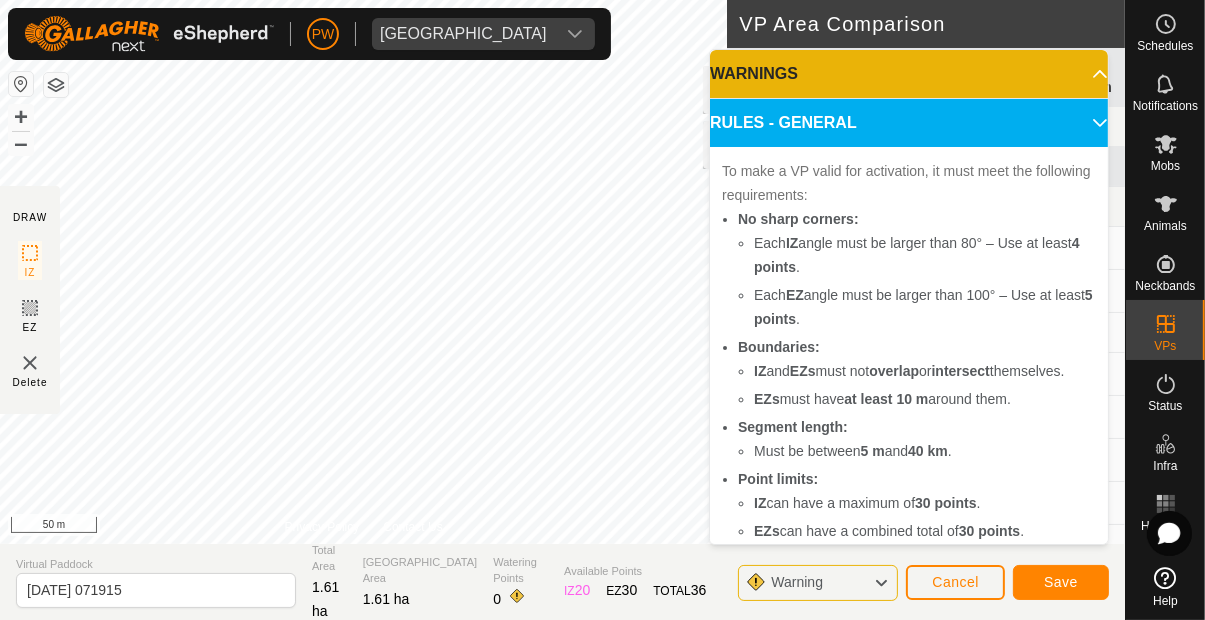 click 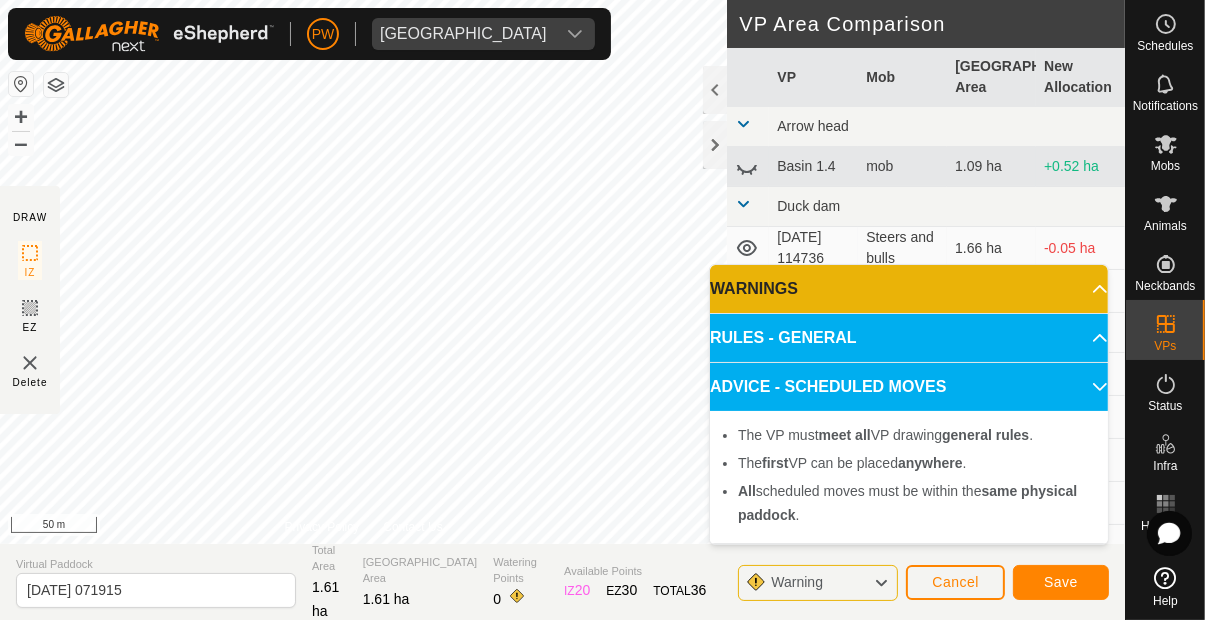 click 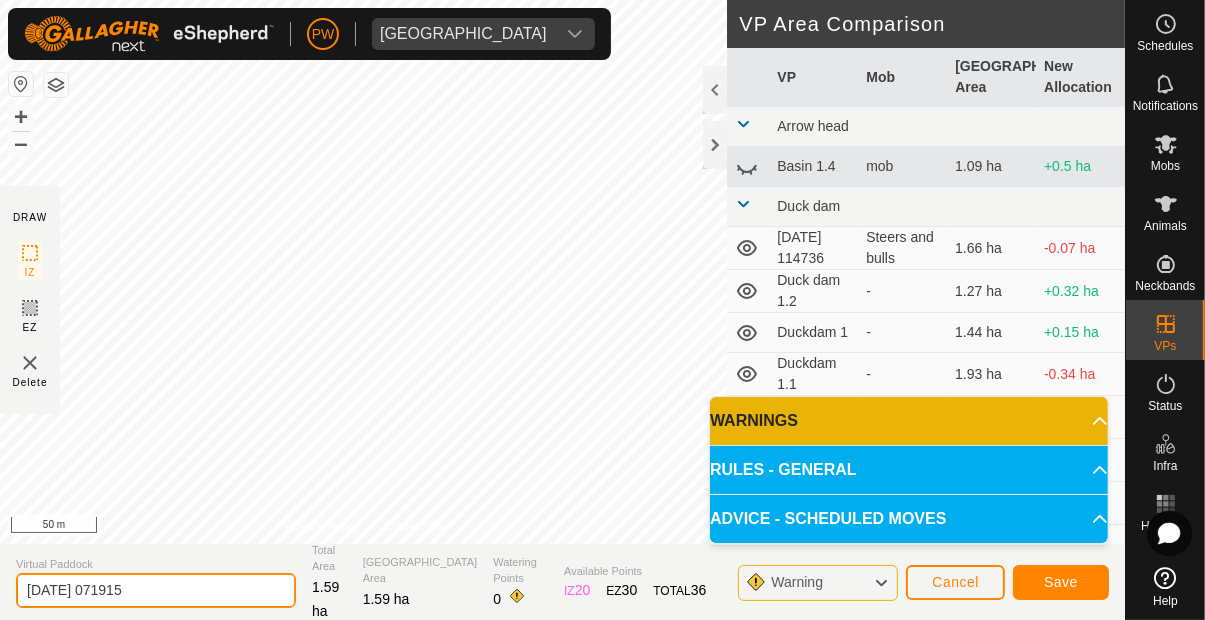click on "[DATE] 071915" 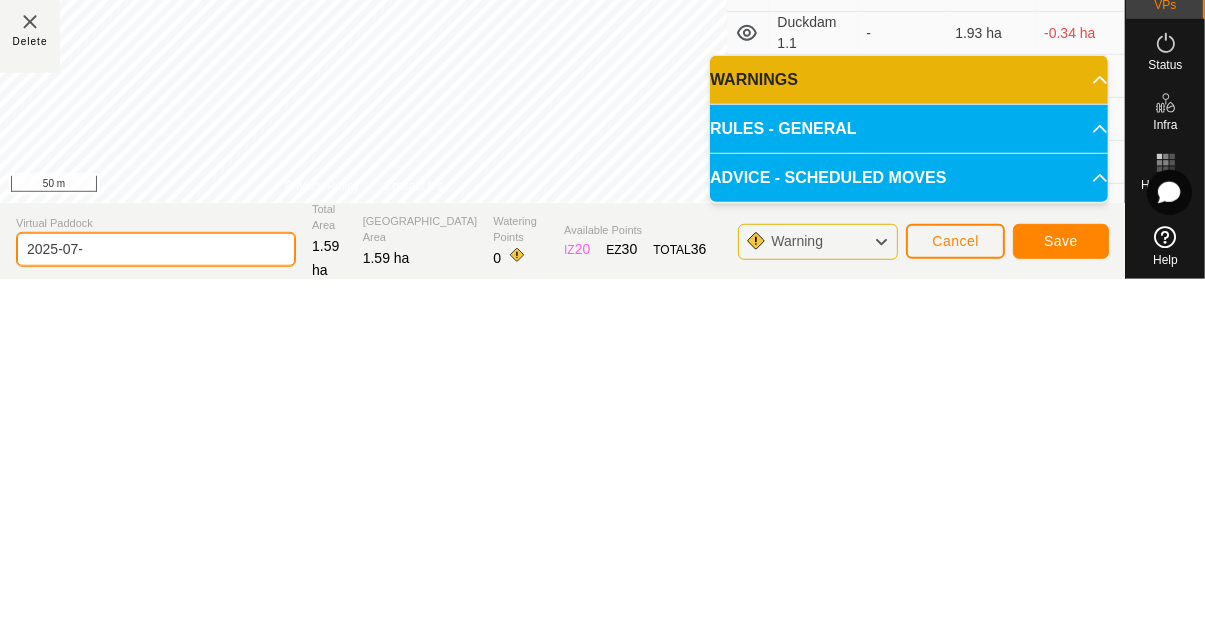 type on "2025-07" 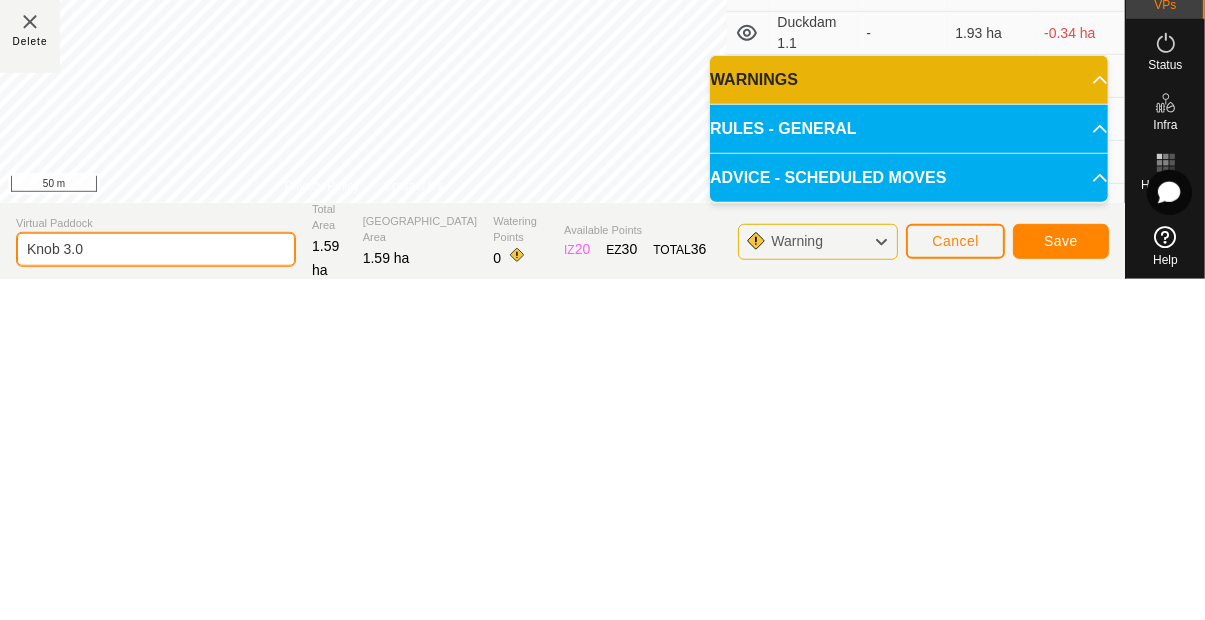 type on "Knob 3.0" 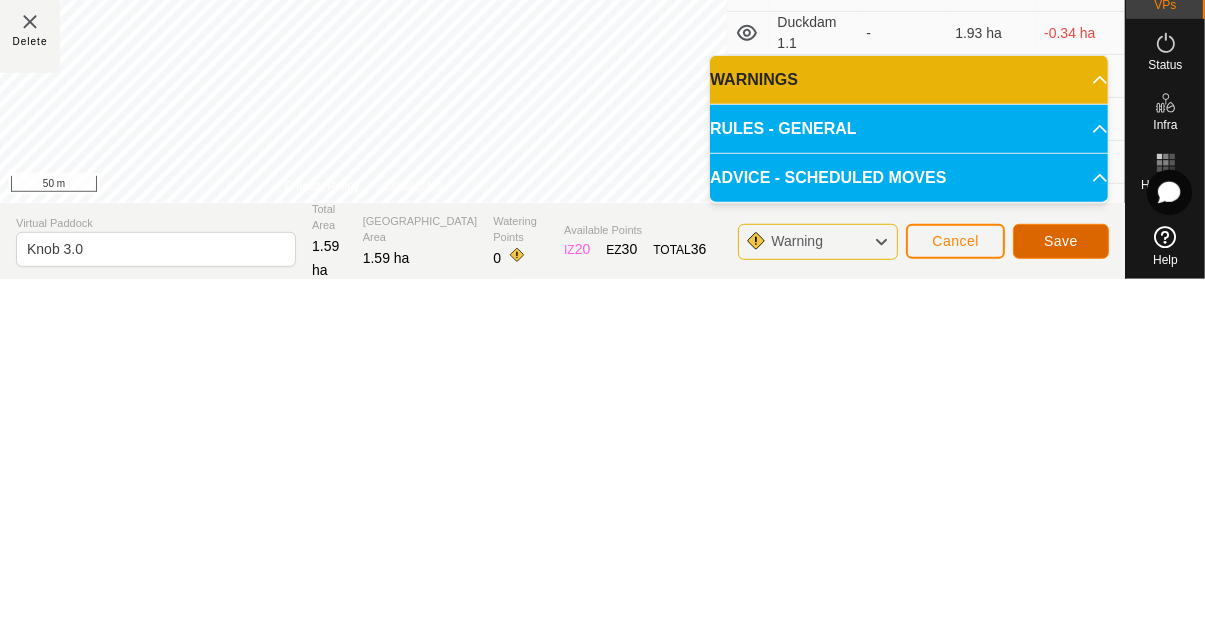 click on "Save" 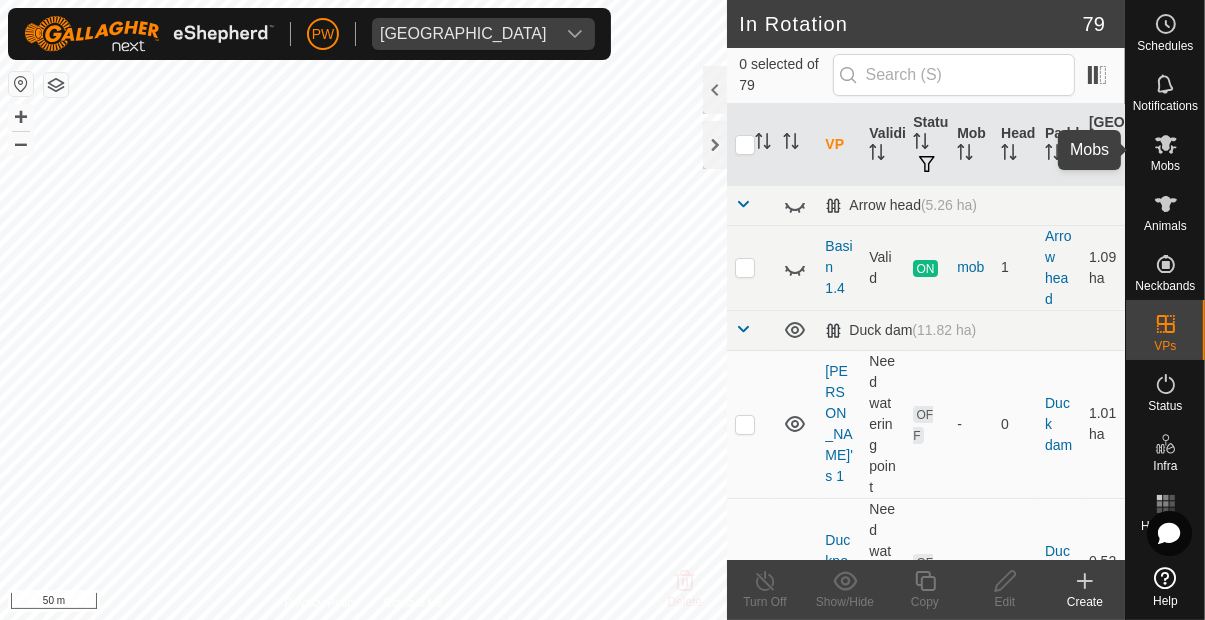 click 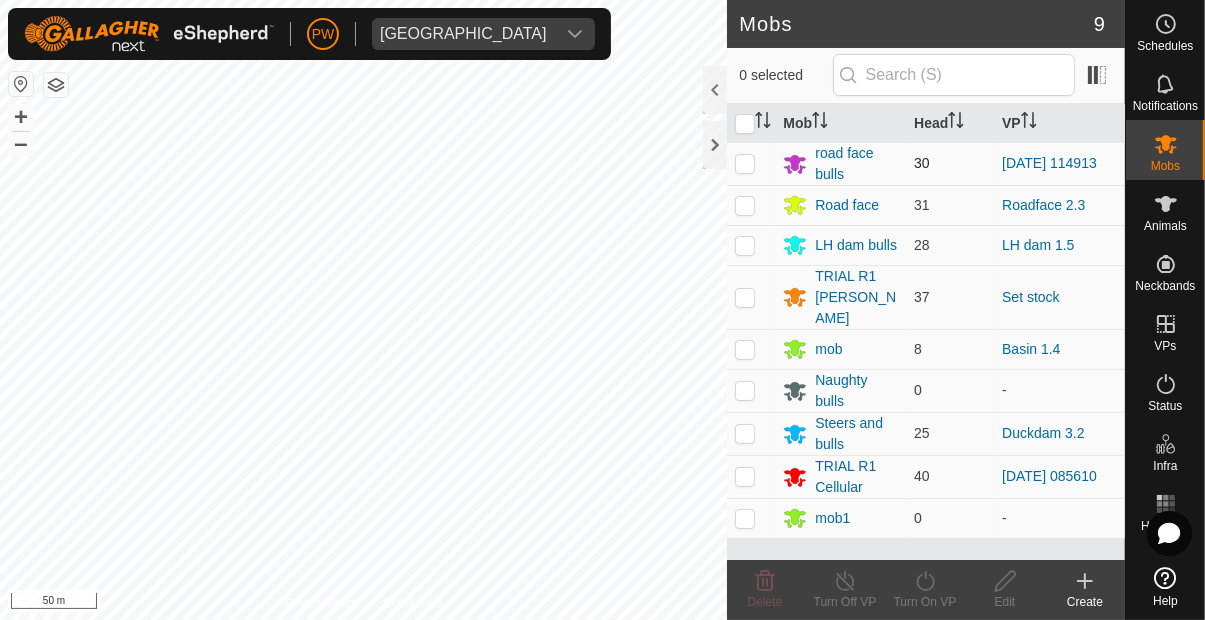 click at bounding box center (745, 163) 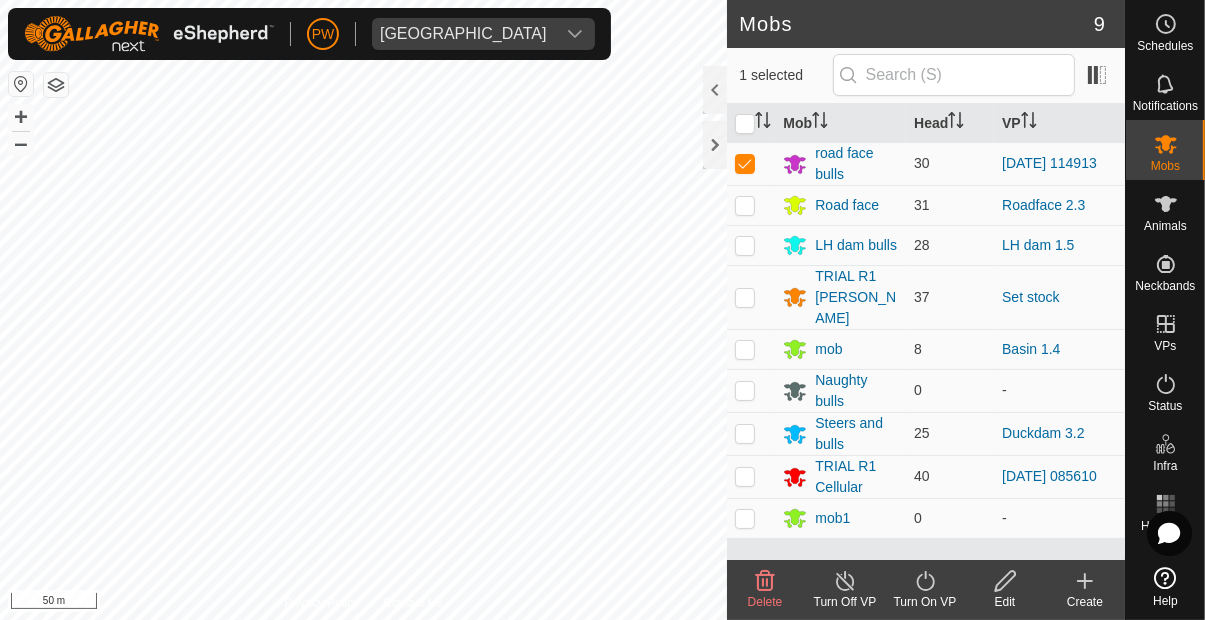 click on "Turn On VP" 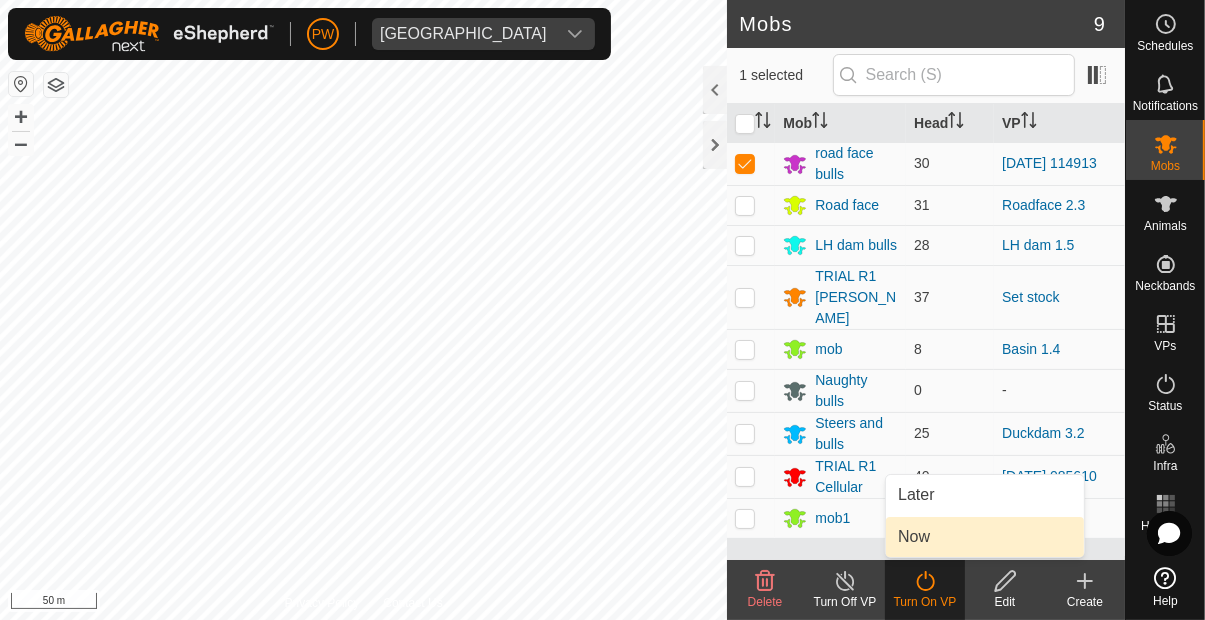 click on "Now" at bounding box center [985, 537] 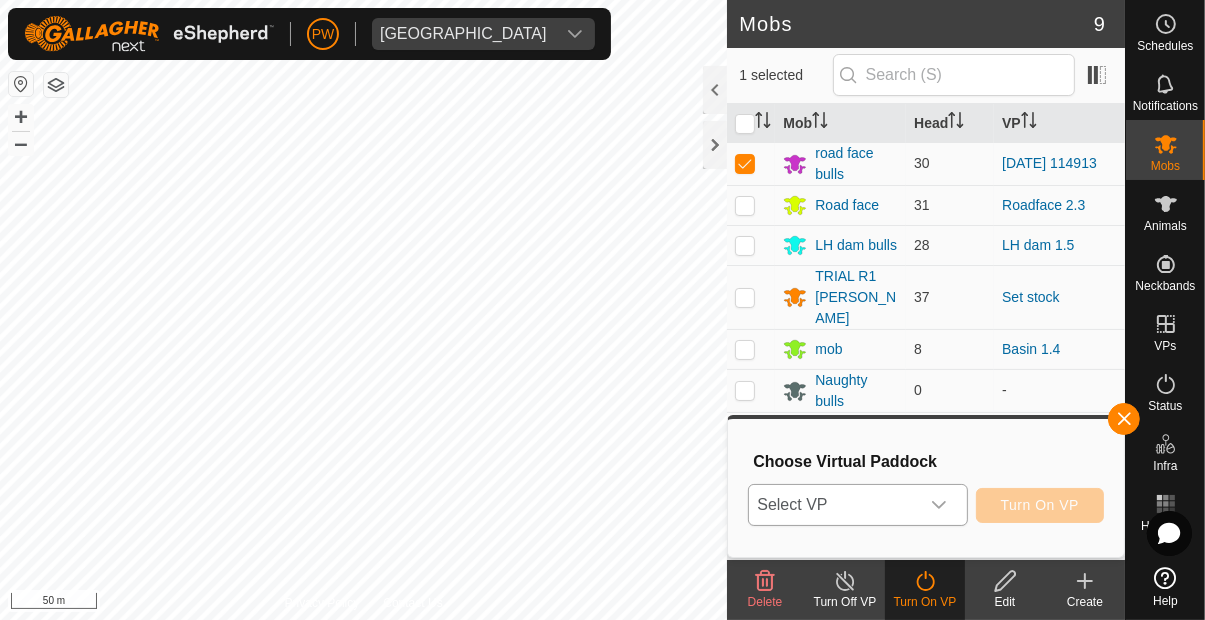 click 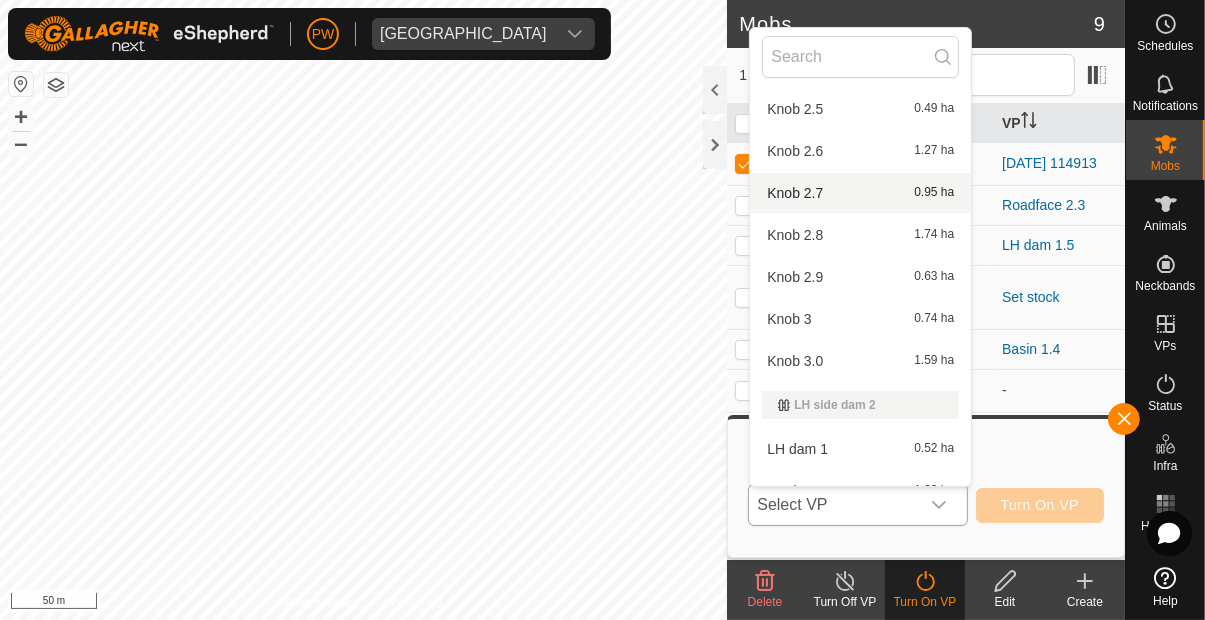 scroll, scrollTop: 1946, scrollLeft: 0, axis: vertical 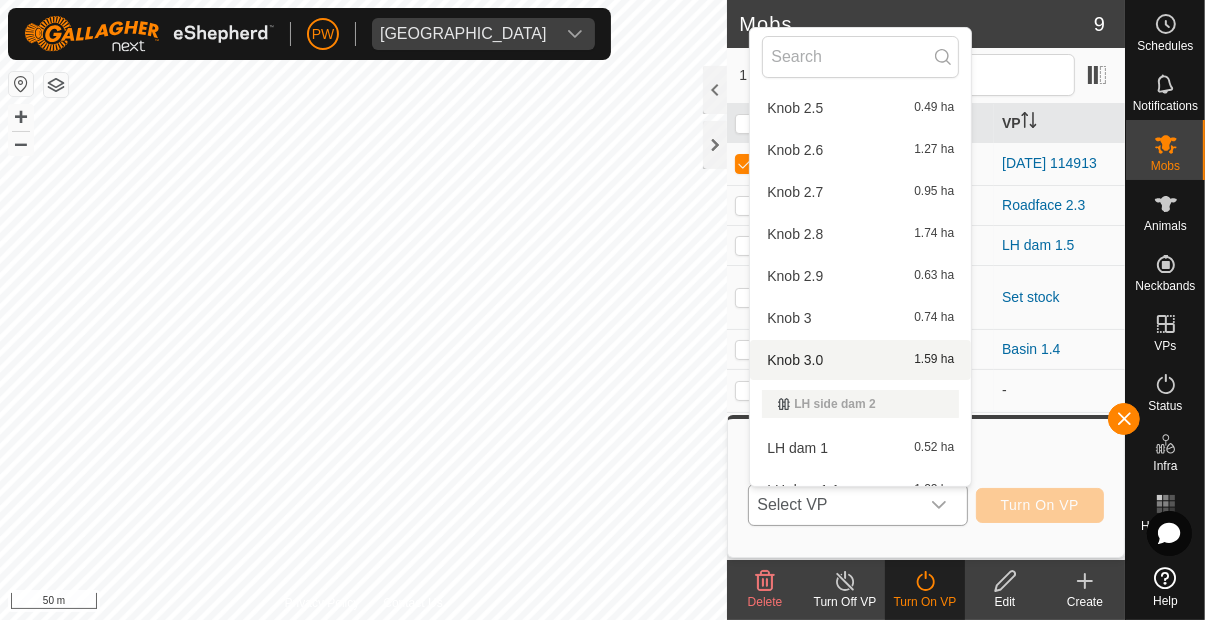 click on "Knob 3.0  1.59 ha" at bounding box center [860, 360] 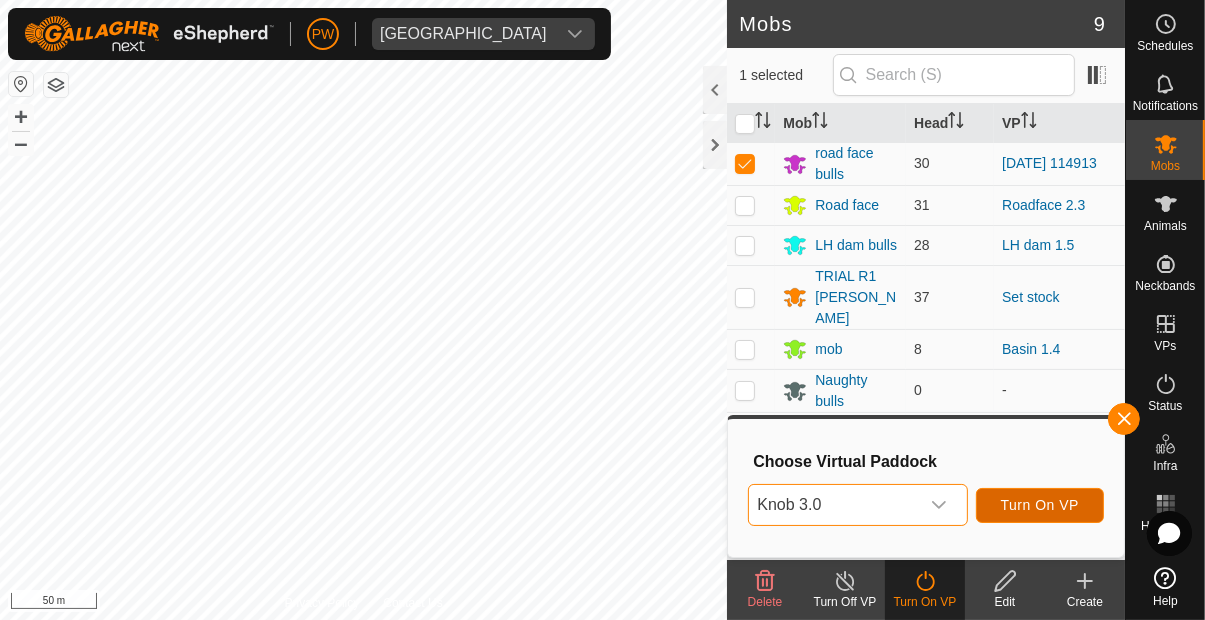 click on "Turn On VP" at bounding box center (1040, 505) 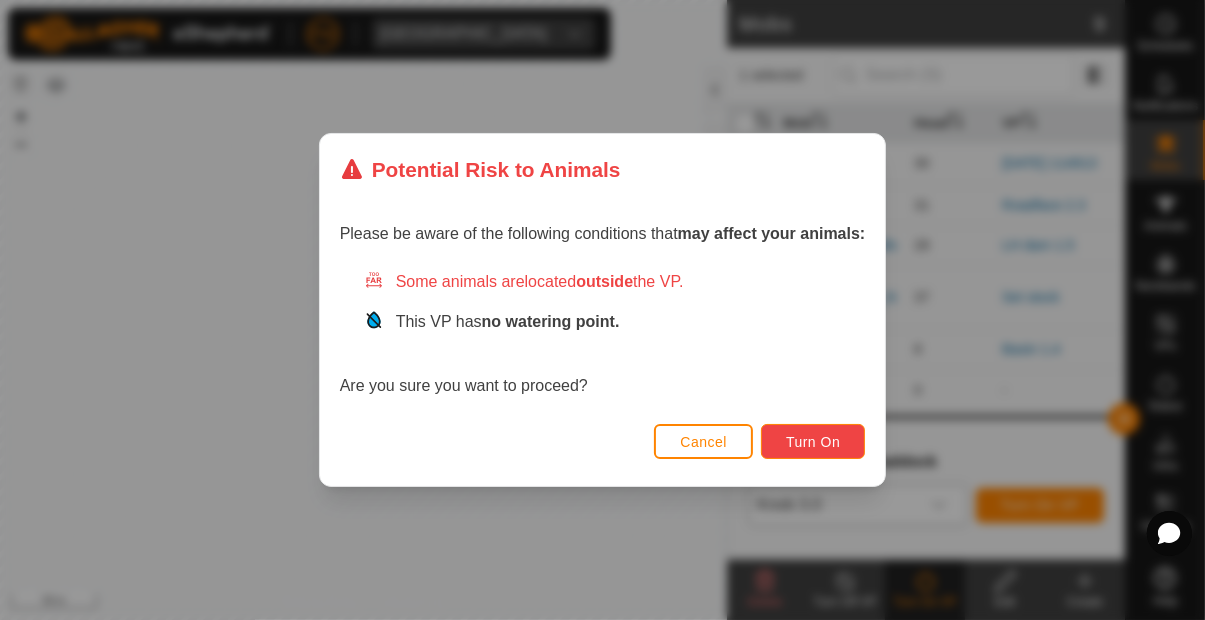 click on "Turn On" at bounding box center [813, 442] 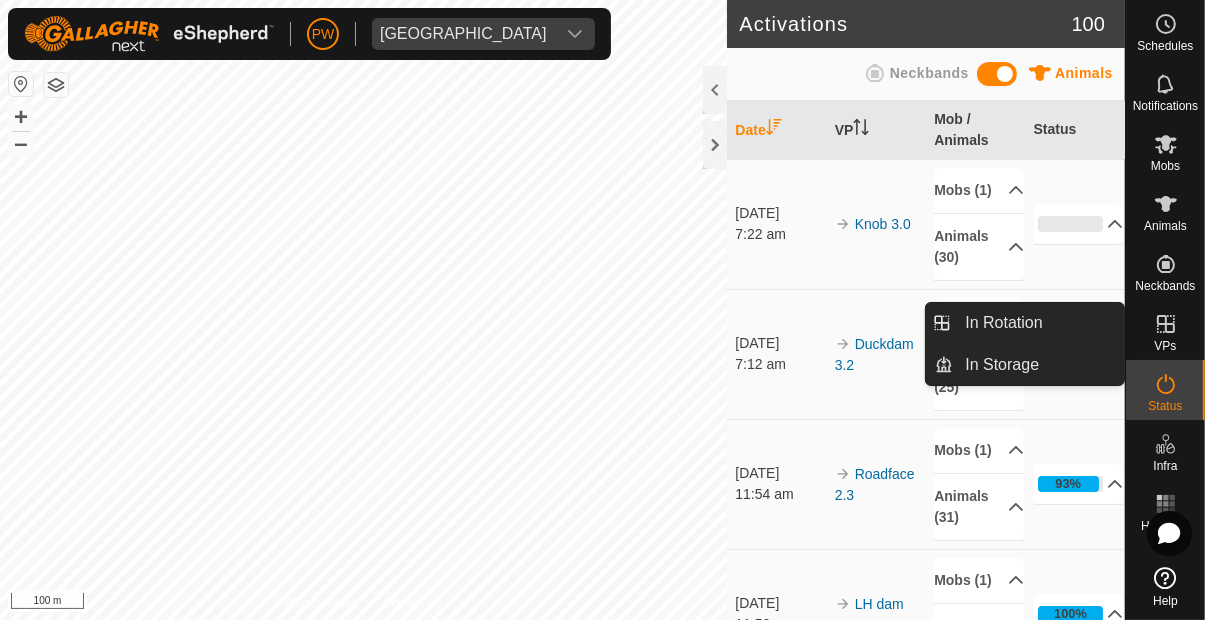 click 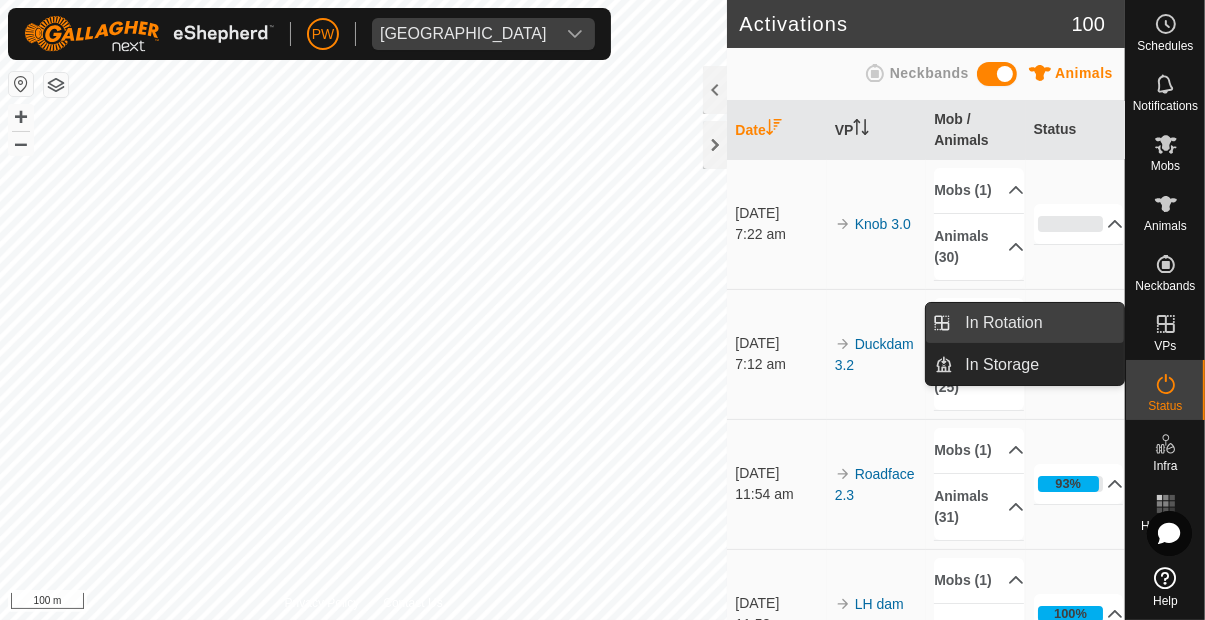 click on "In Rotation" at bounding box center (1038, 323) 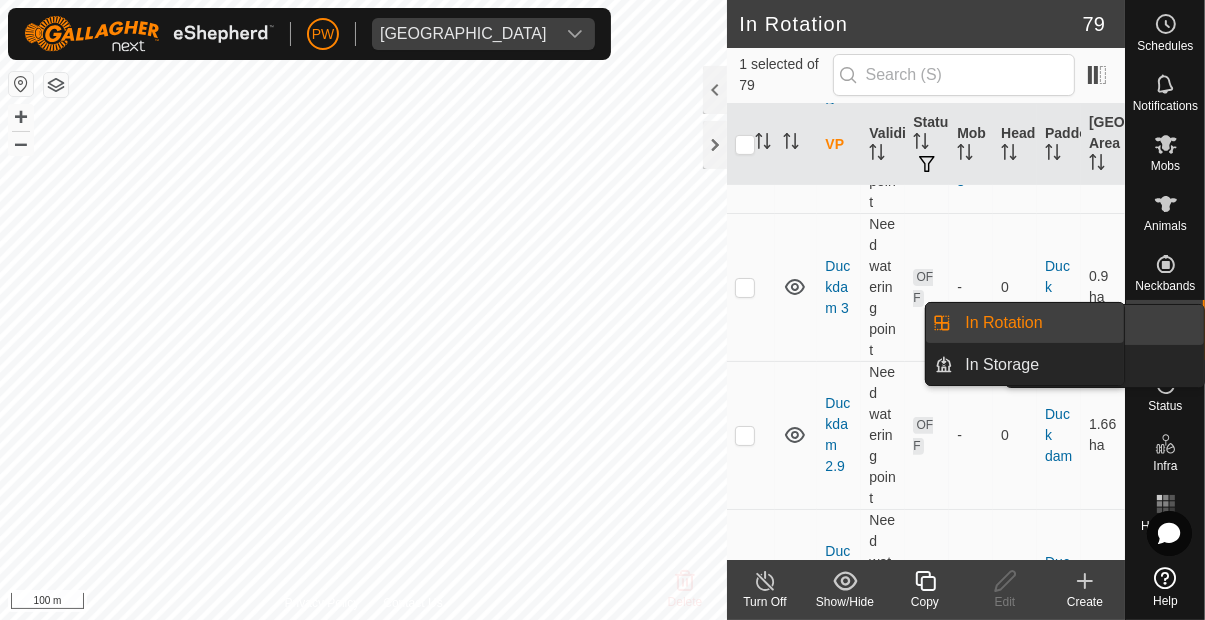 click 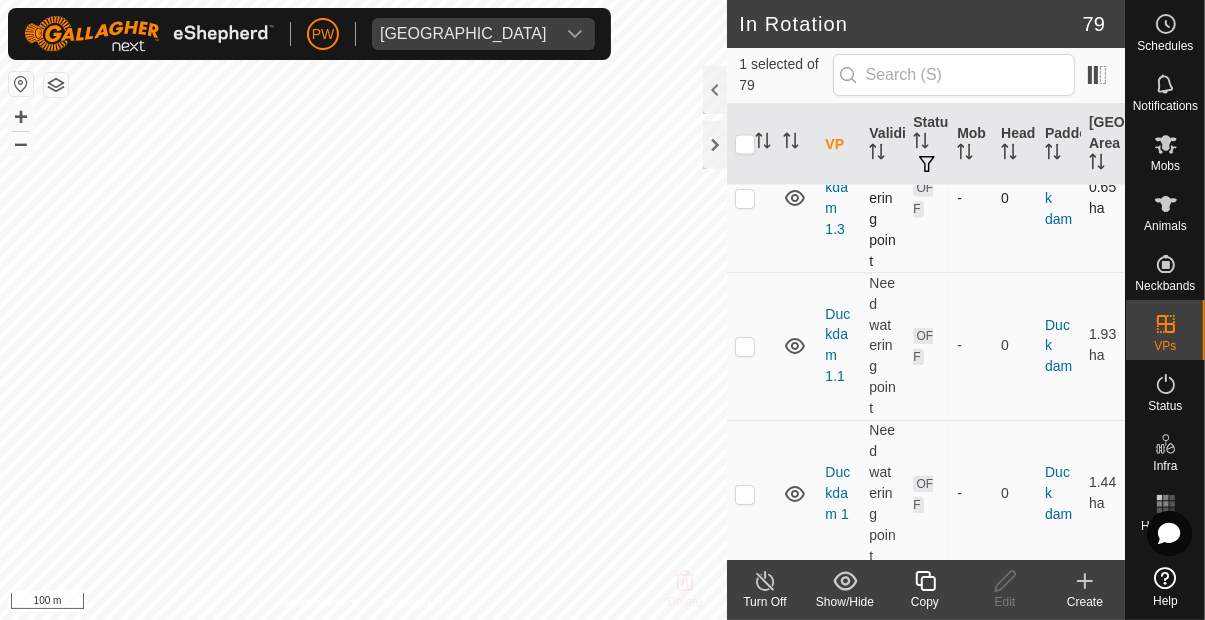 scroll, scrollTop: 3185, scrollLeft: 0, axis: vertical 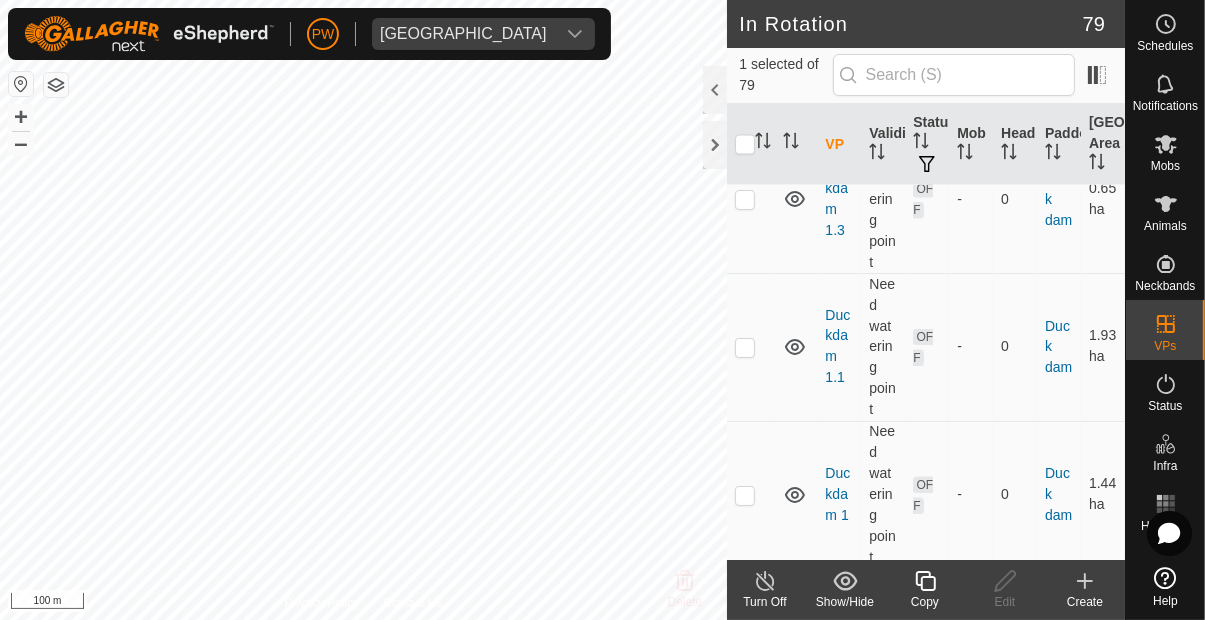 click 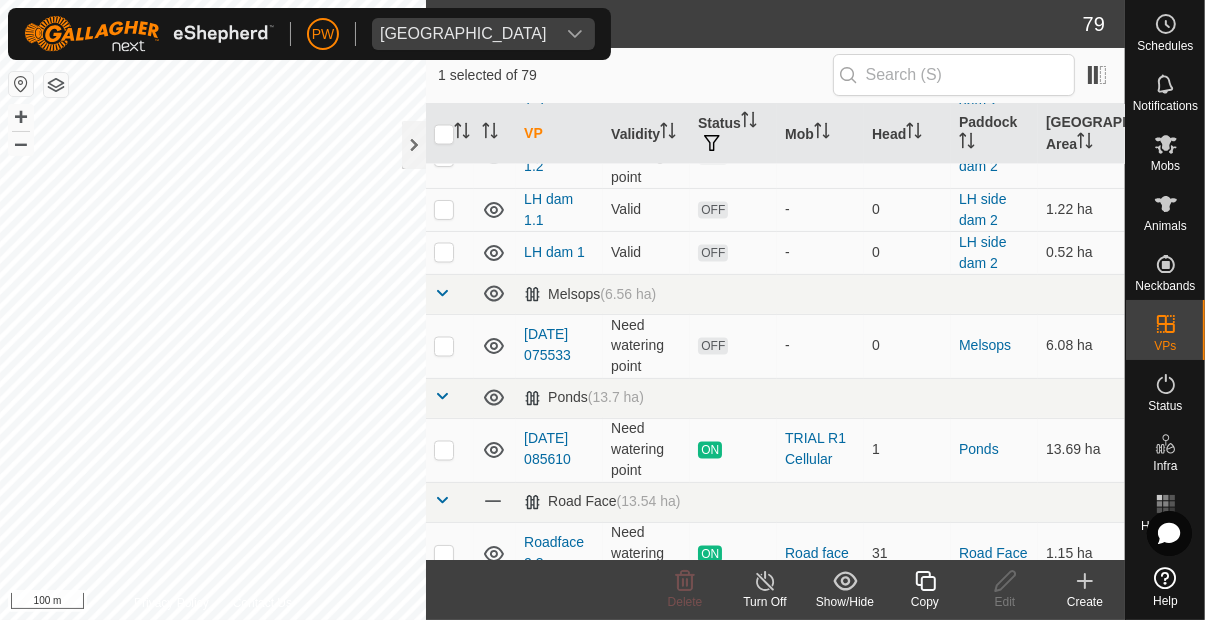 scroll, scrollTop: 1512, scrollLeft: 0, axis: vertical 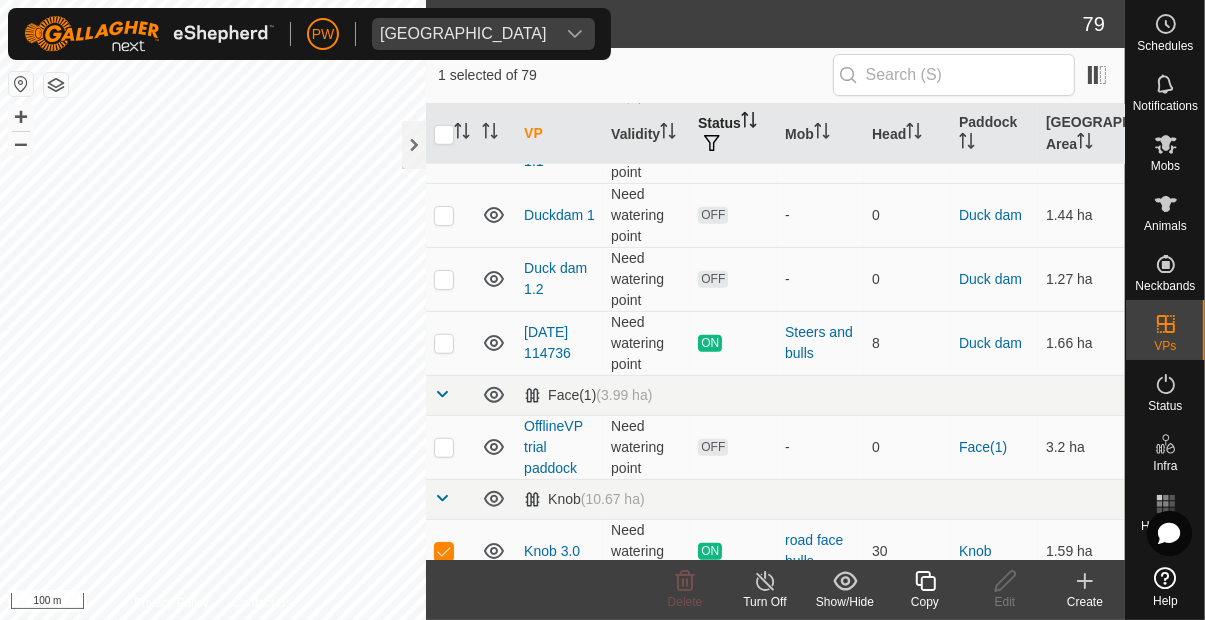 click 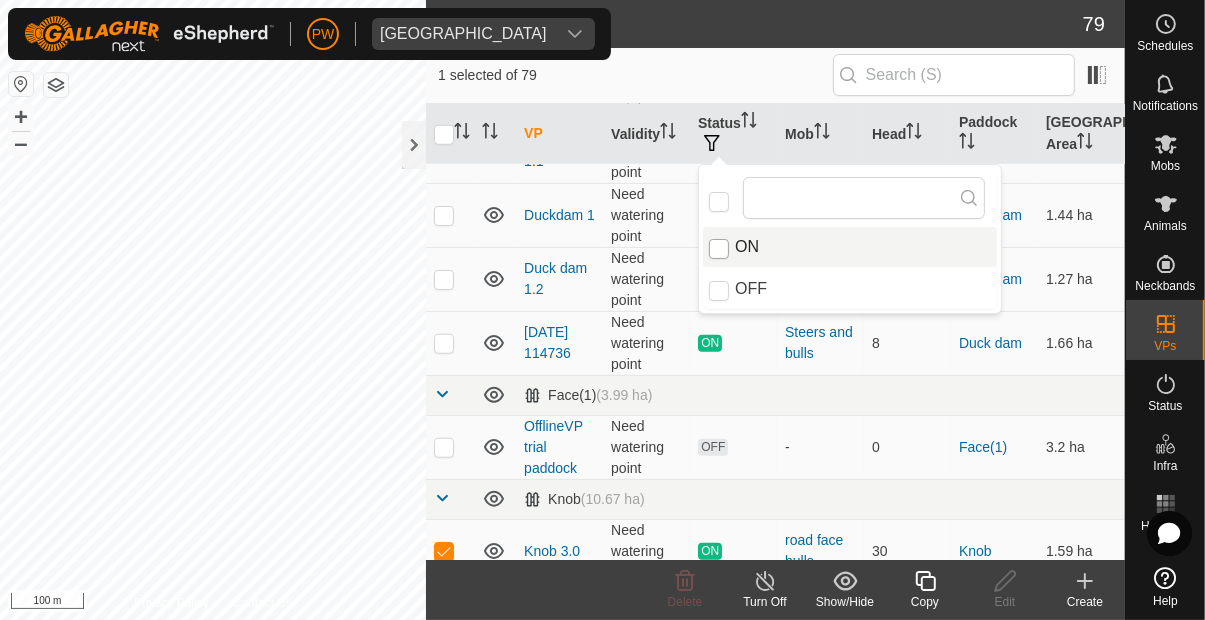 click at bounding box center [719, 249] 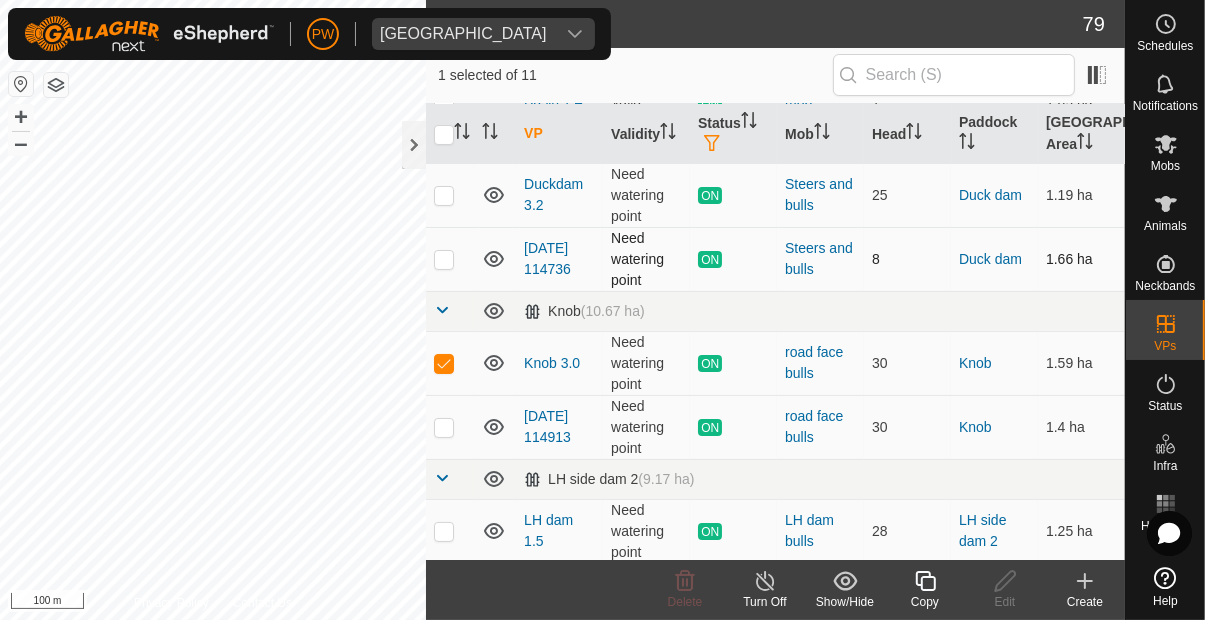 scroll, scrollTop: 125, scrollLeft: 0, axis: vertical 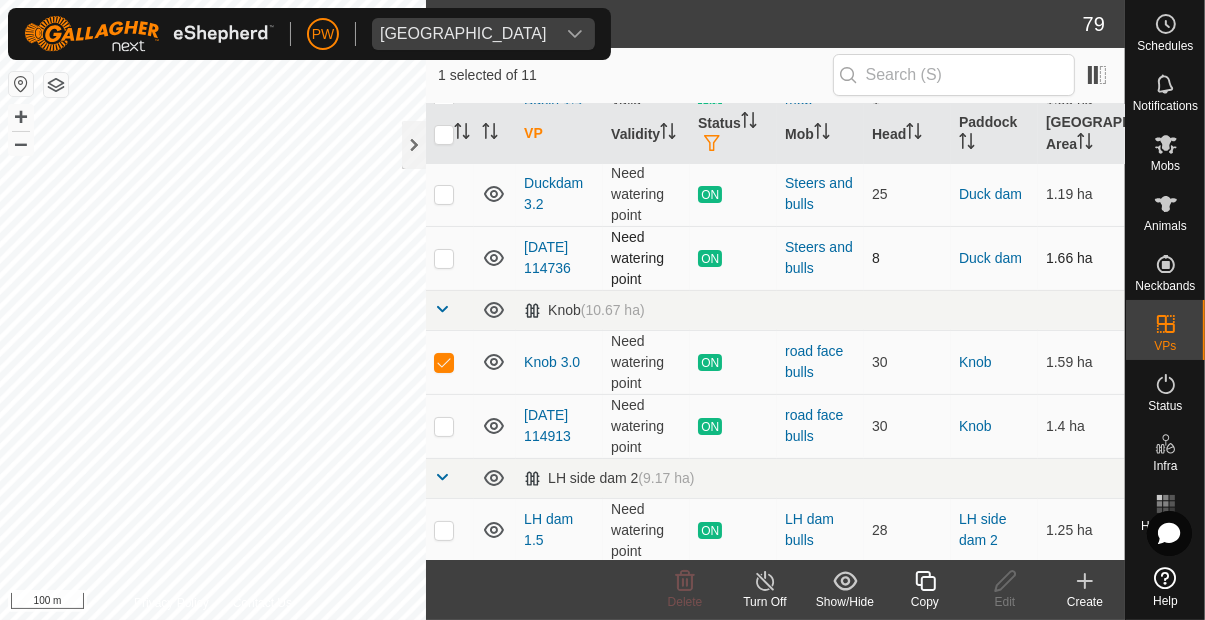 click at bounding box center [450, 258] 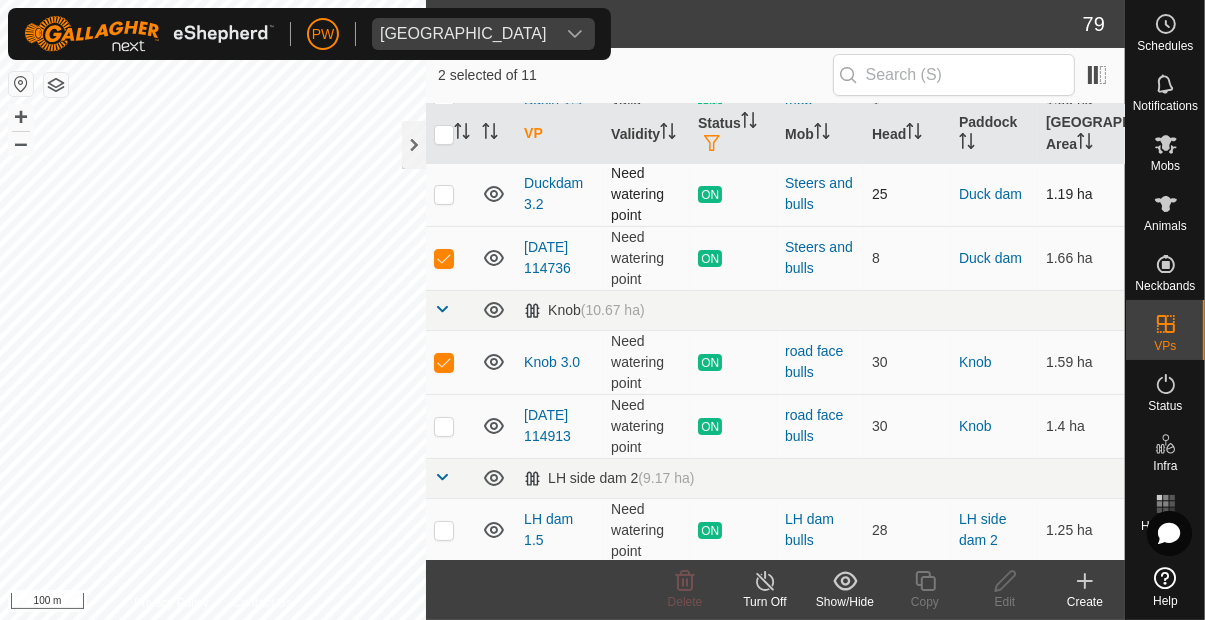 scroll, scrollTop: 0, scrollLeft: 0, axis: both 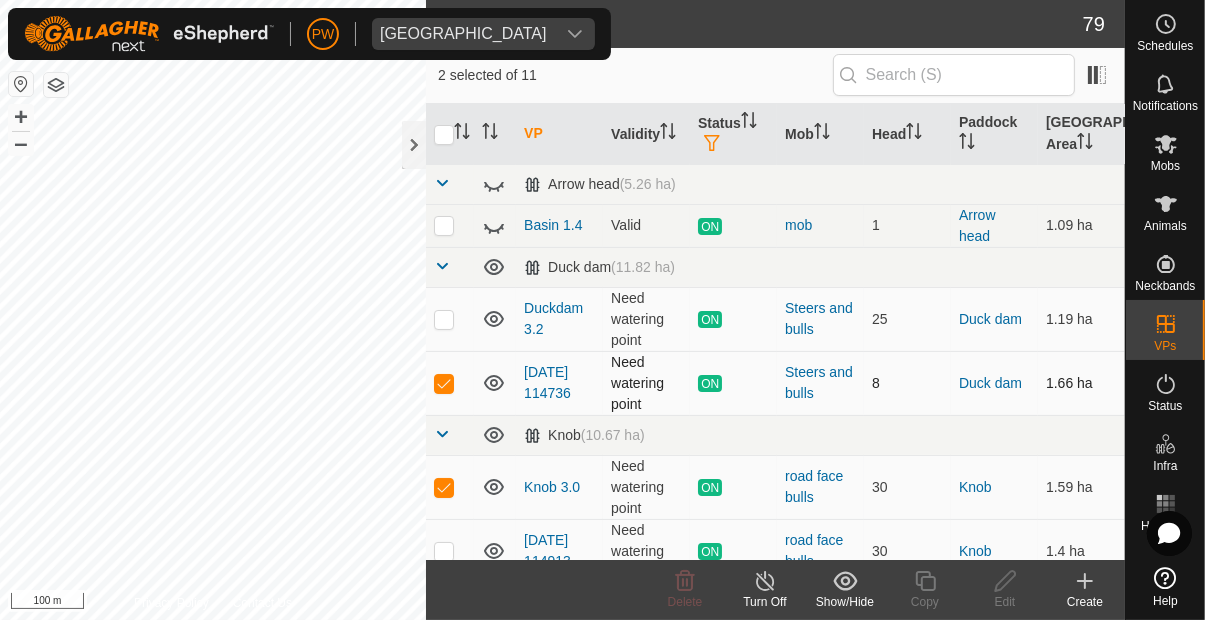 click at bounding box center (444, 383) 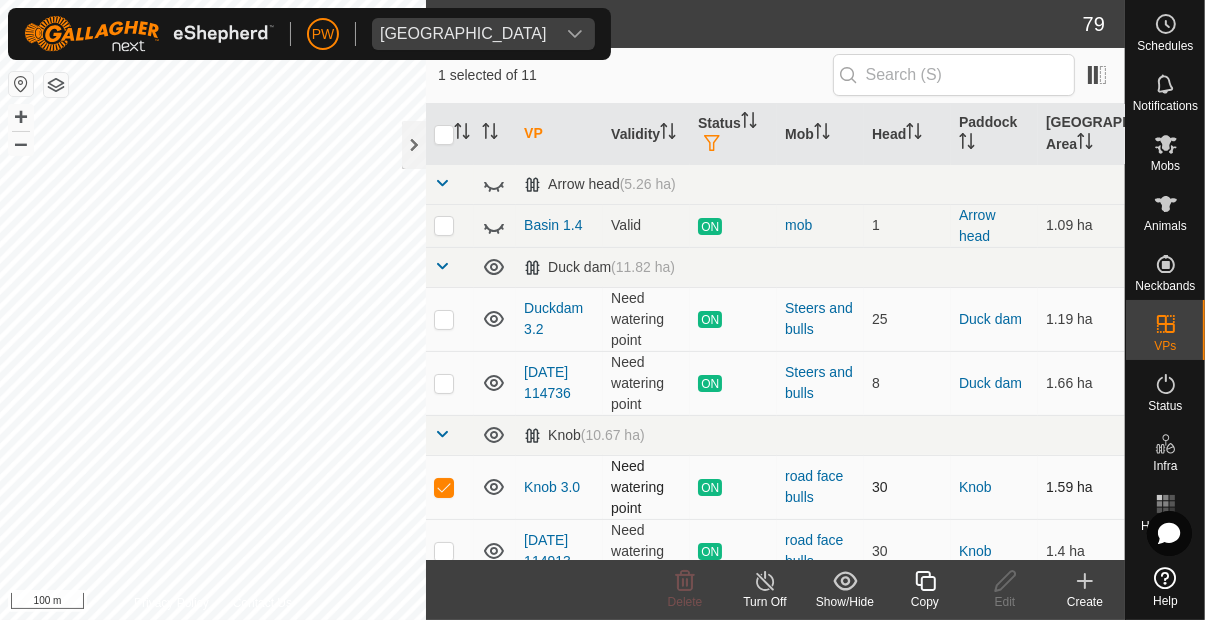 click at bounding box center (444, 487) 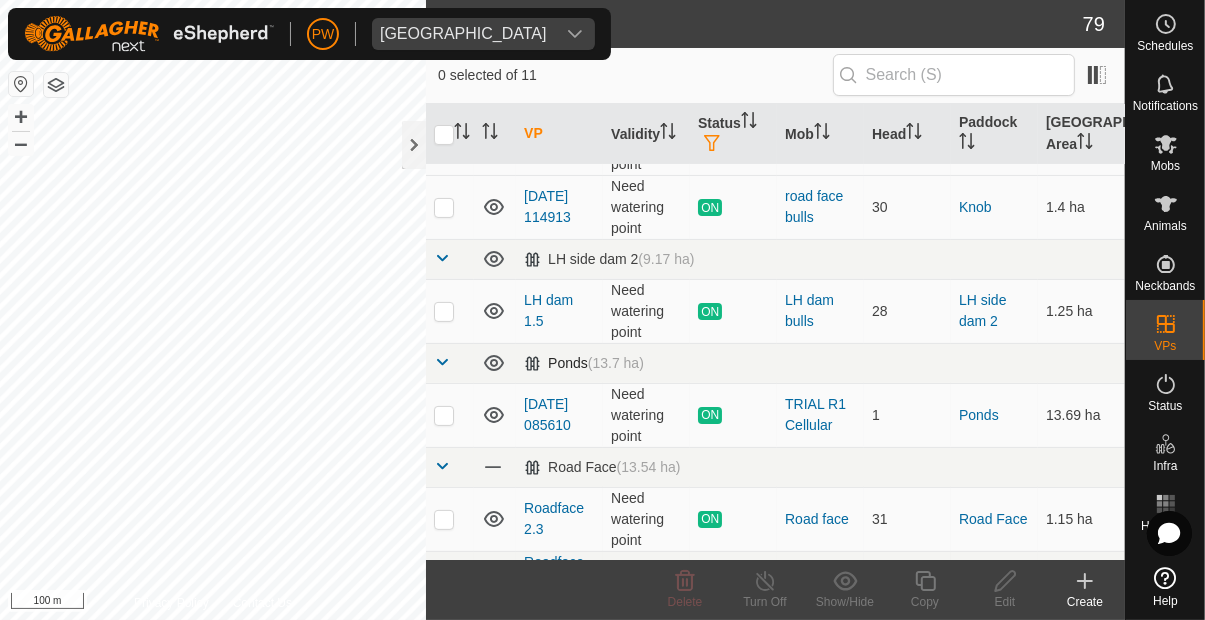 scroll, scrollTop: 342, scrollLeft: 0, axis: vertical 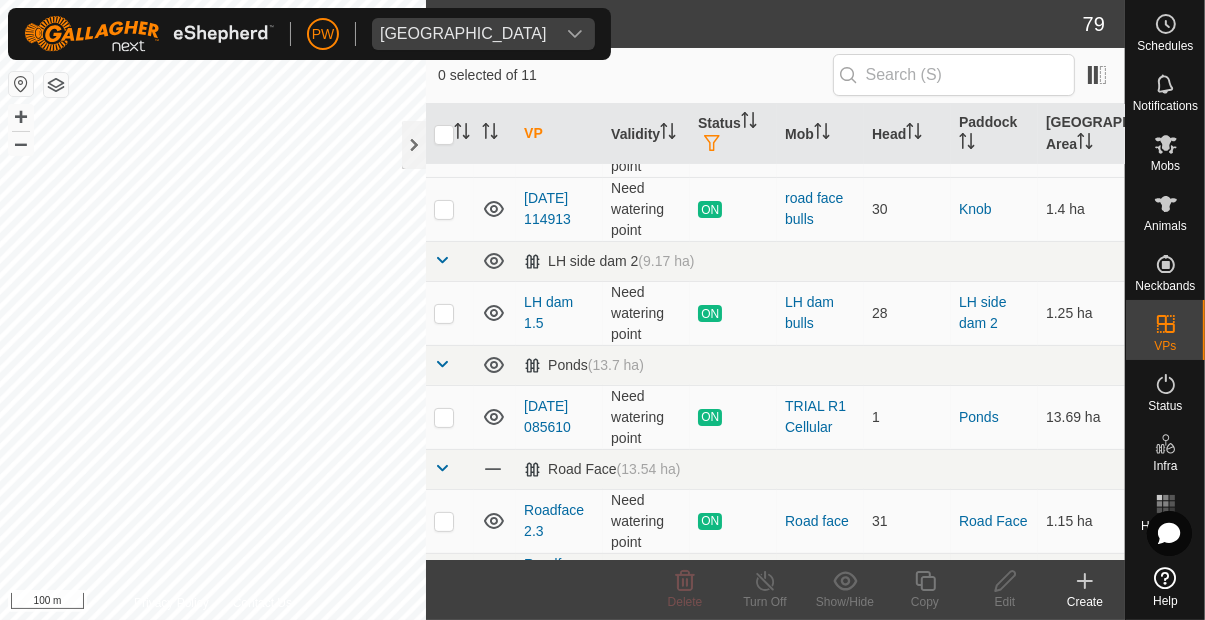 click at bounding box center [450, -23] 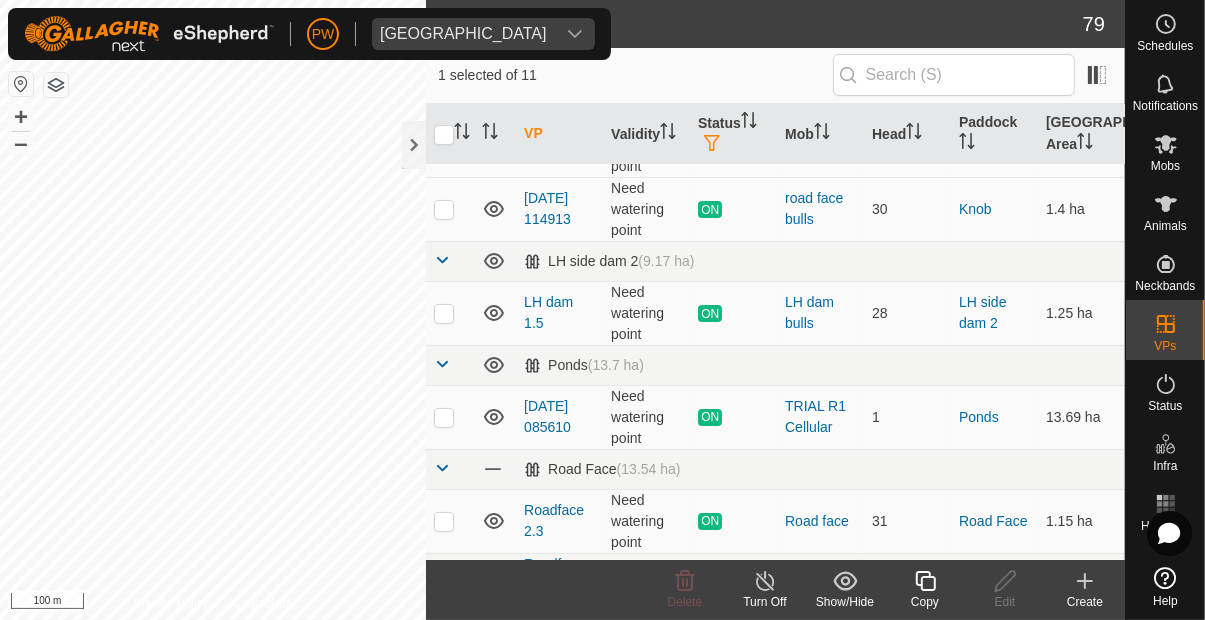 scroll, scrollTop: 0, scrollLeft: 0, axis: both 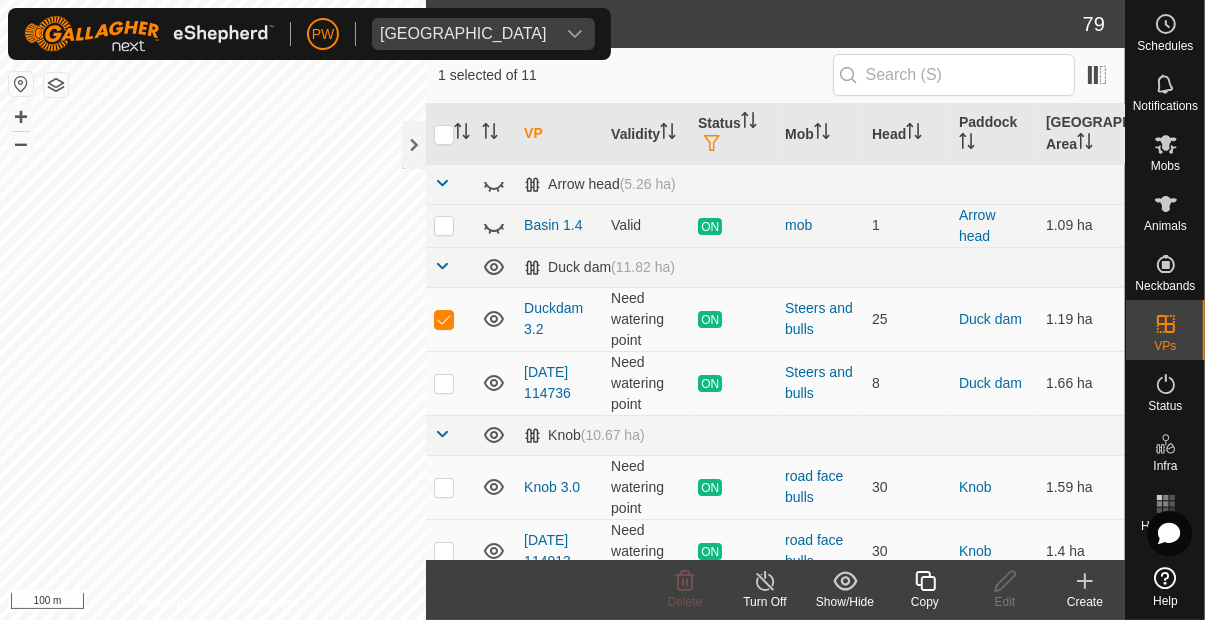 click 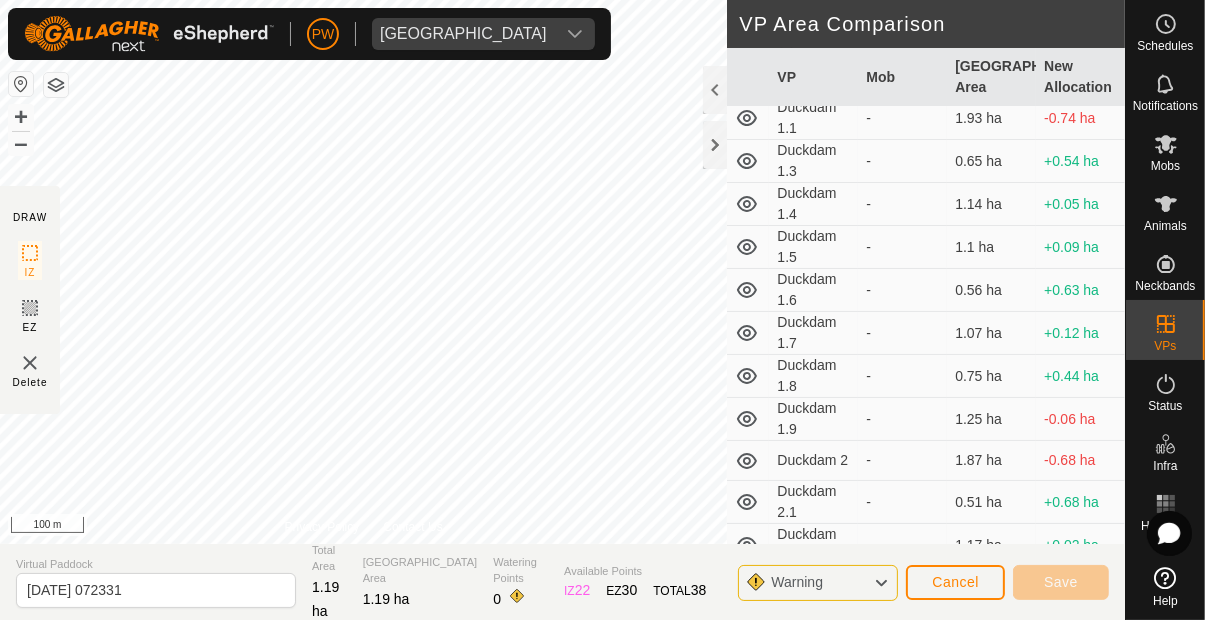 scroll, scrollTop: 257, scrollLeft: 0, axis: vertical 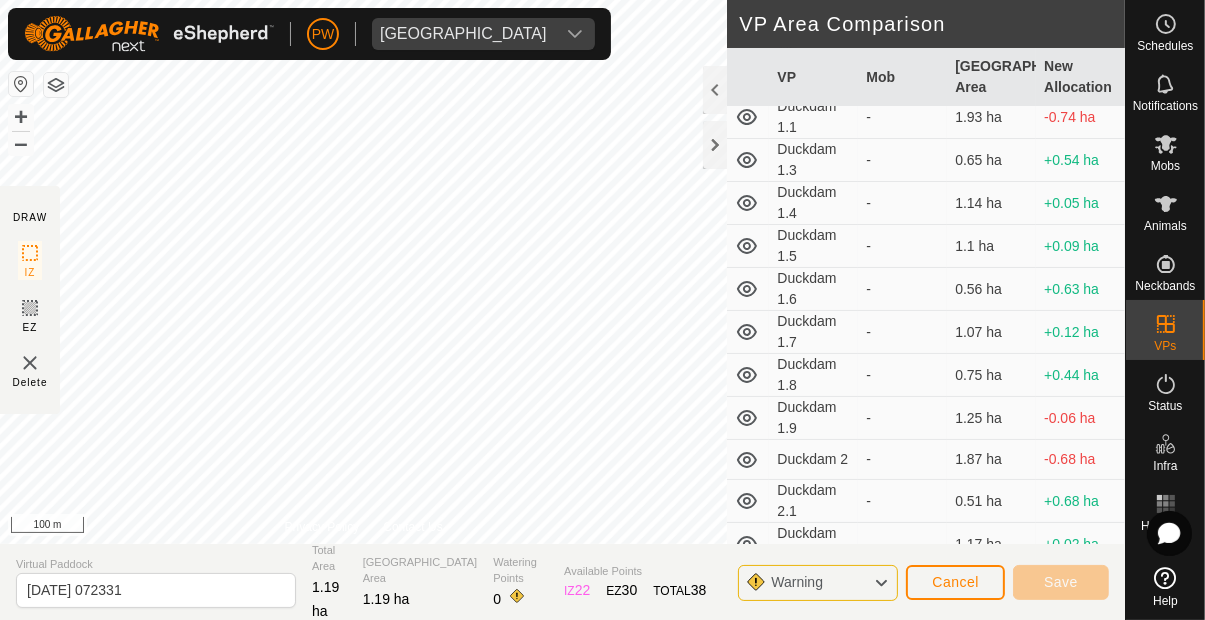 click on "Cancel" 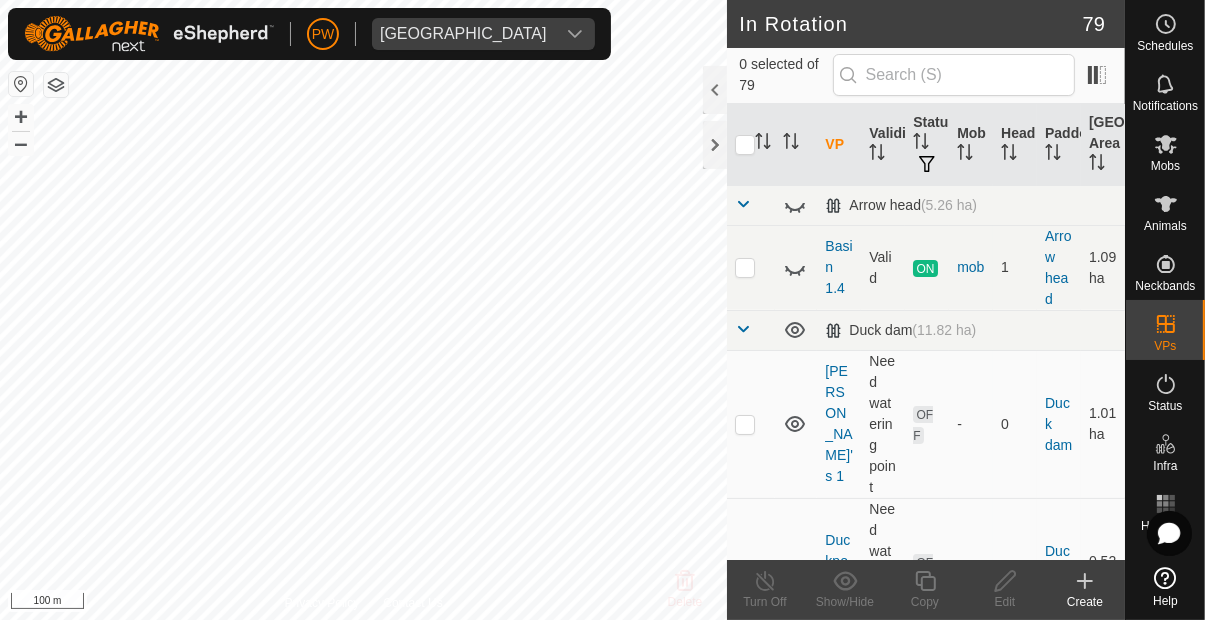 click 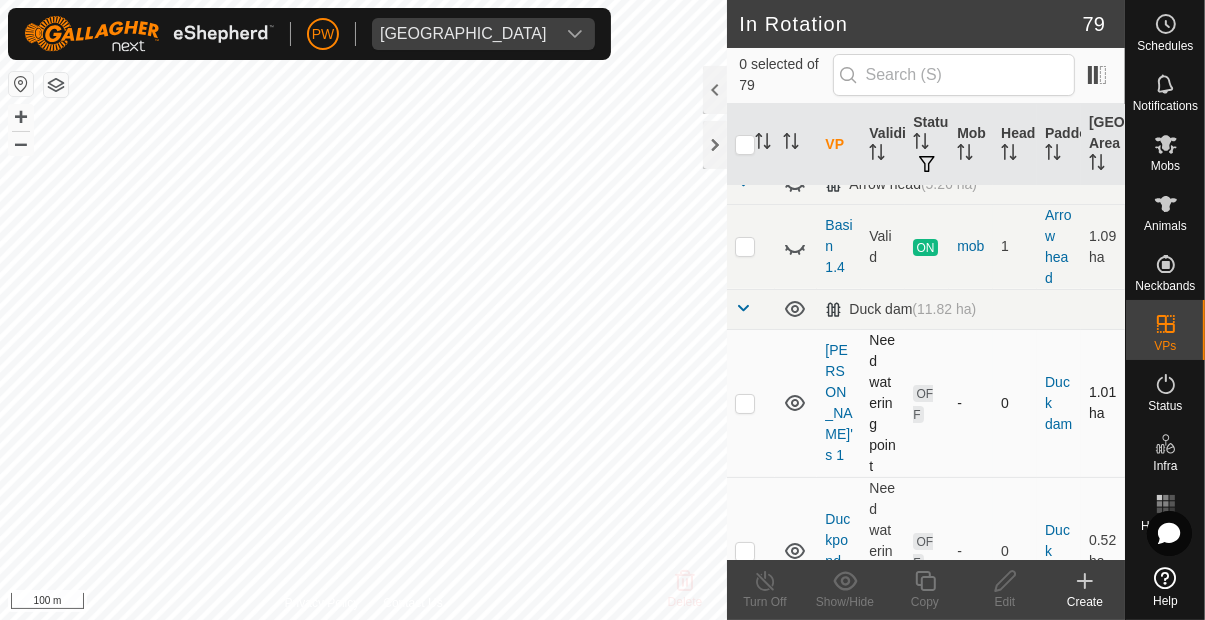 scroll, scrollTop: 0, scrollLeft: 0, axis: both 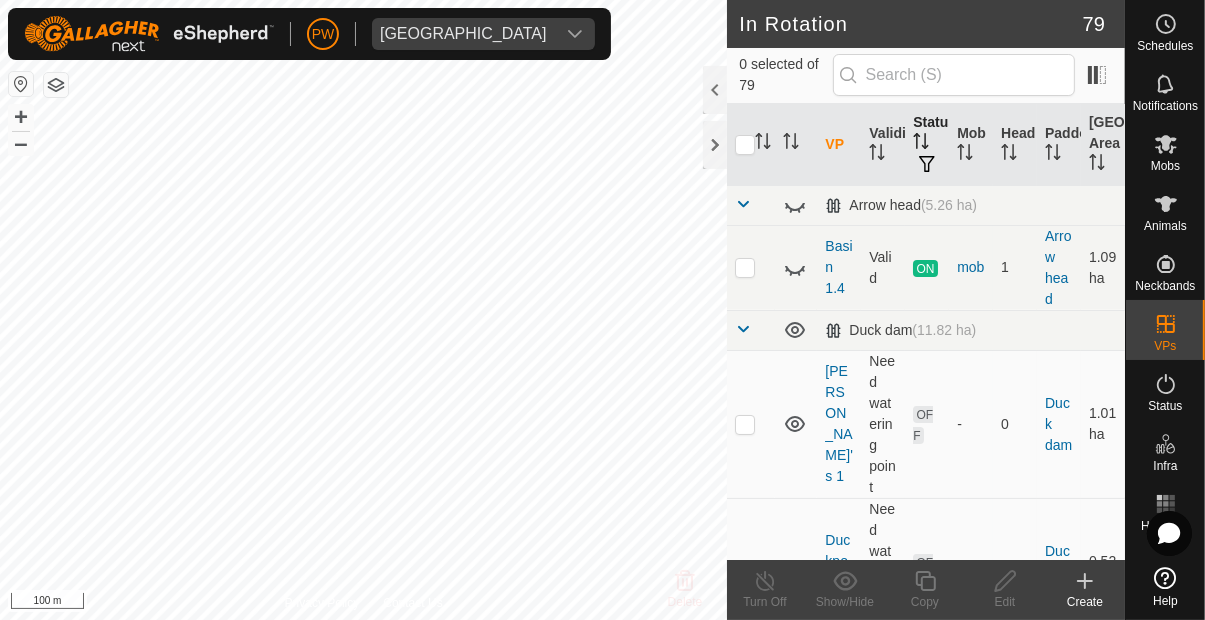 click 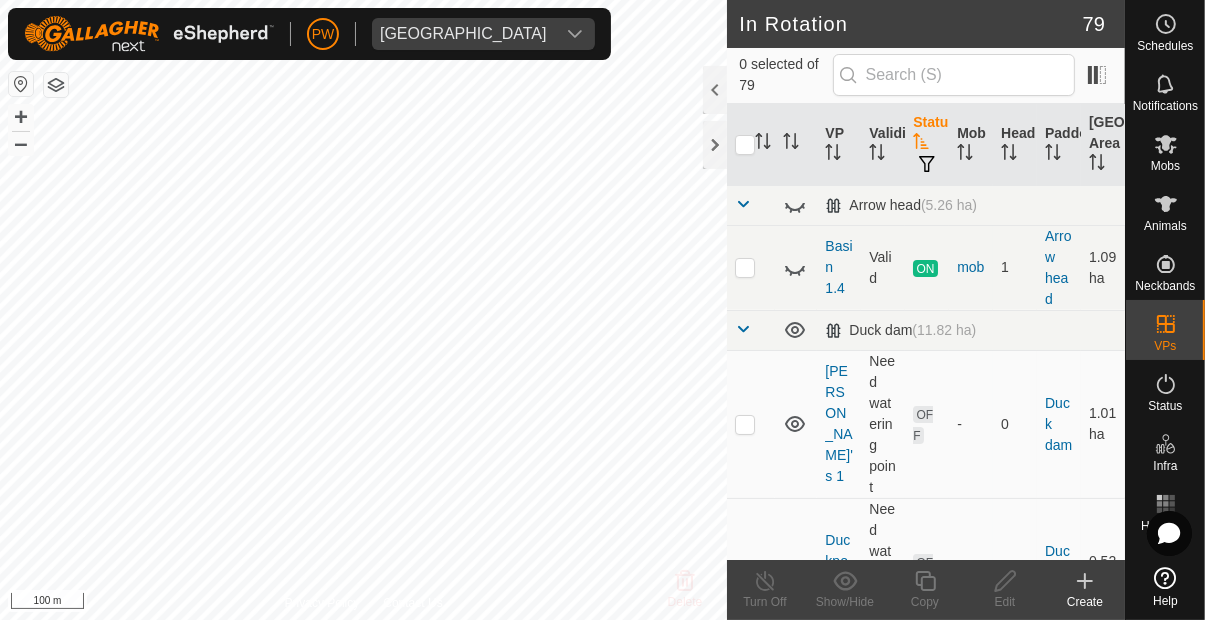 click 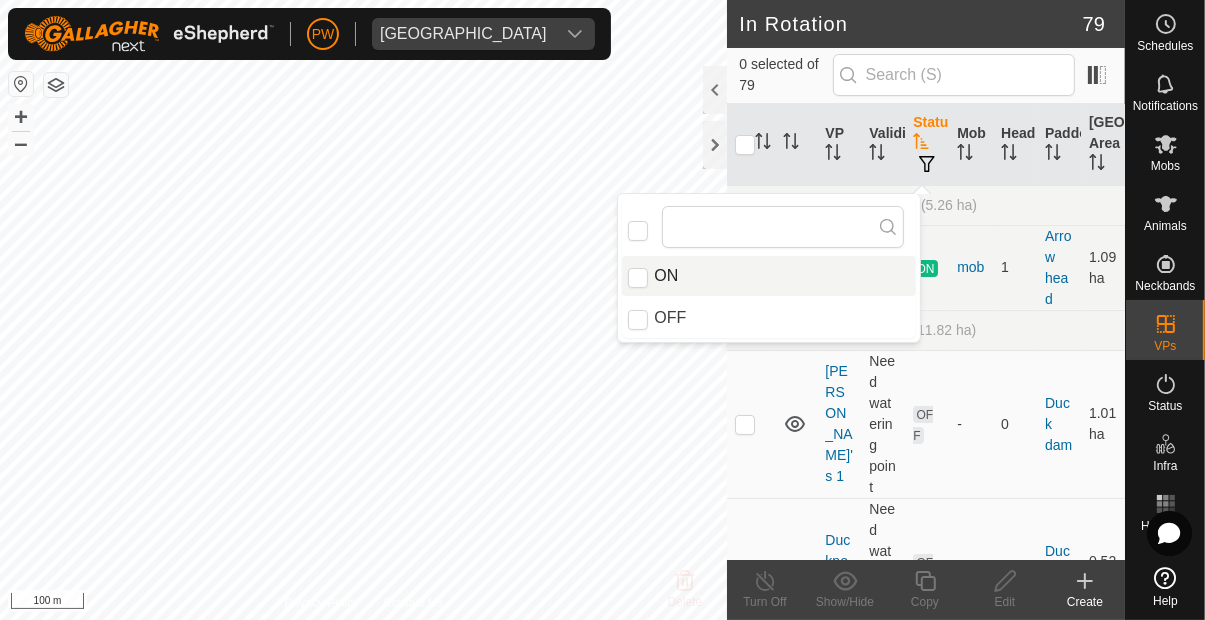 click on "ON" at bounding box center (769, 276) 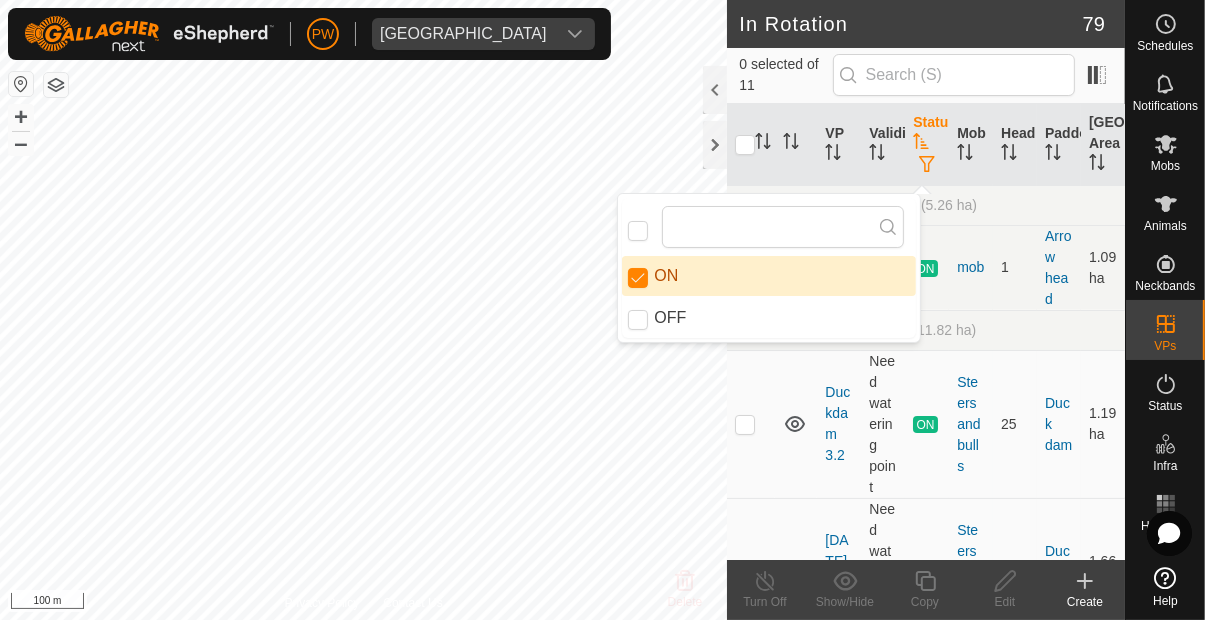 checkbox on "true" 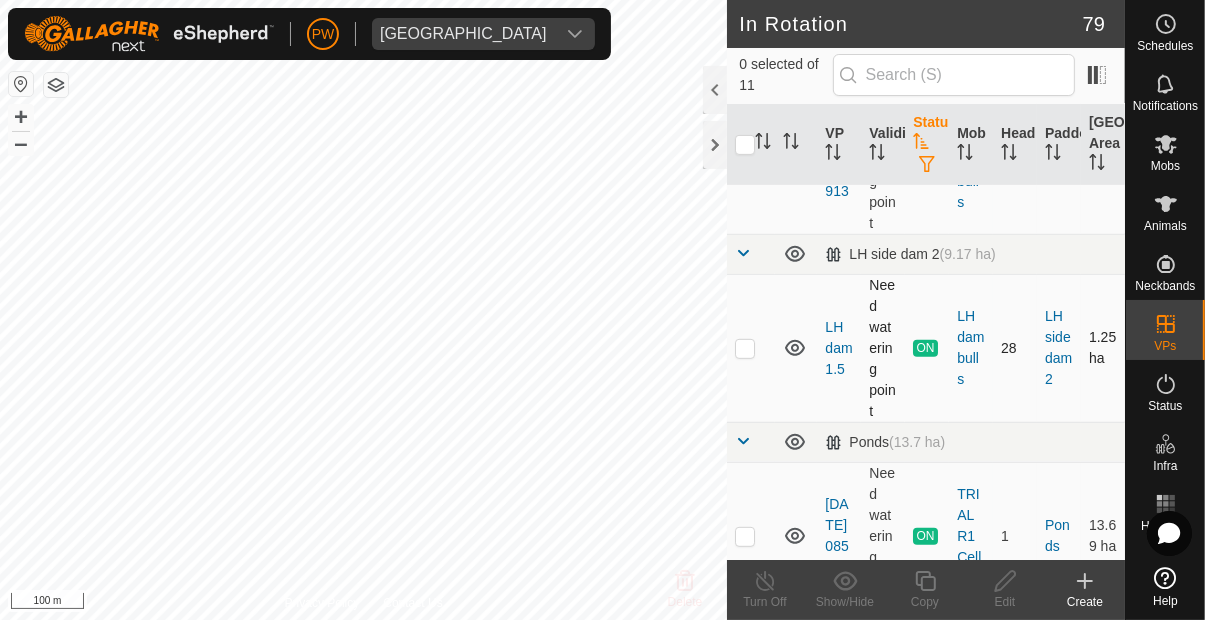 scroll, scrollTop: 753, scrollLeft: 0, axis: vertical 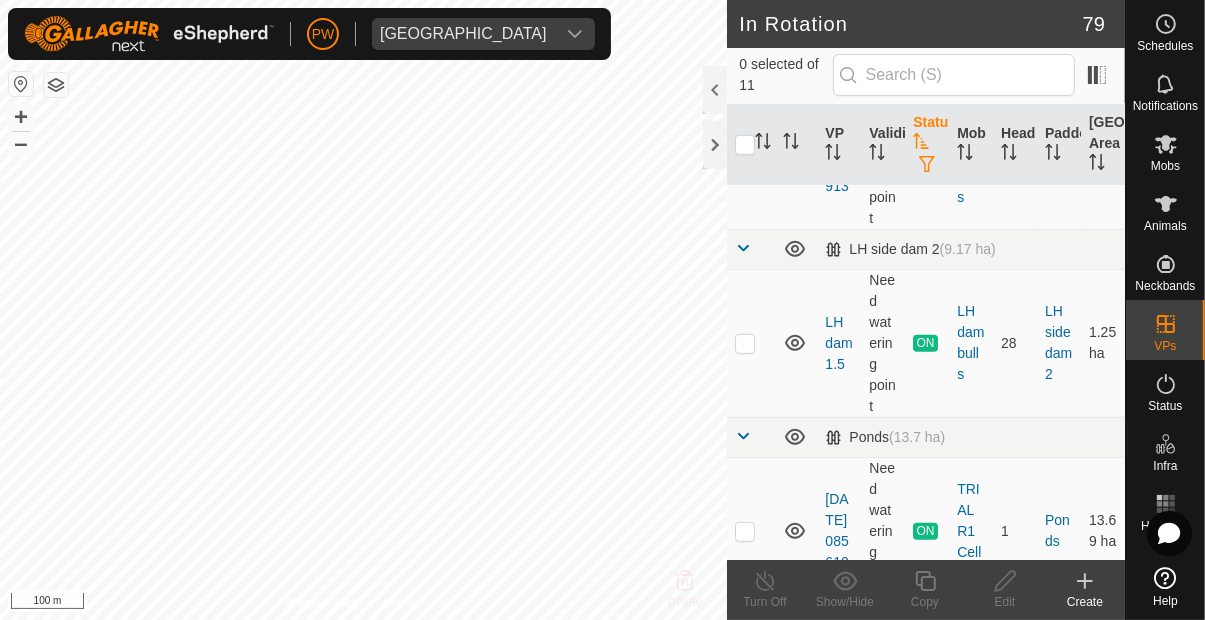 click at bounding box center [751, -423] 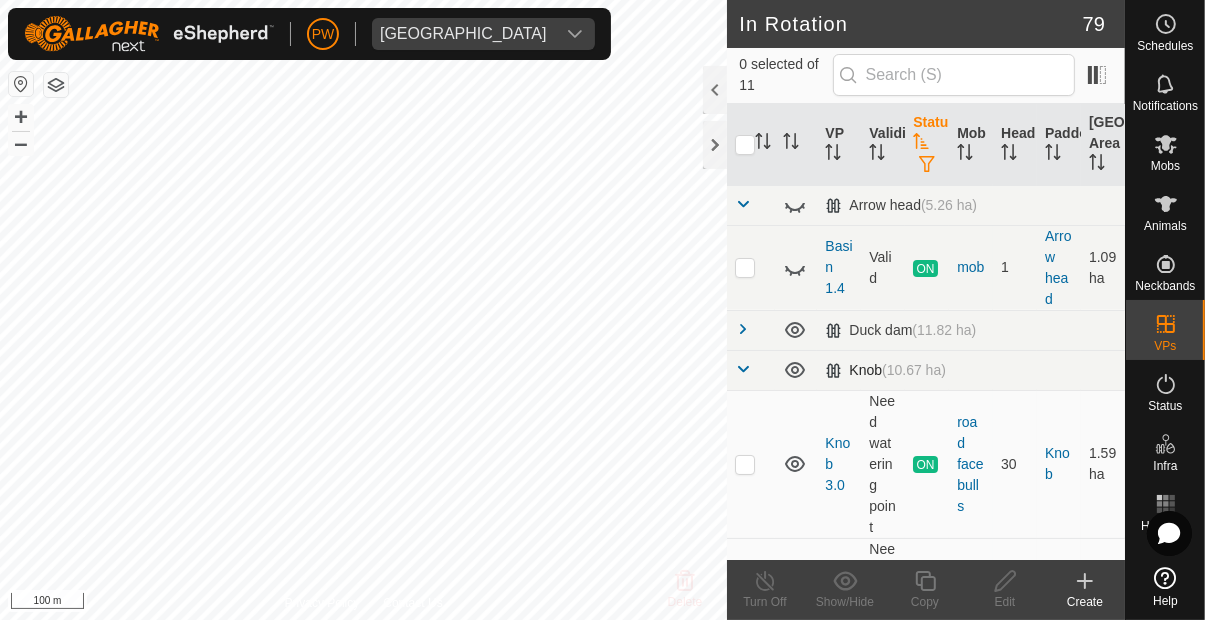 click at bounding box center [743, 369] 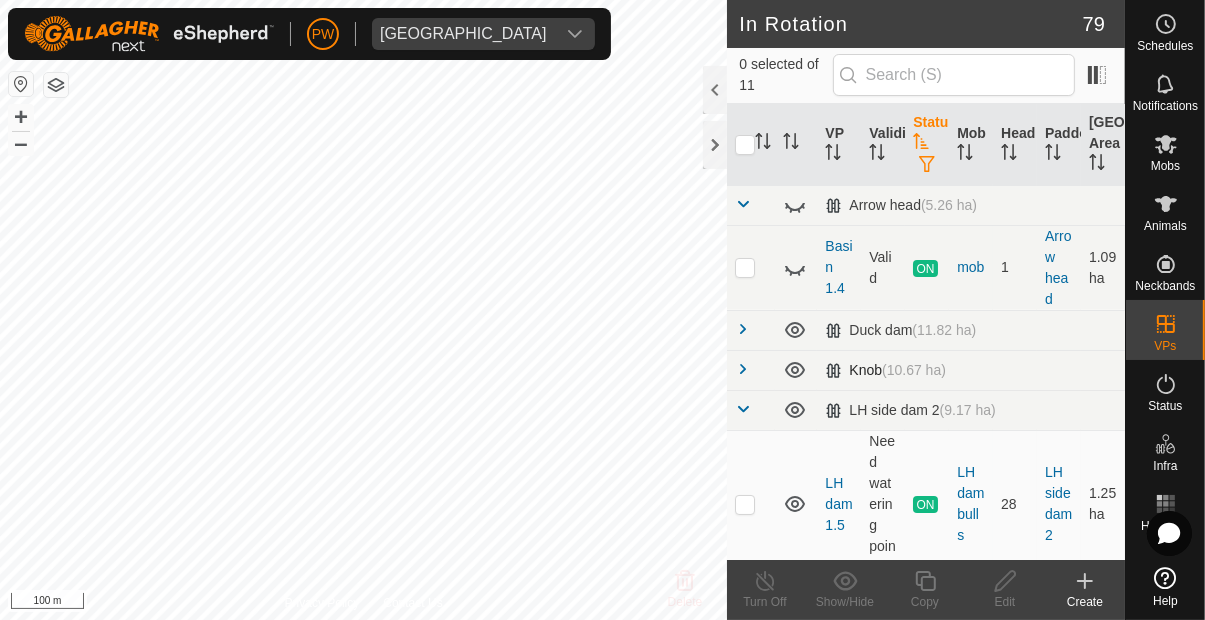 click at bounding box center (743, 369) 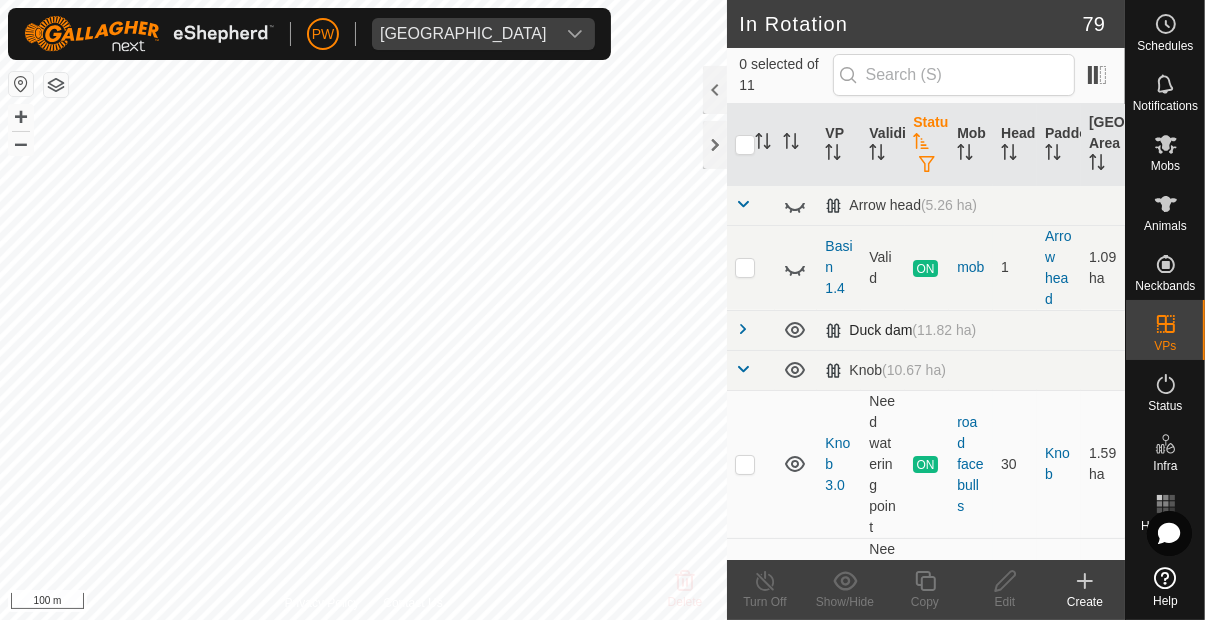 click at bounding box center [743, 329] 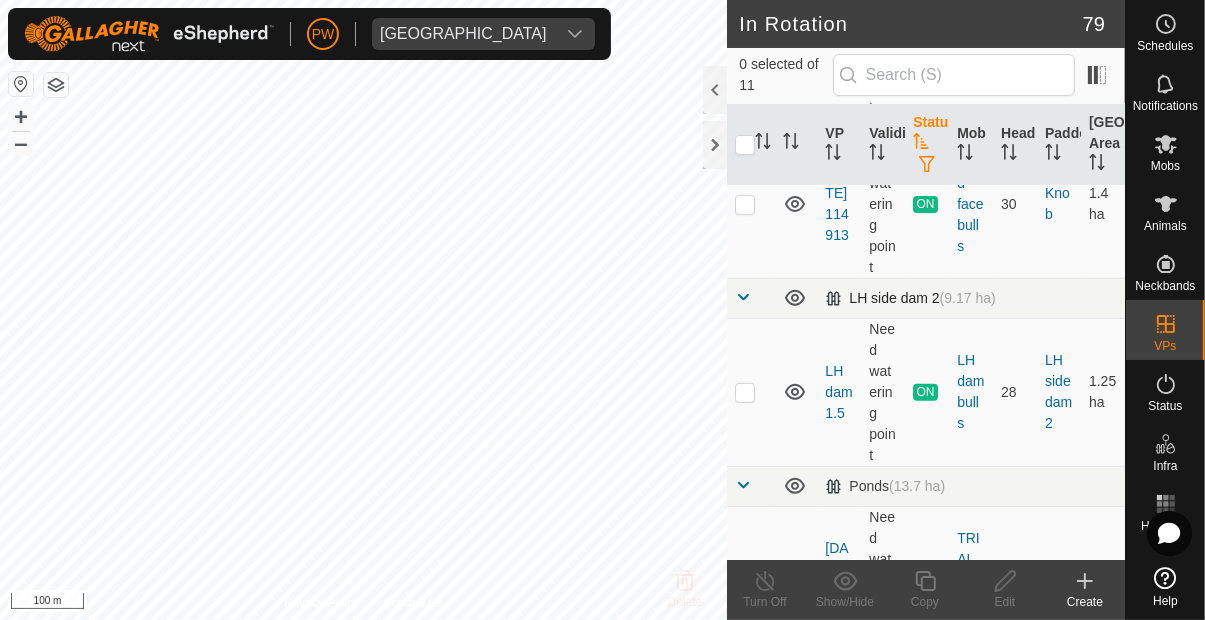scroll, scrollTop: 705, scrollLeft: 0, axis: vertical 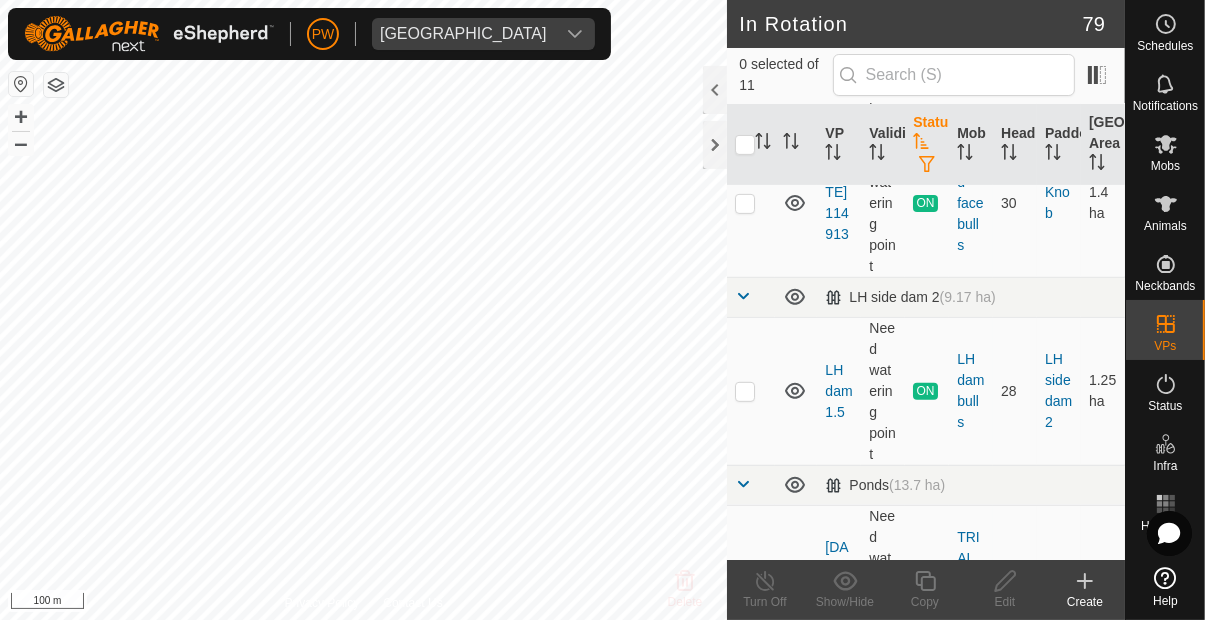 click at bounding box center (751, -281) 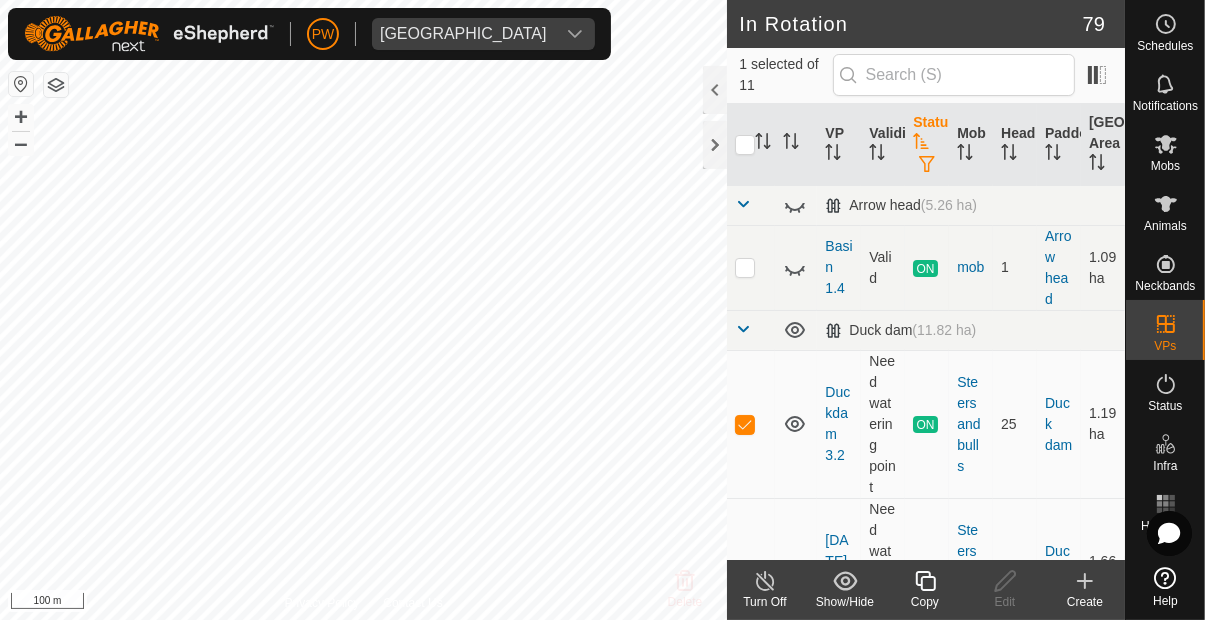 click 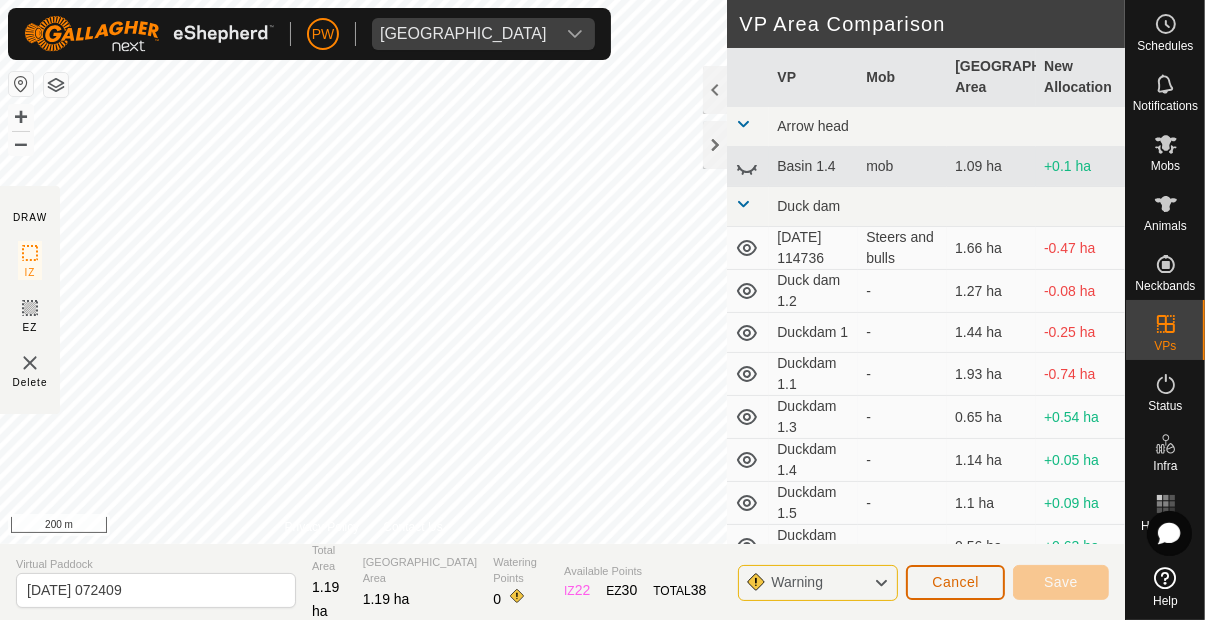 click on "Cancel" 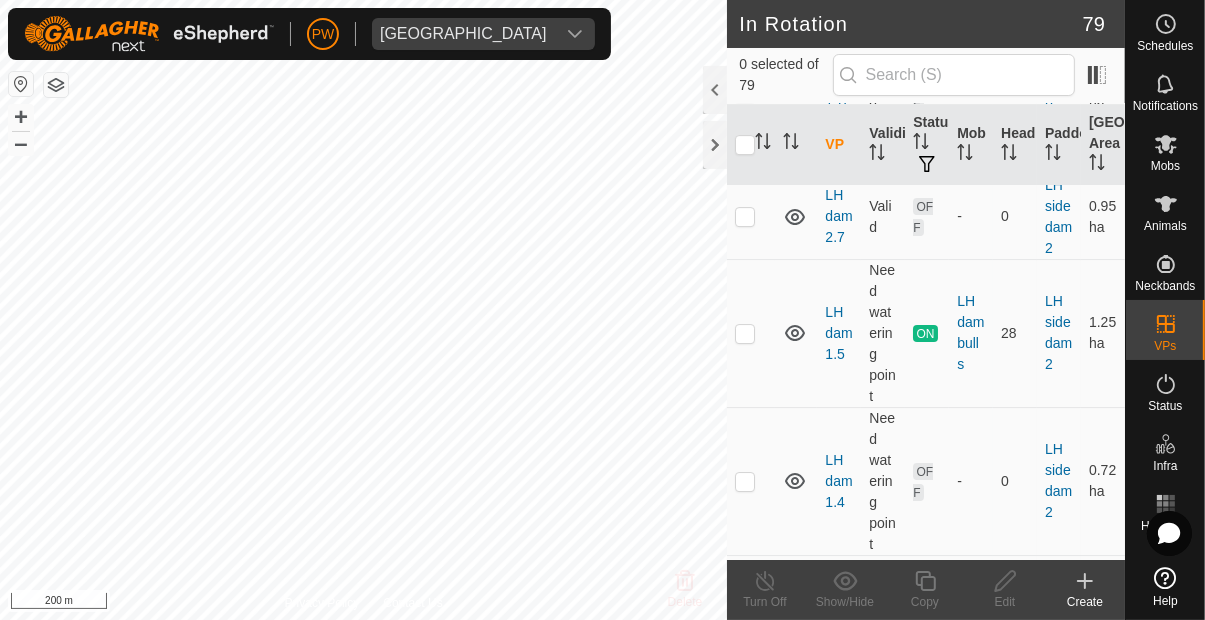 scroll, scrollTop: 5972, scrollLeft: 0, axis: vertical 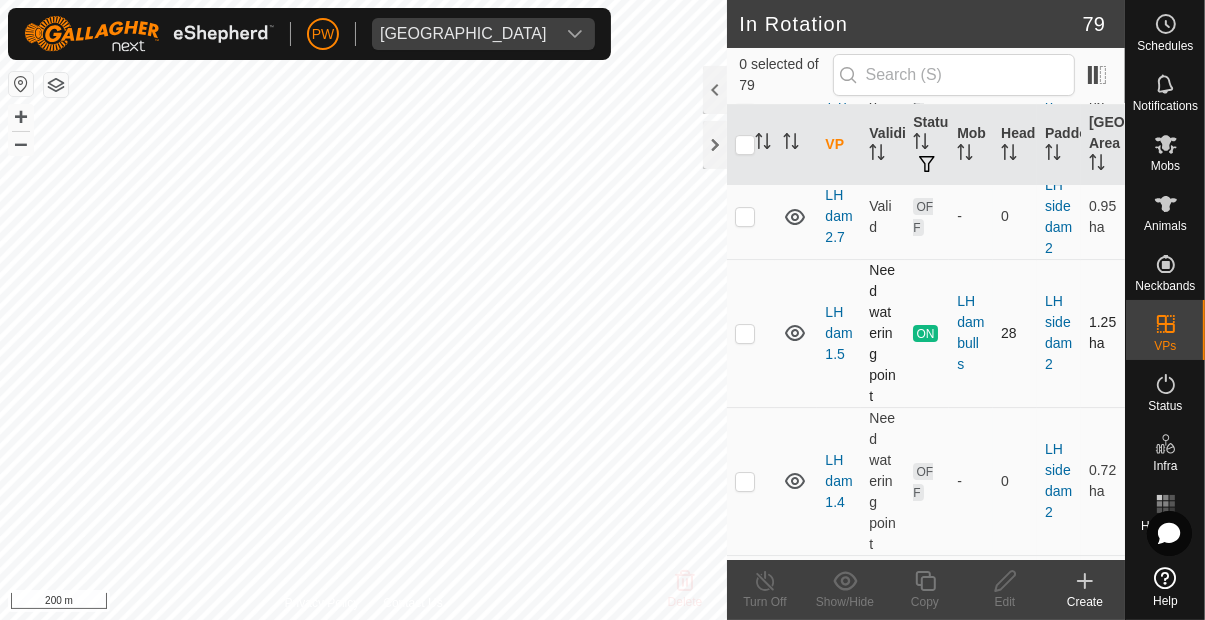 click at bounding box center (745, 333) 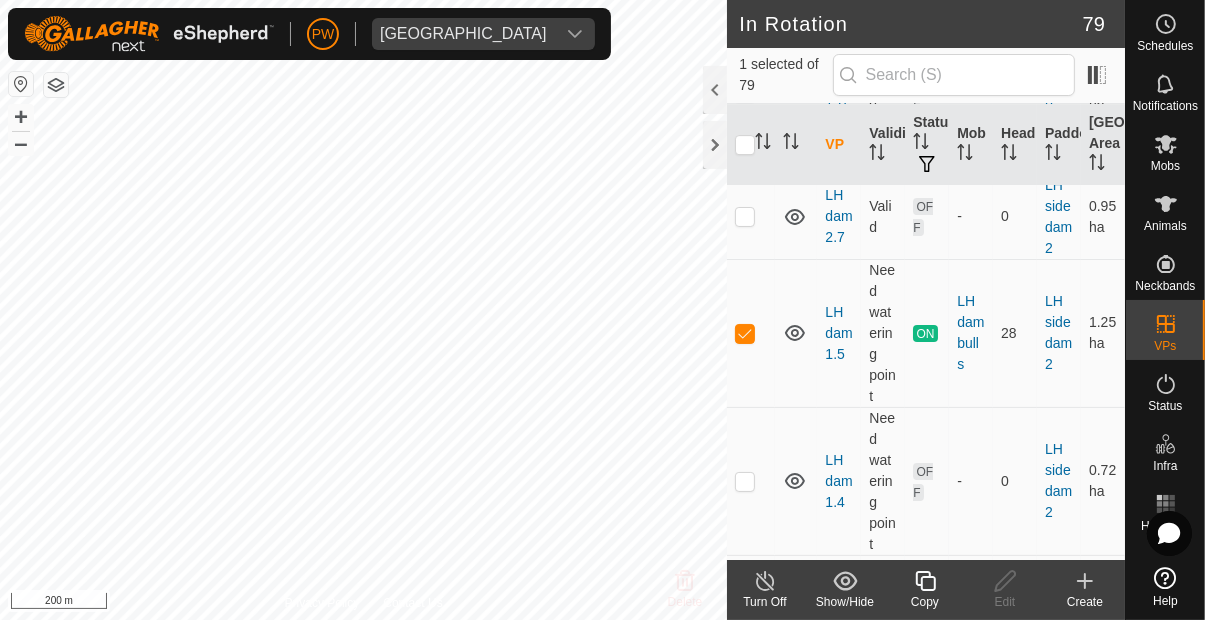 click 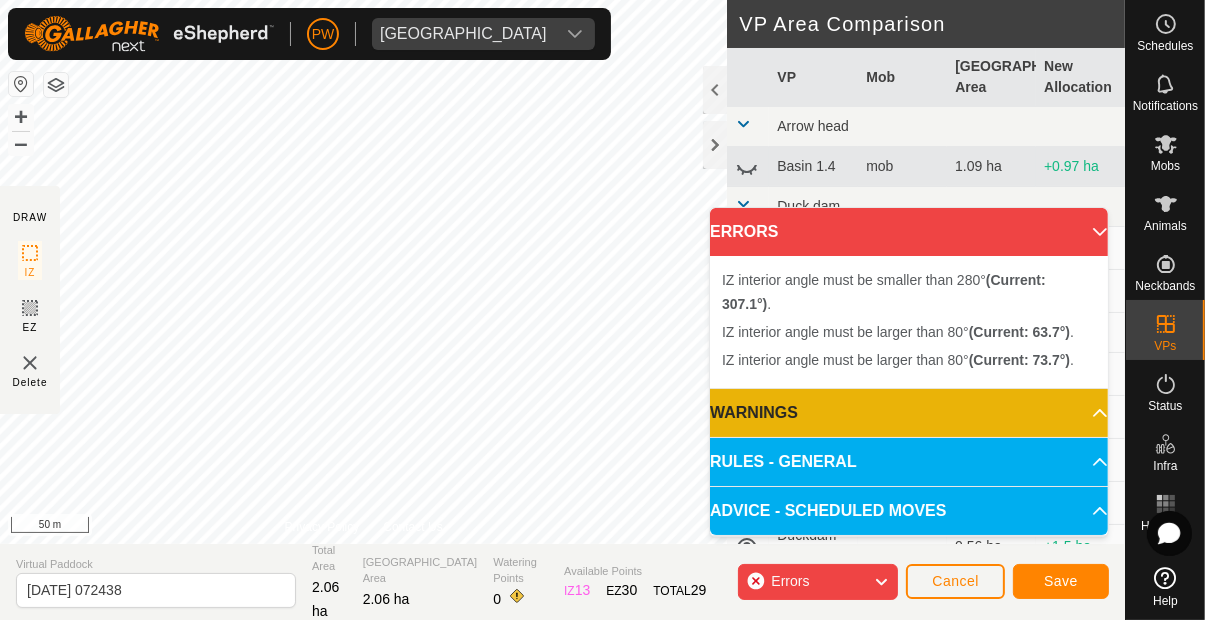 click on "IZ interior angle must be larger than 80°  (Current: 24.6°) ." at bounding box center (472, 361) 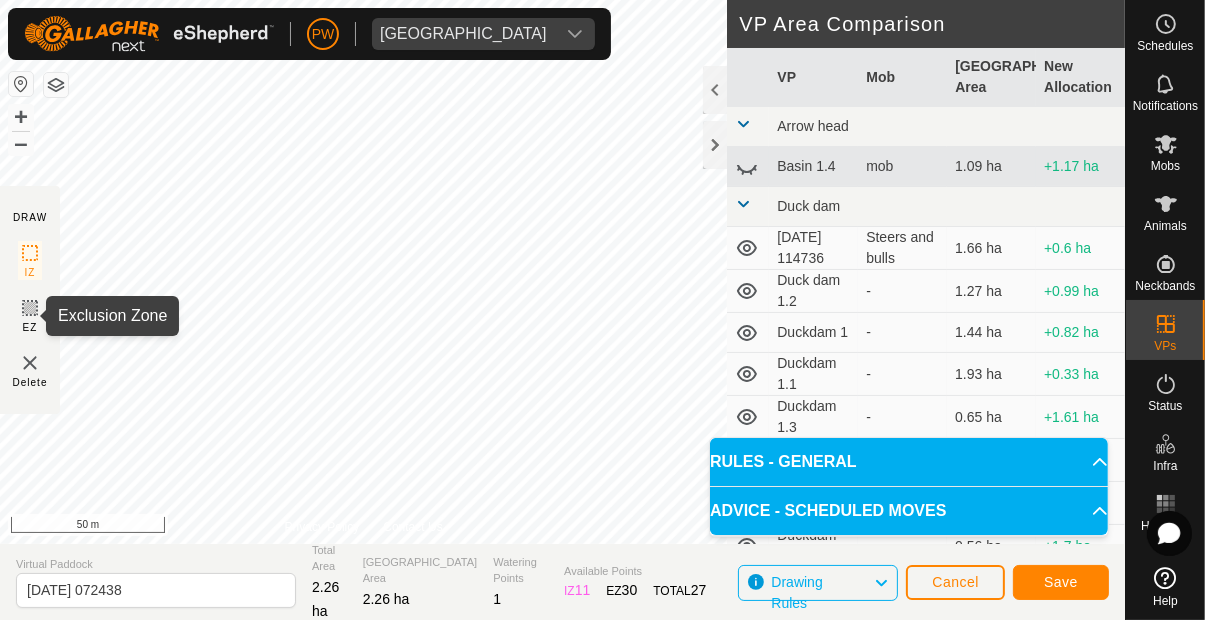 click 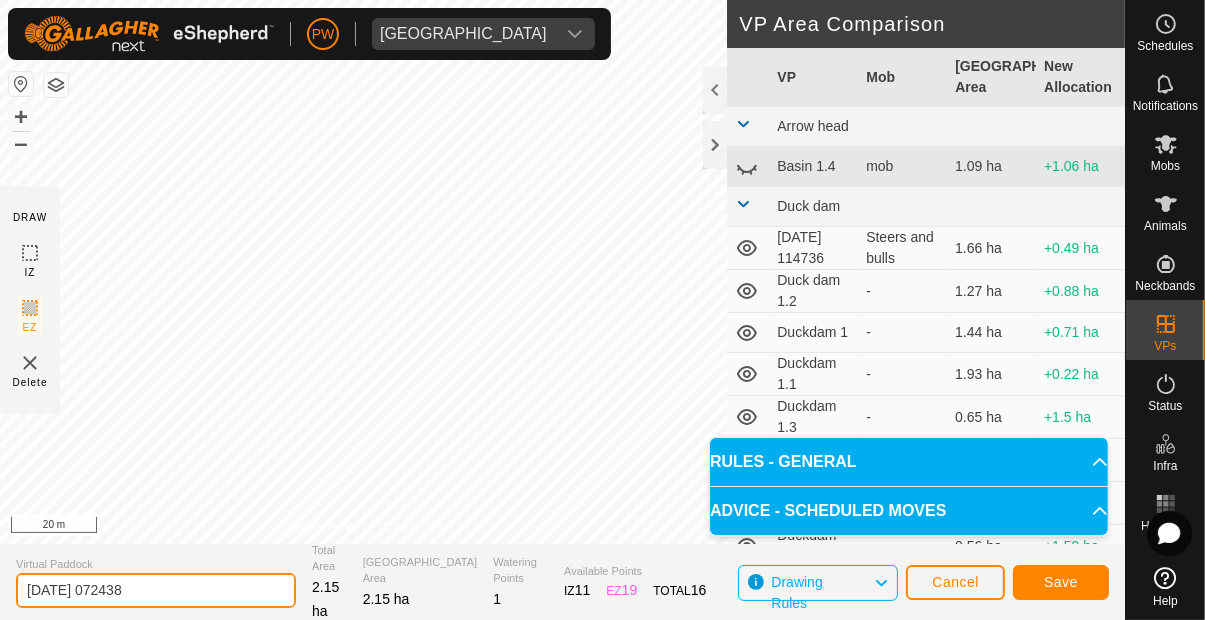 click on "[DATE] 072438" 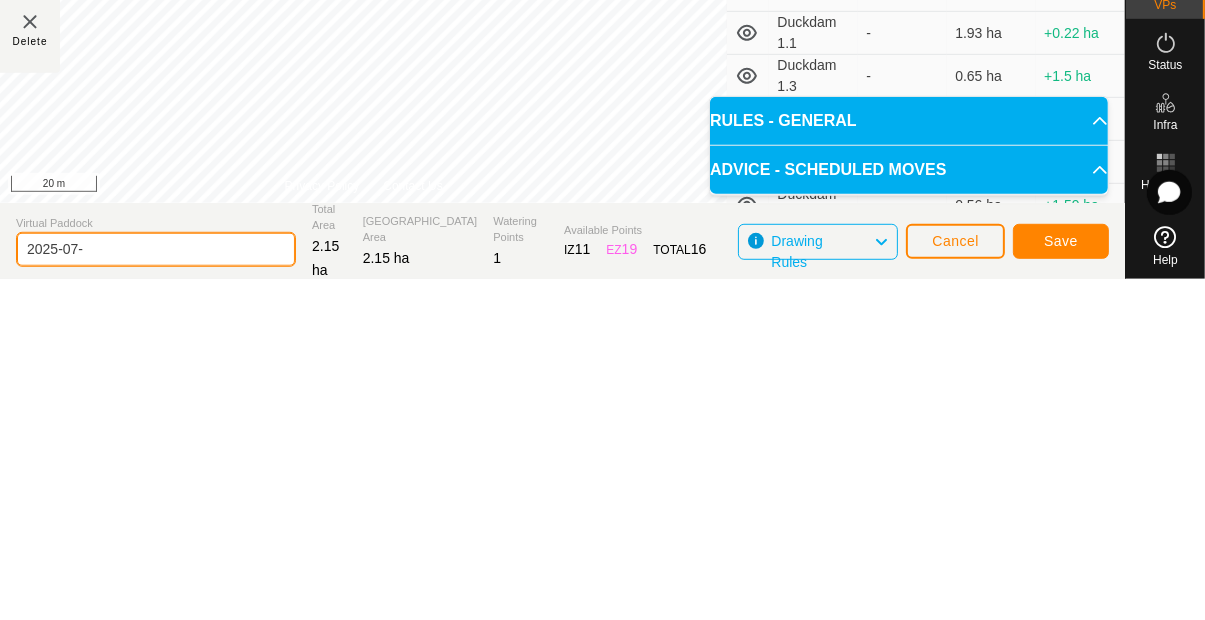 type on "2025-07" 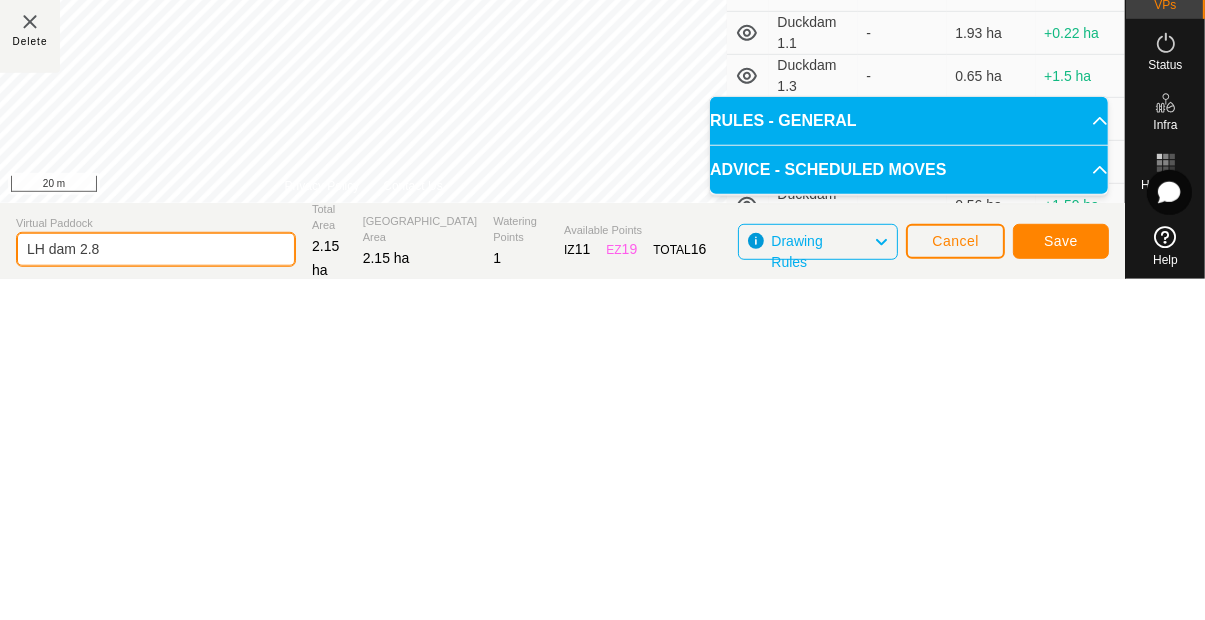 type on "LH dam 2.8" 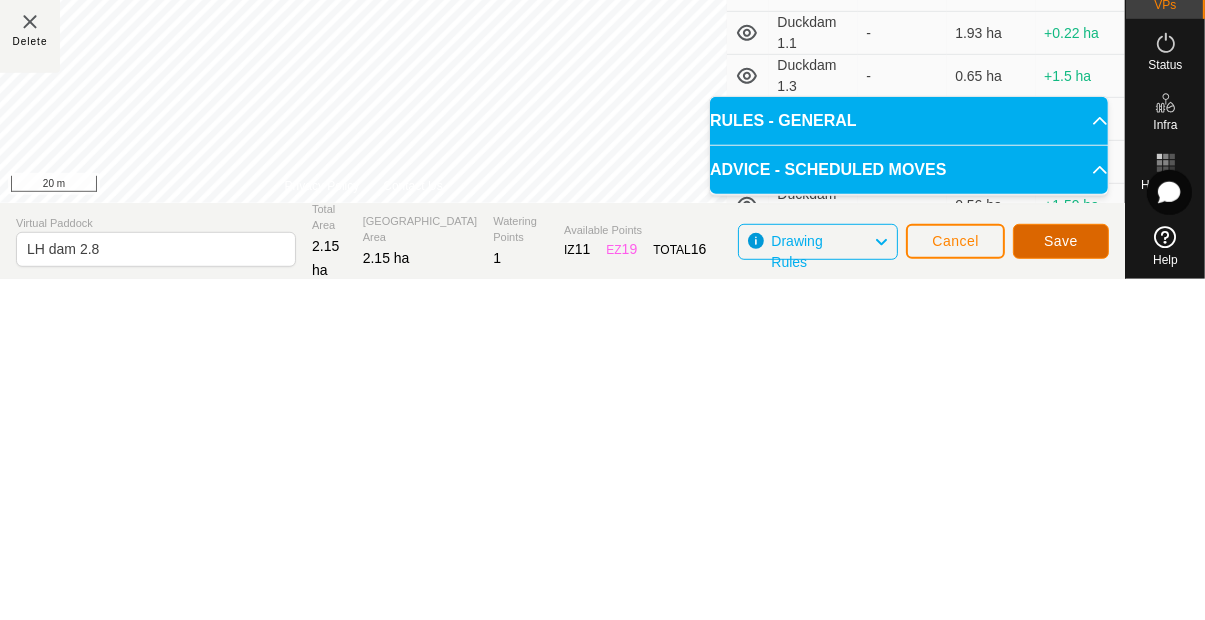 click on "Save" 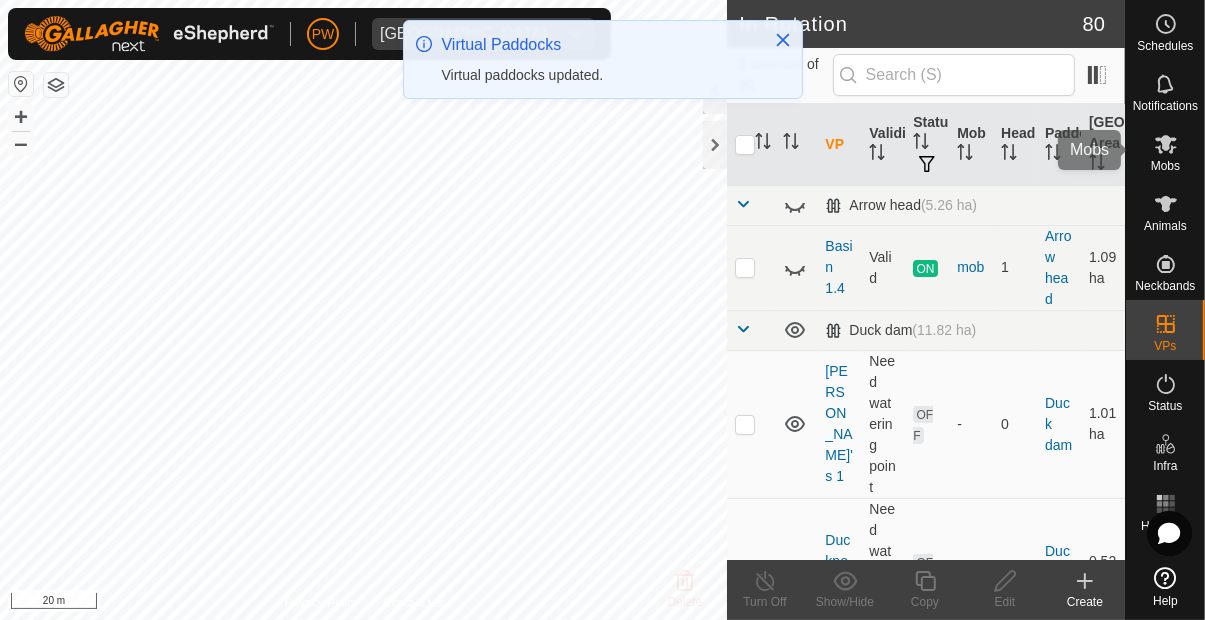 click 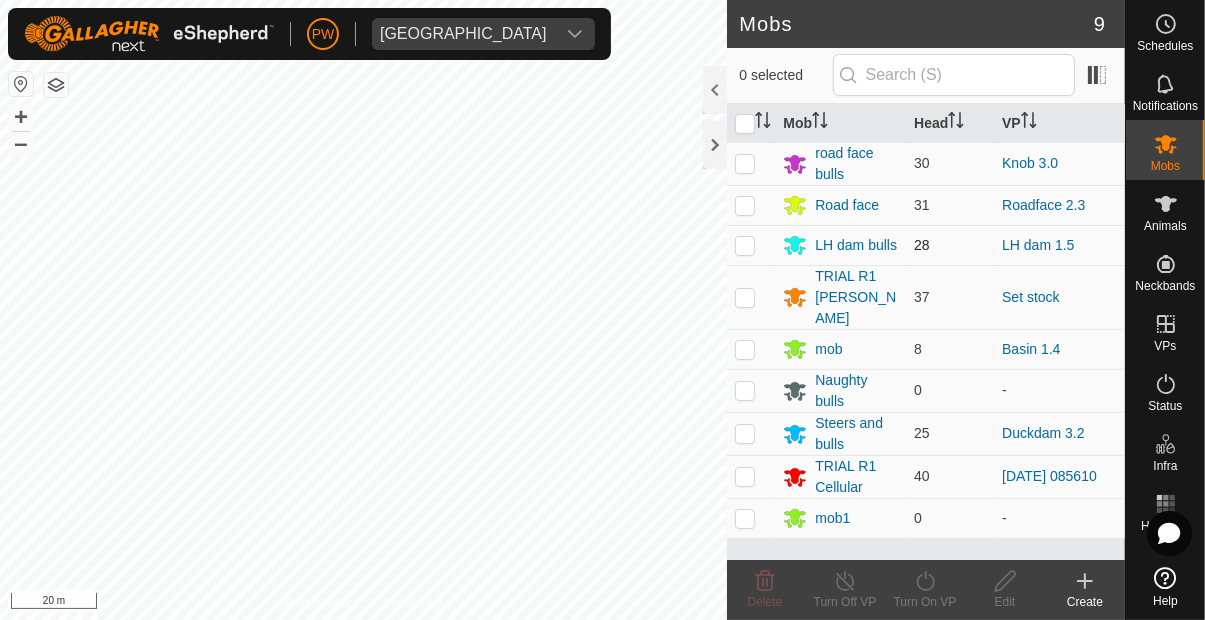 click at bounding box center [745, 245] 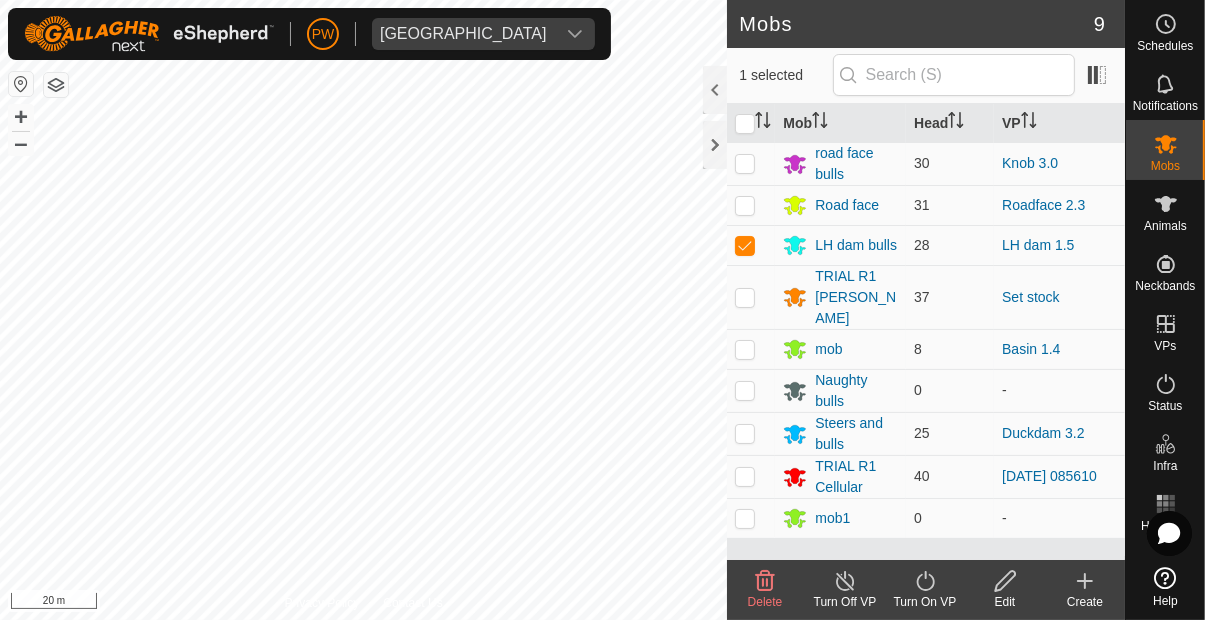 click on "Turn On VP" 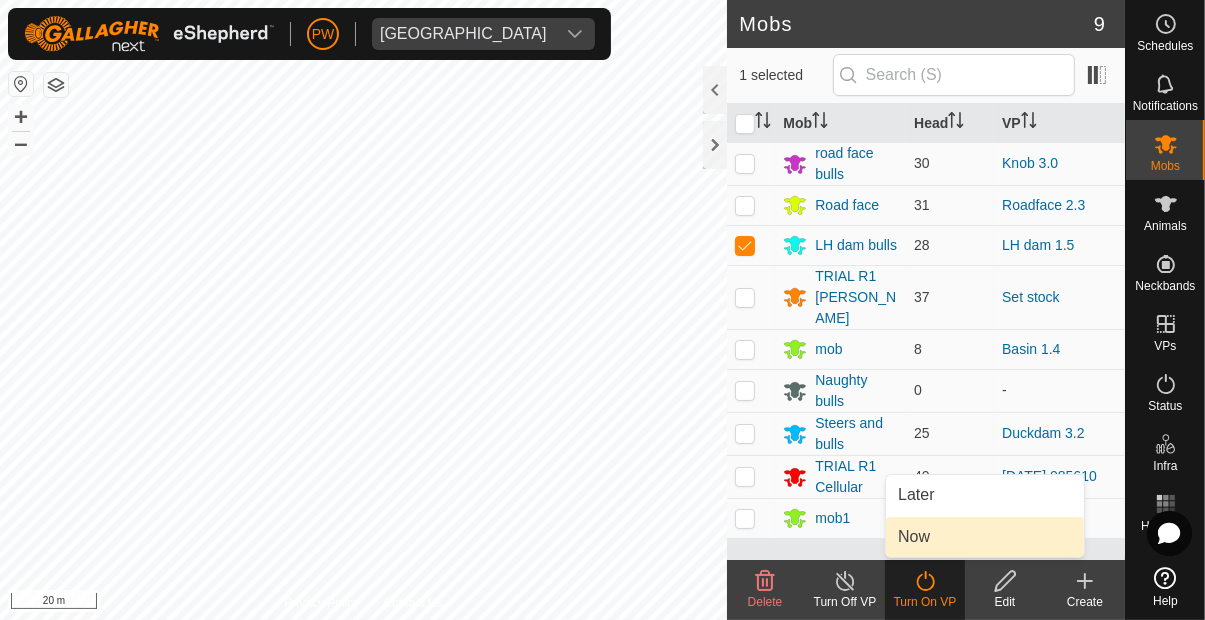 click on "Now" at bounding box center [985, 537] 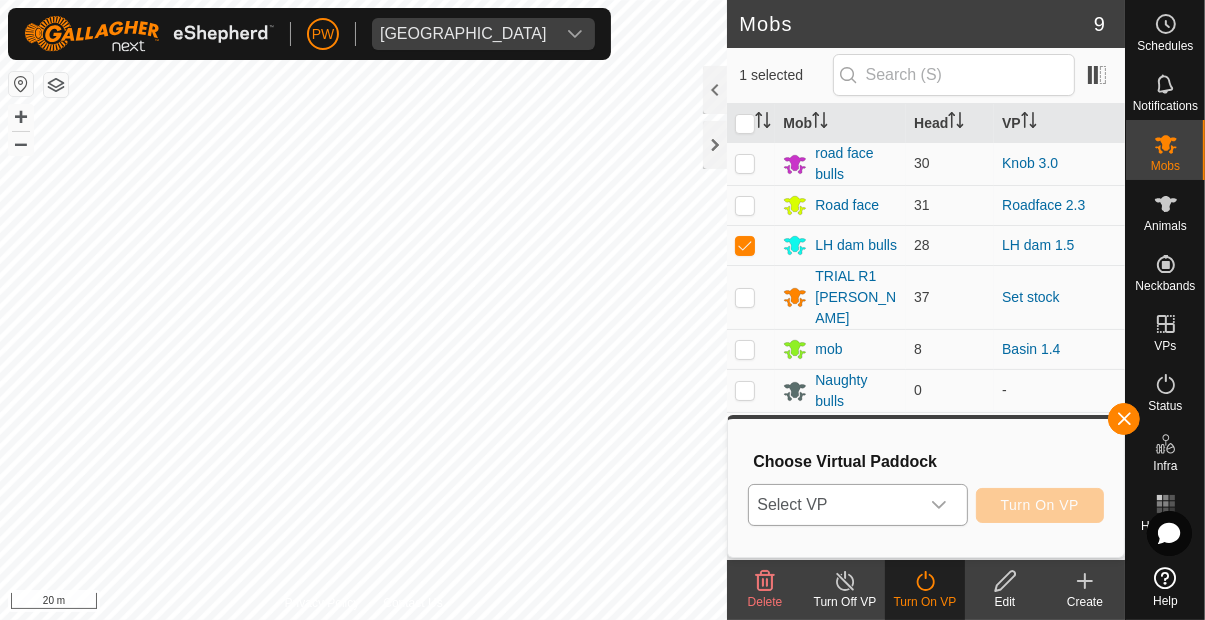 click 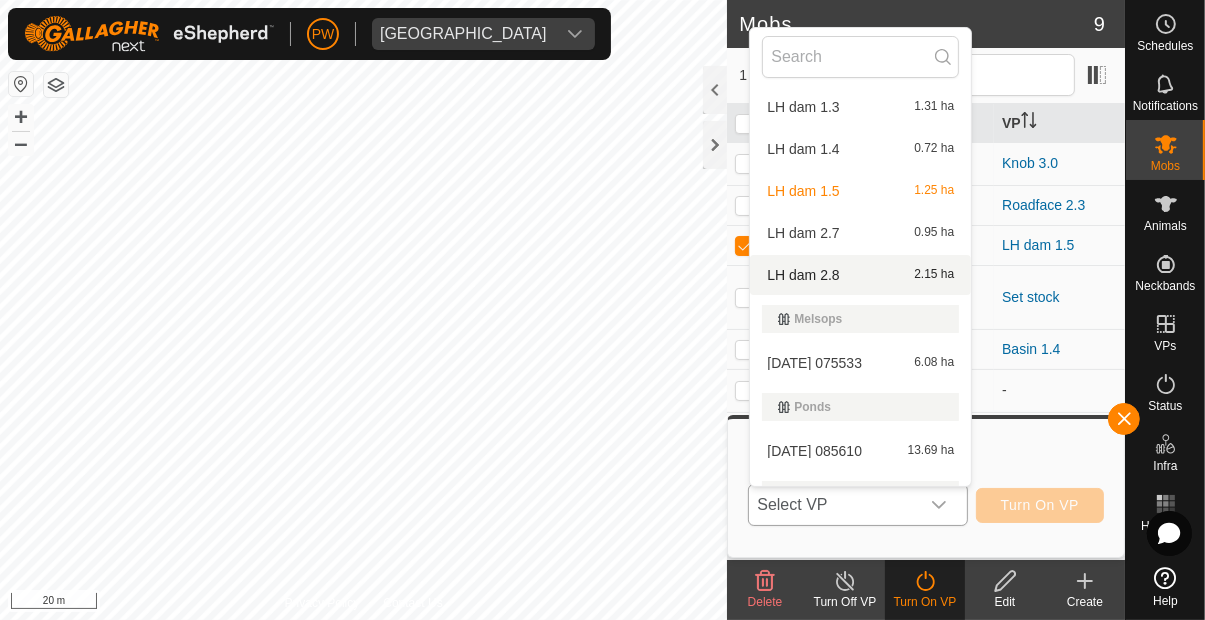scroll, scrollTop: 2415, scrollLeft: 0, axis: vertical 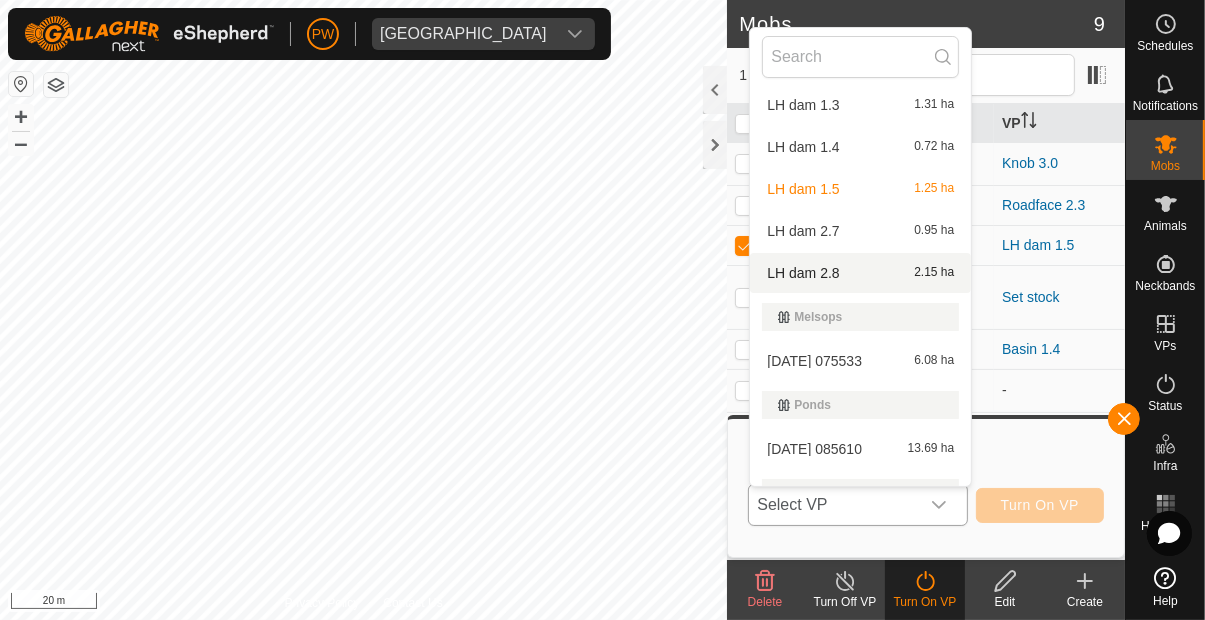 click on "LH dam 2.8  2.15 ha" at bounding box center (860, 273) 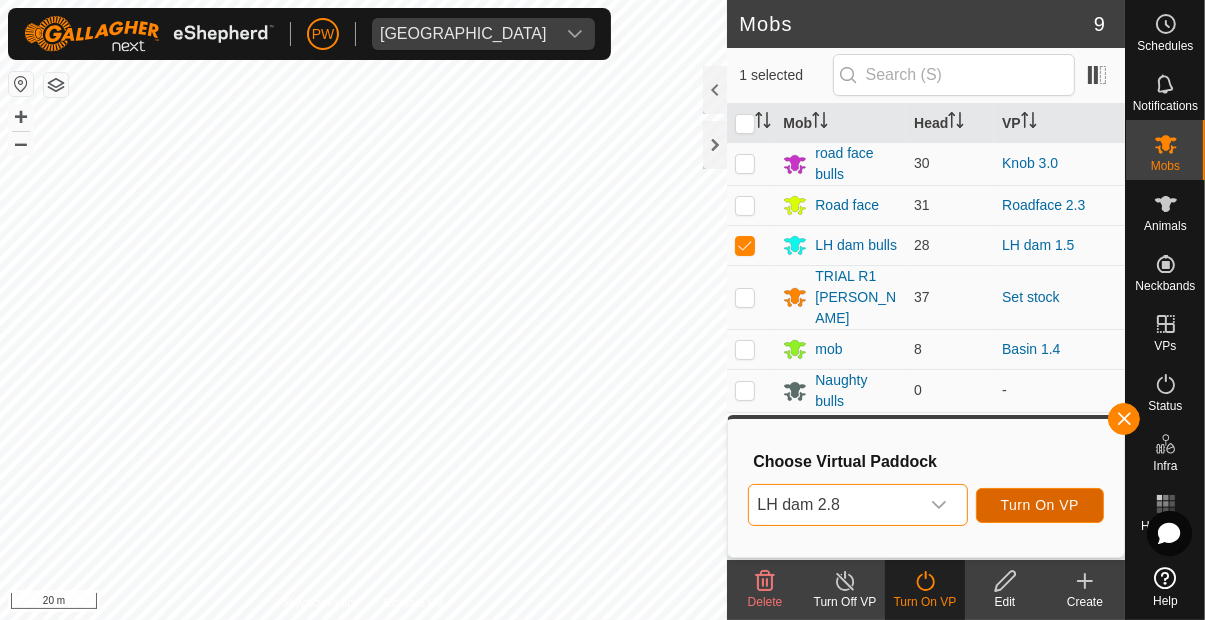 click on "Turn On VP" at bounding box center (1040, 505) 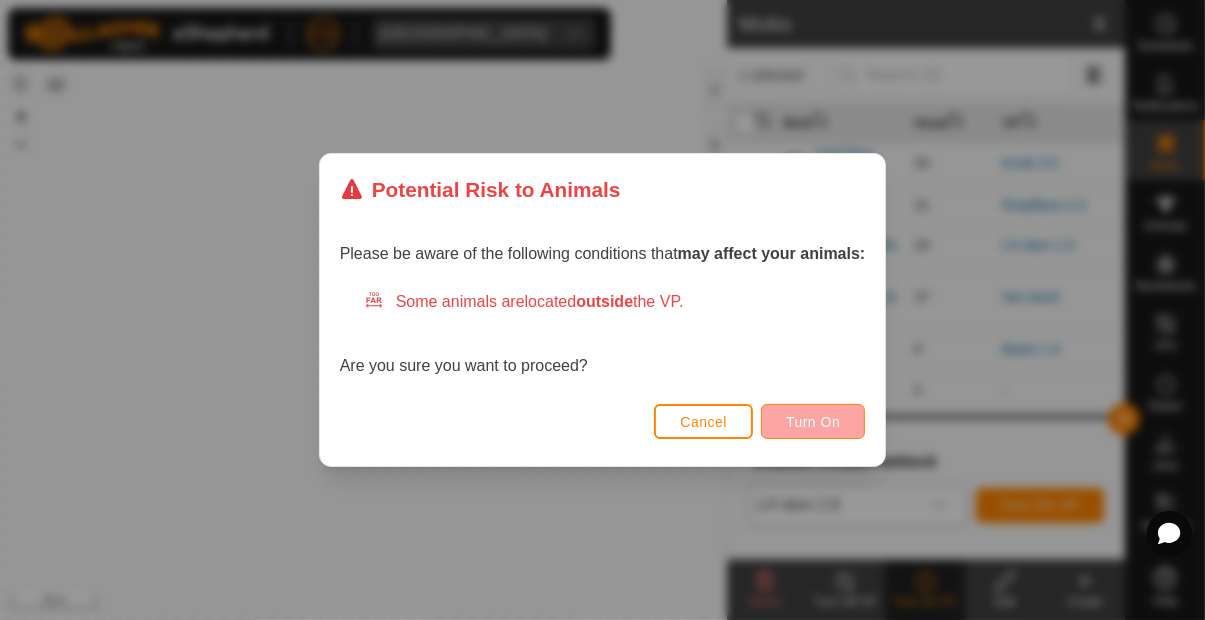 click on "Turn On" at bounding box center [813, 422] 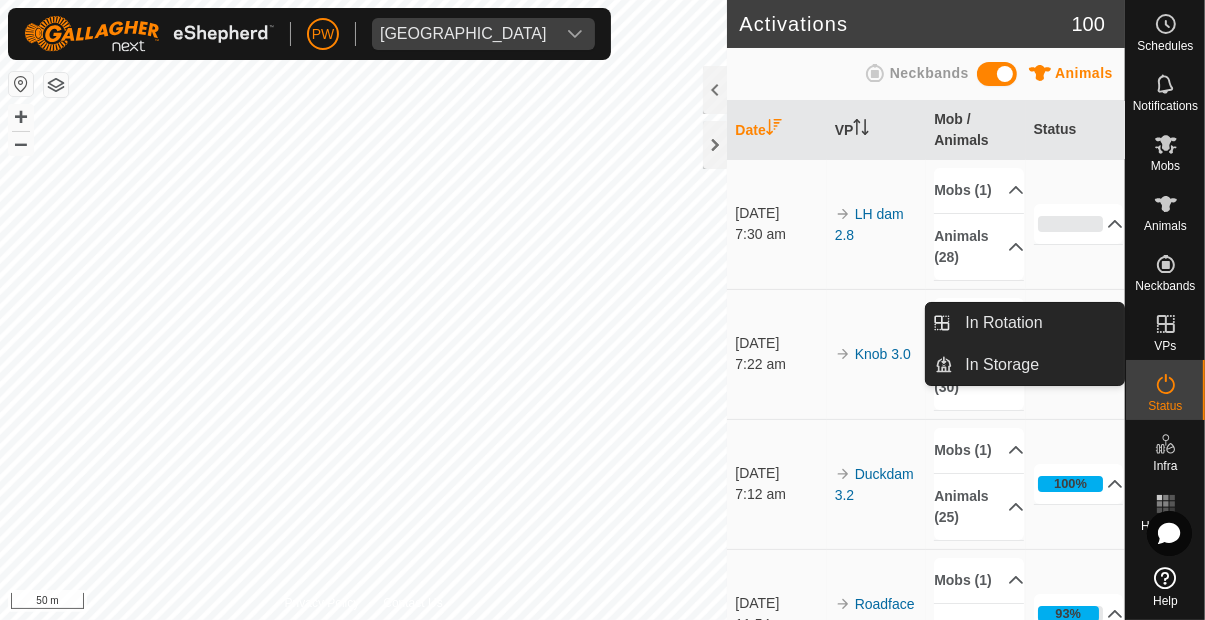 click 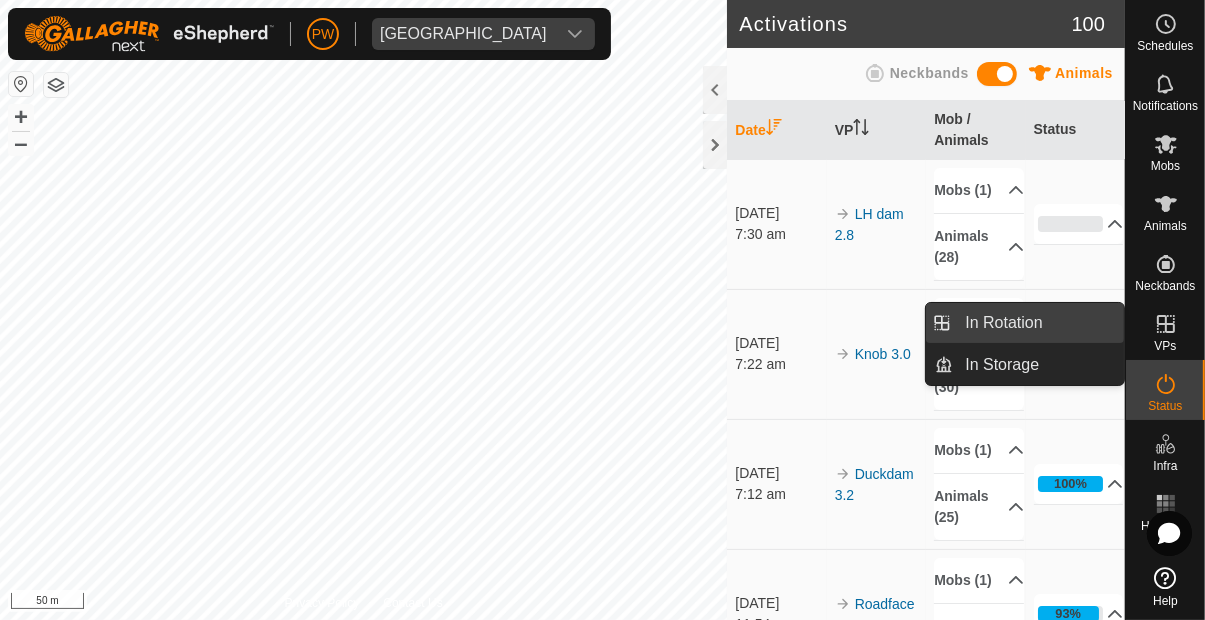 click on "In Rotation" at bounding box center (1003, 323) 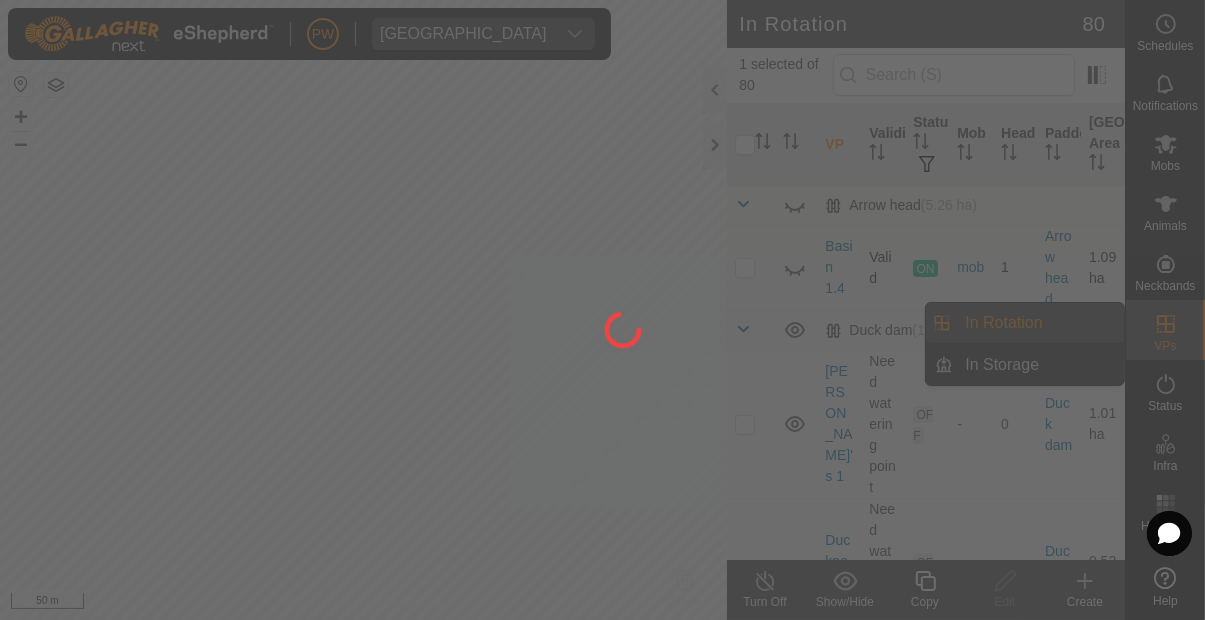click on "Arrow head" at bounding box center (1059, 267) 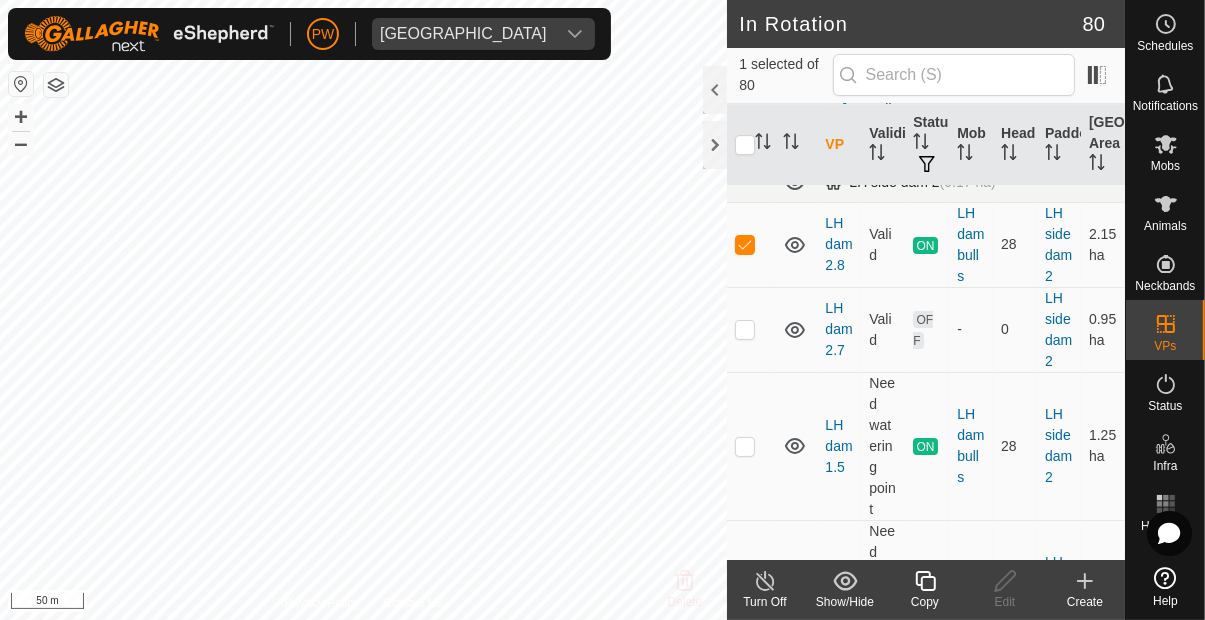 scroll, scrollTop: 5944, scrollLeft: 0, axis: vertical 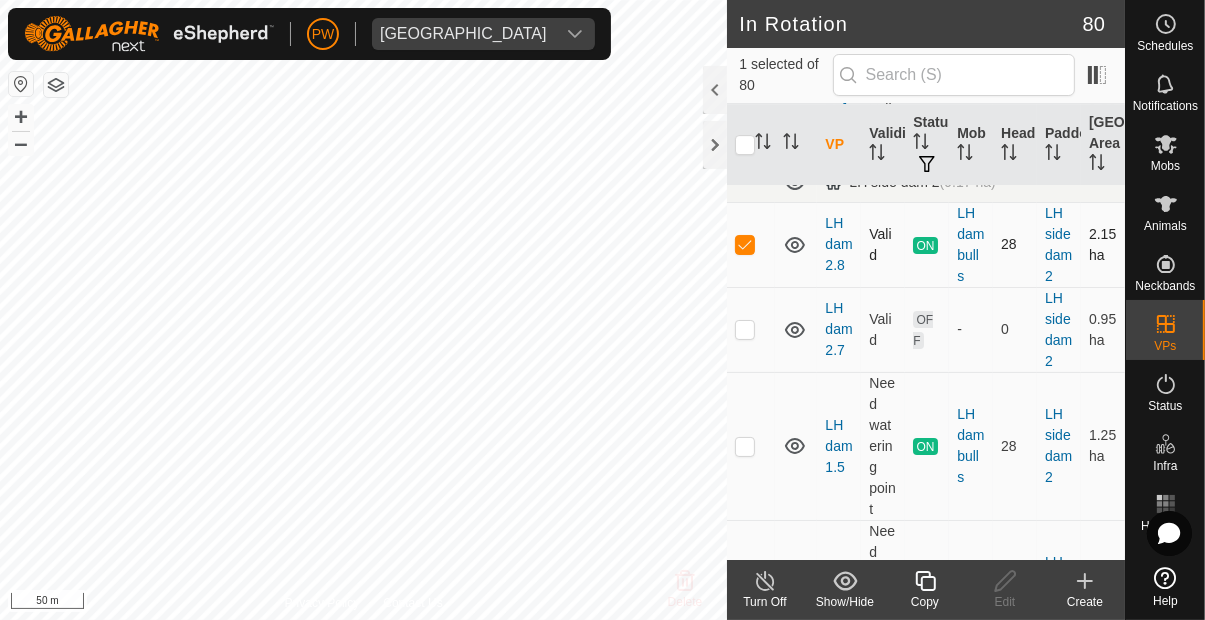 click at bounding box center [745, 244] 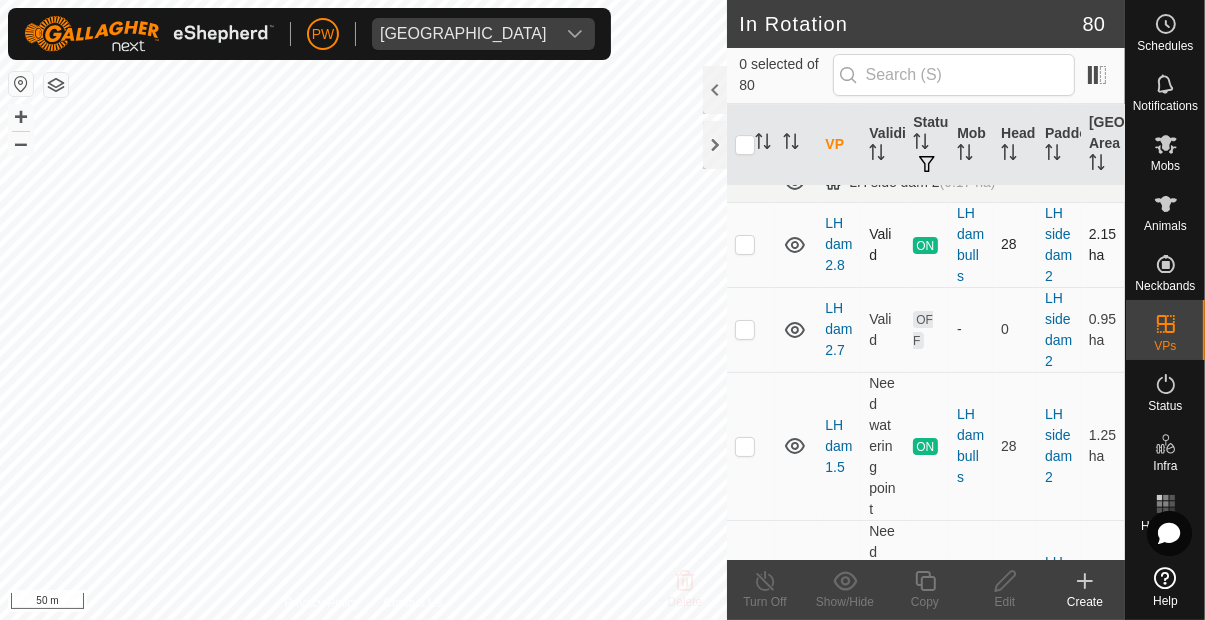 checkbox on "false" 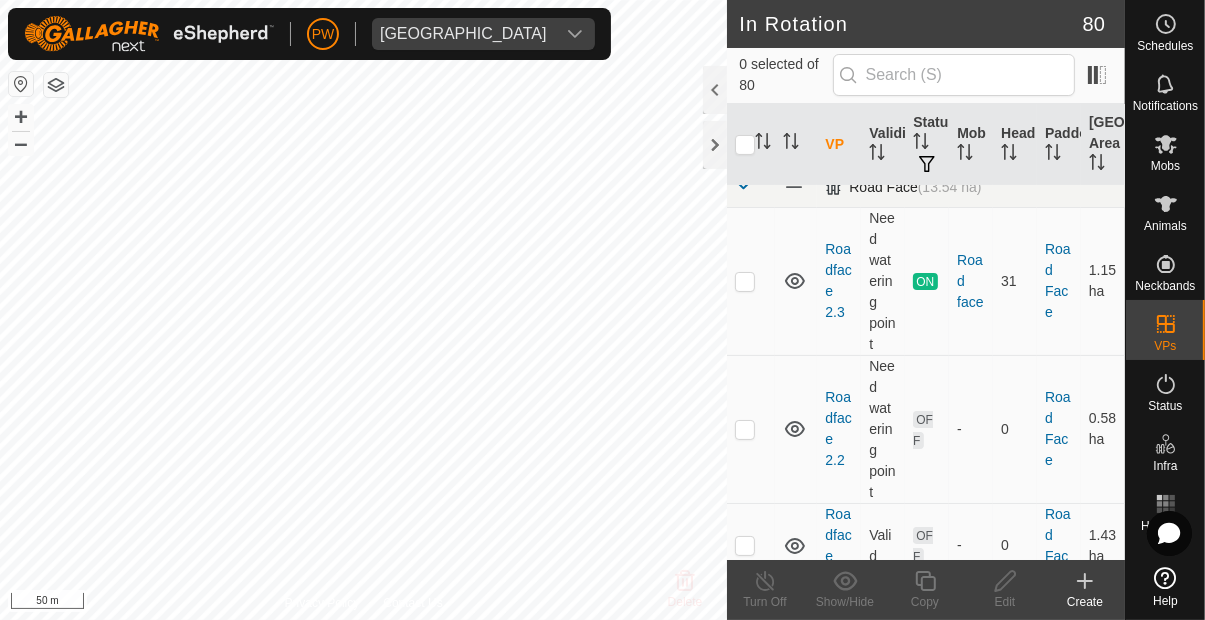 scroll, scrollTop: 7286, scrollLeft: 0, axis: vertical 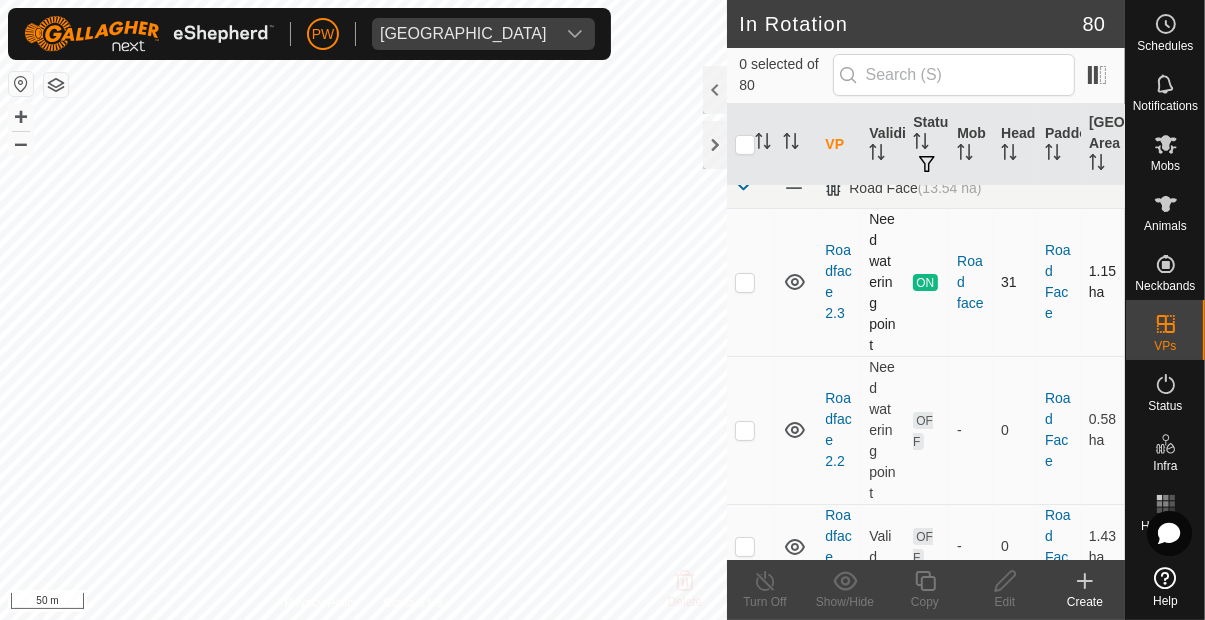 click at bounding box center (745, 282) 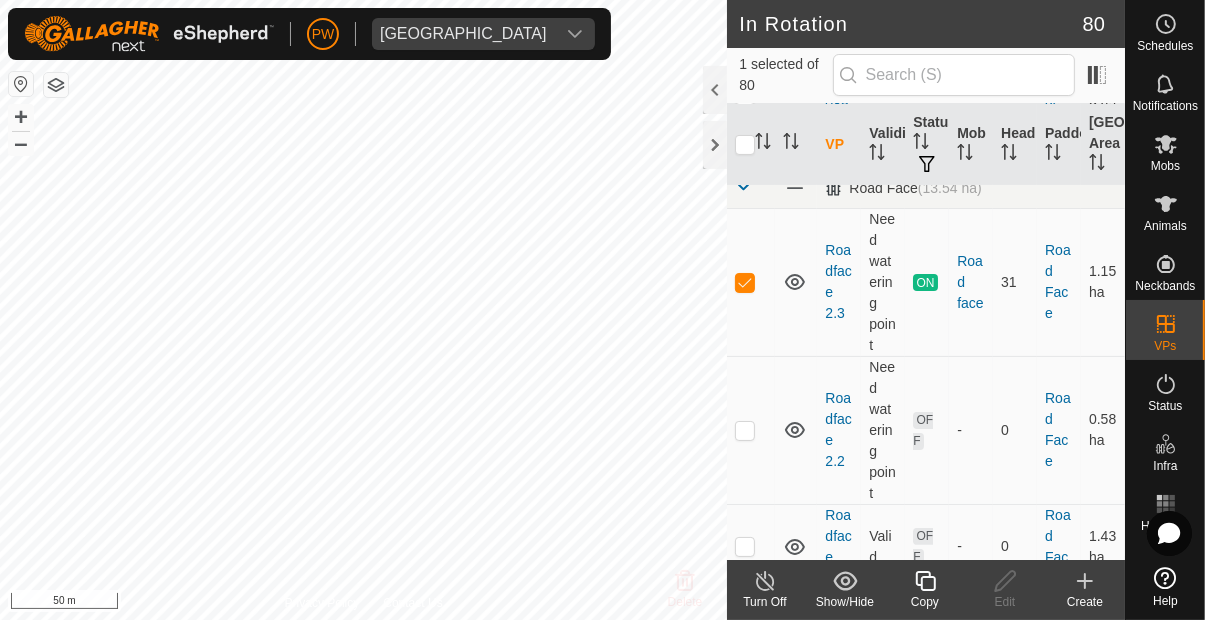 click 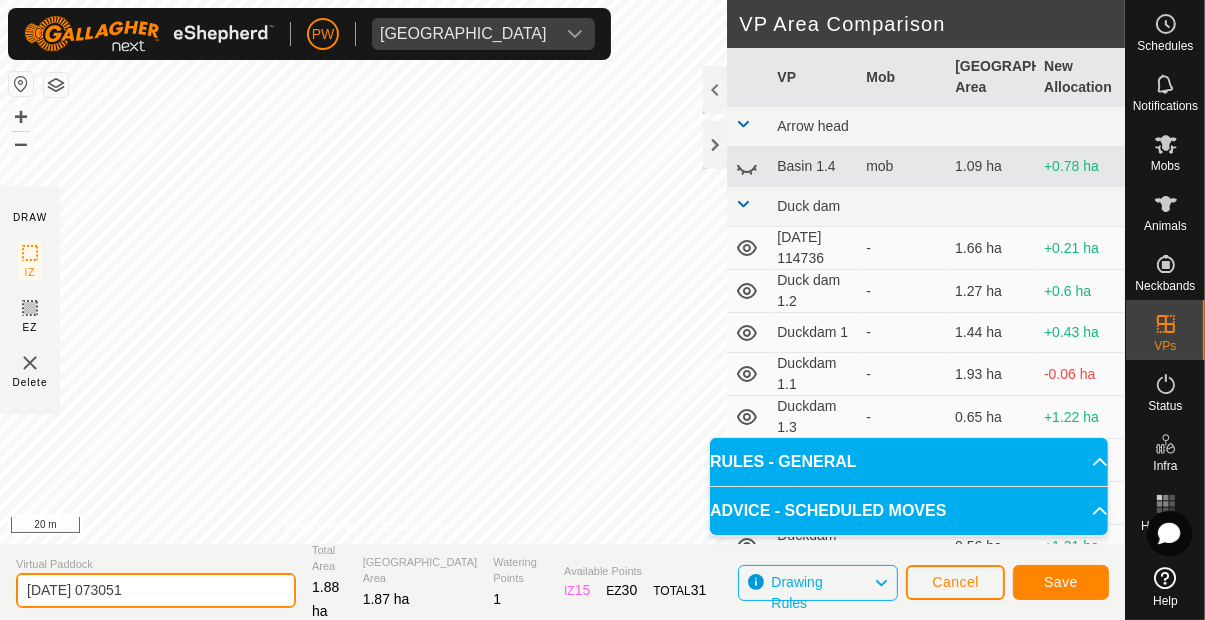 click on "[DATE] 073051" 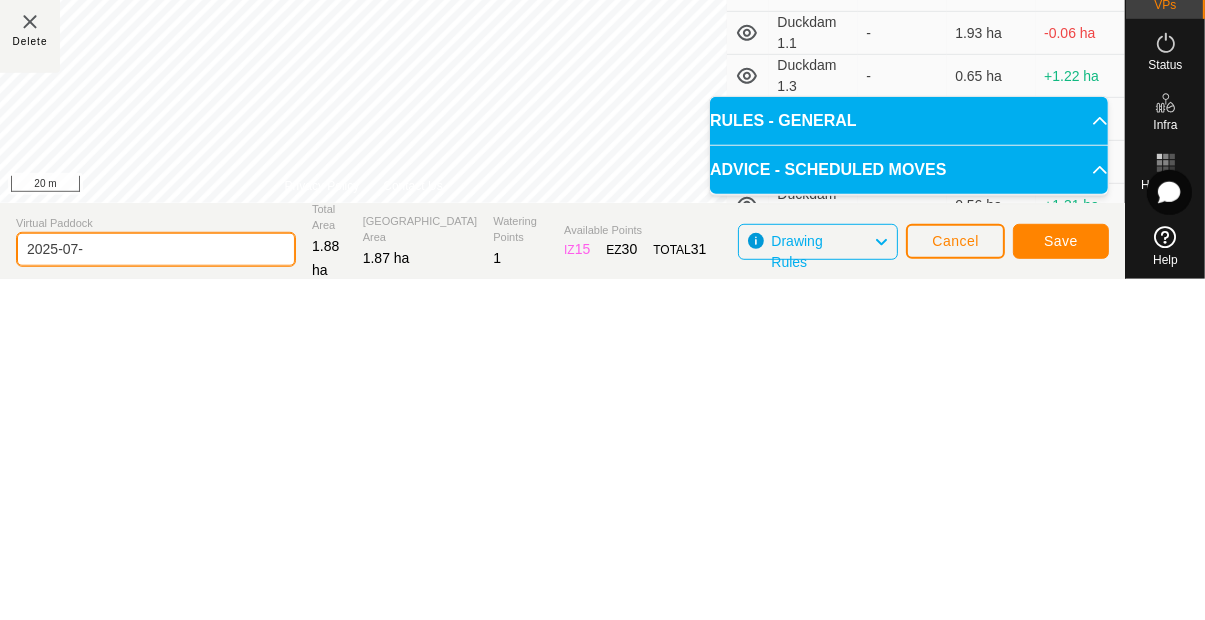 type on "2025-07" 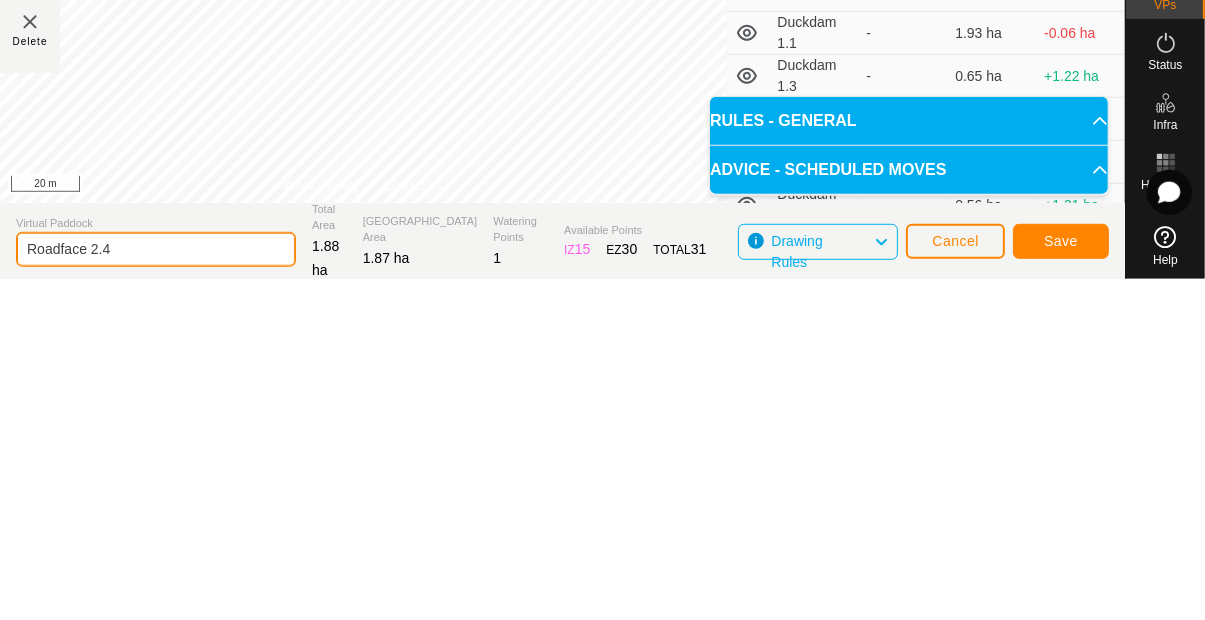 type on "Roadface 2.4" 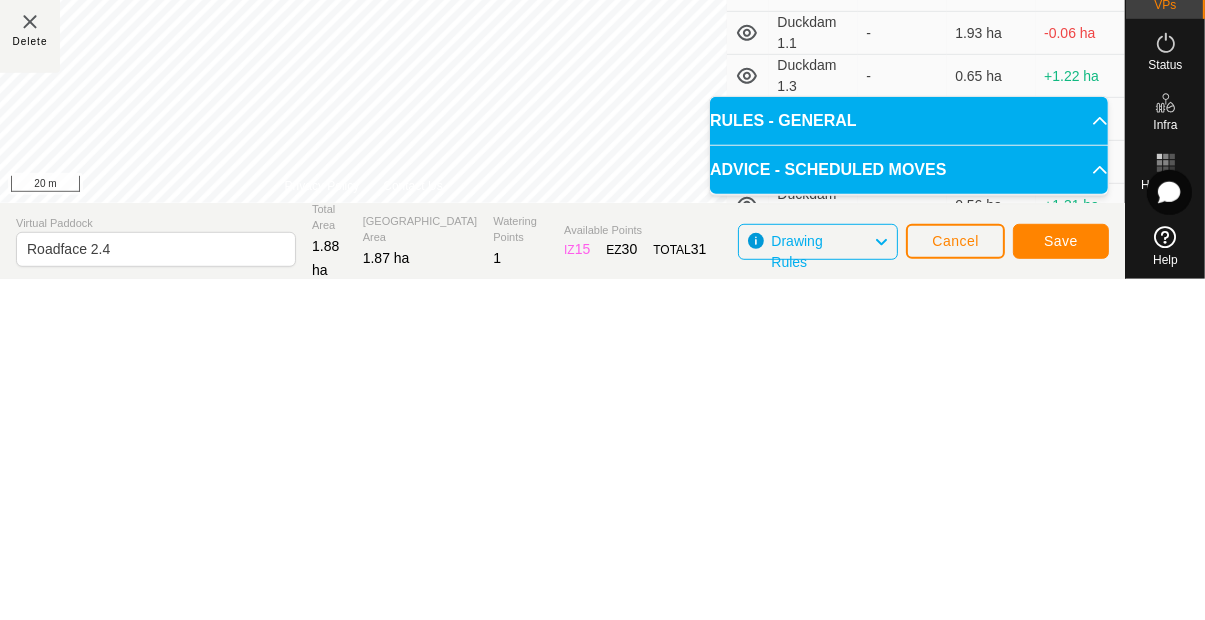 click on "Save" 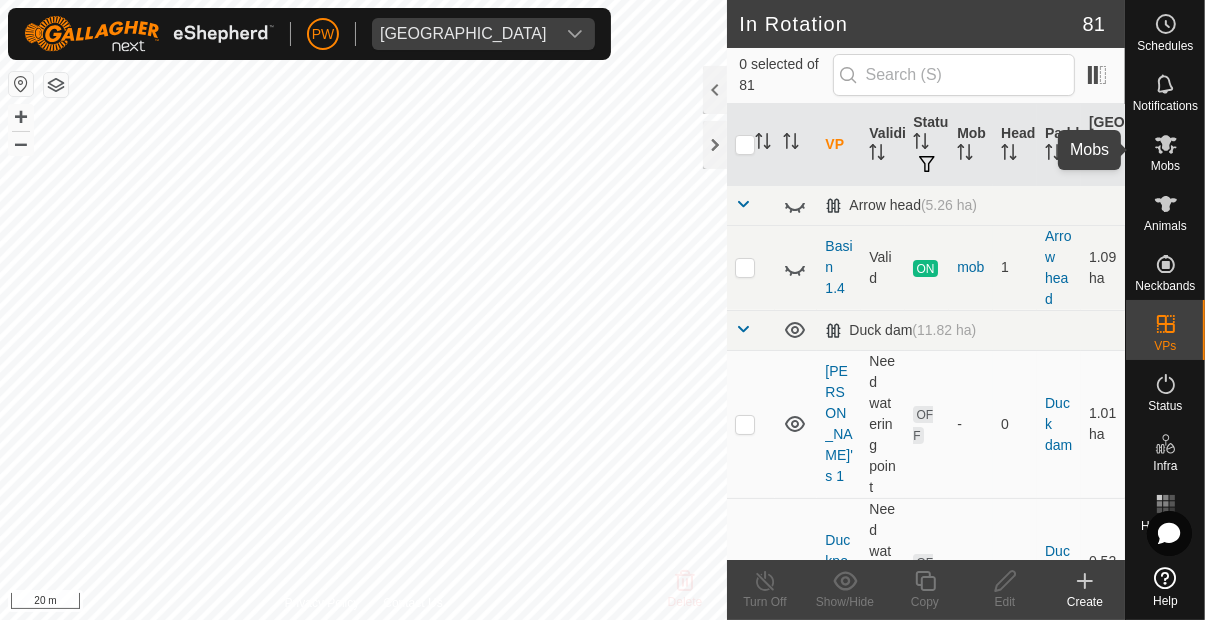 click 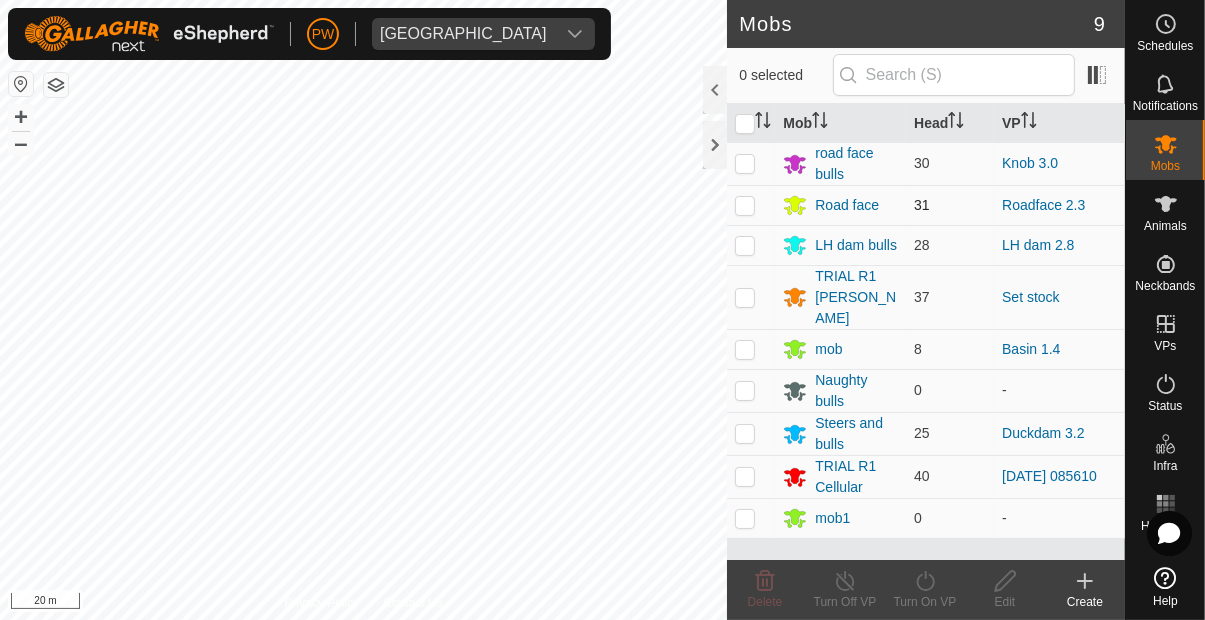 click at bounding box center [745, 205] 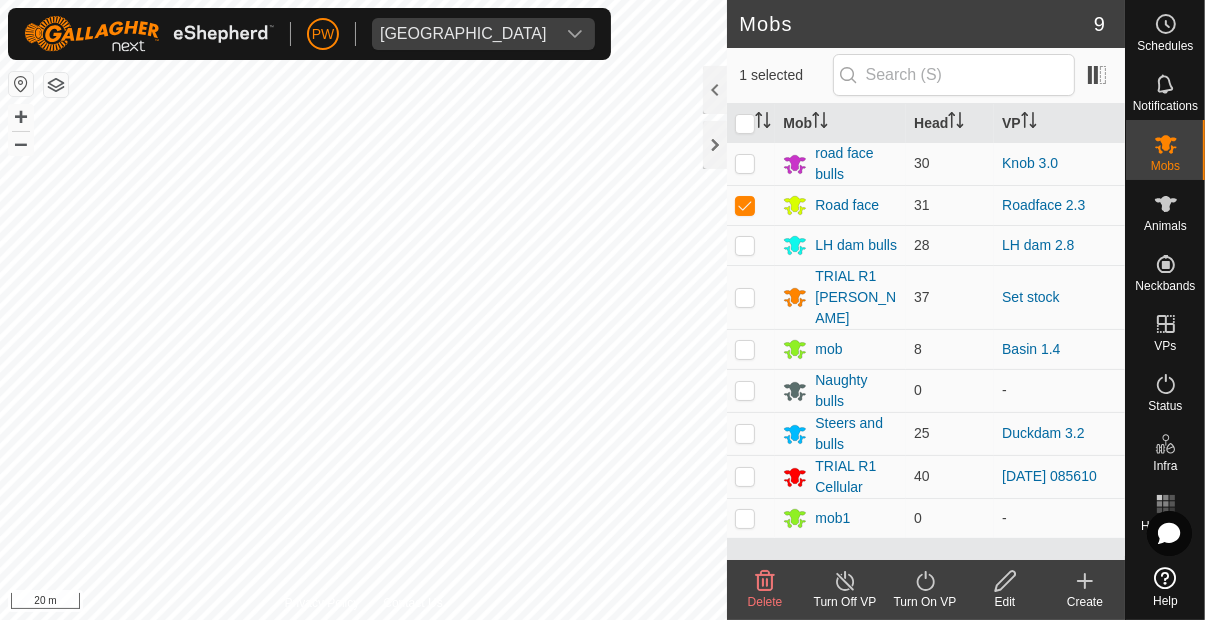click on "Turn On VP" 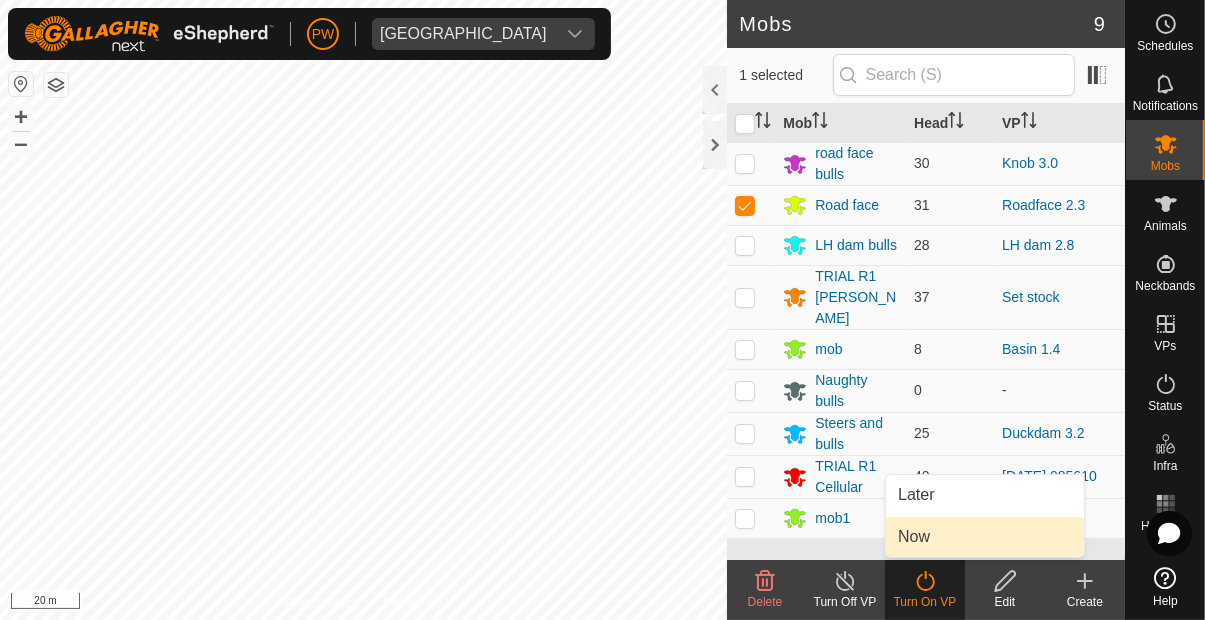 click on "Now" at bounding box center (985, 537) 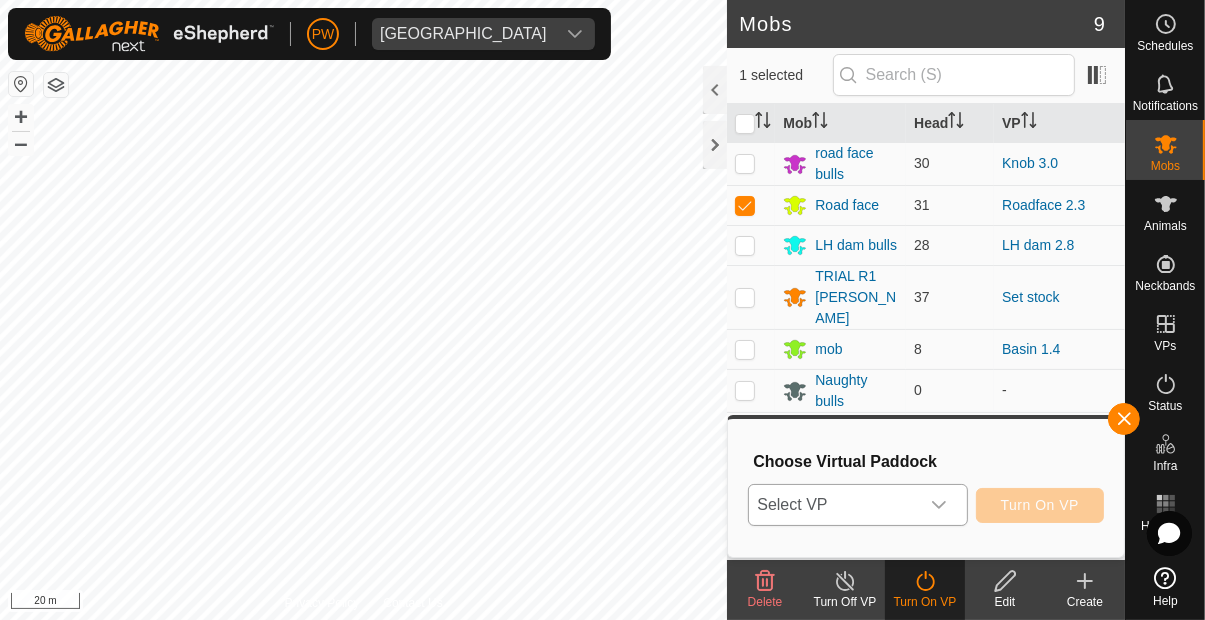 click 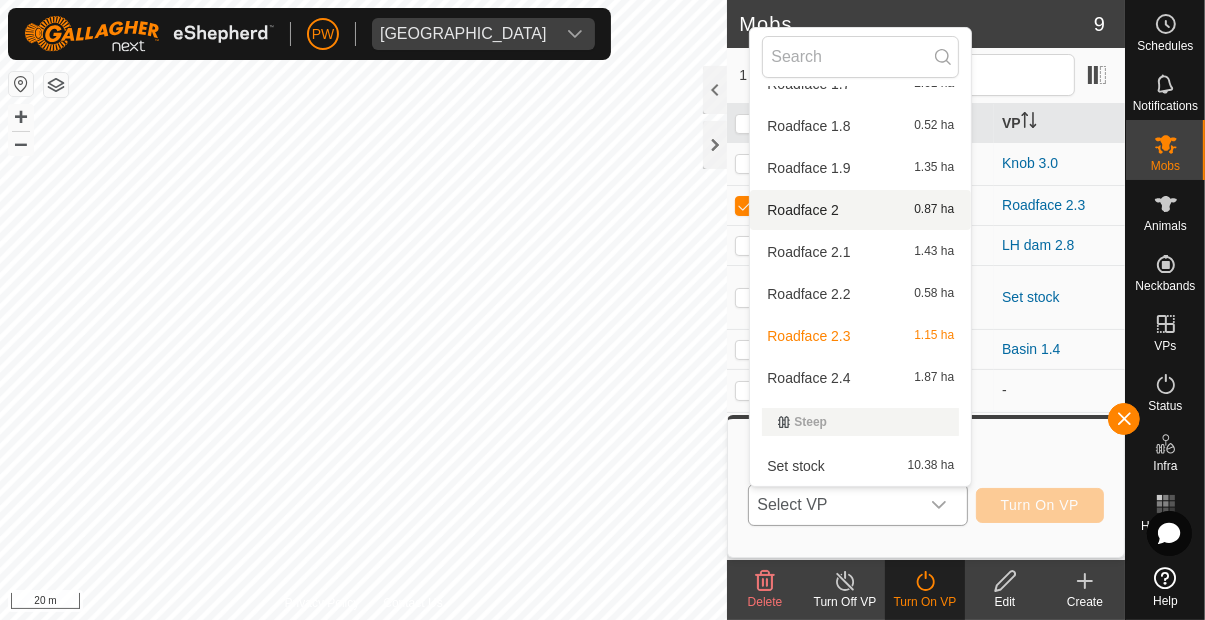 scroll, scrollTop: 3432, scrollLeft: 0, axis: vertical 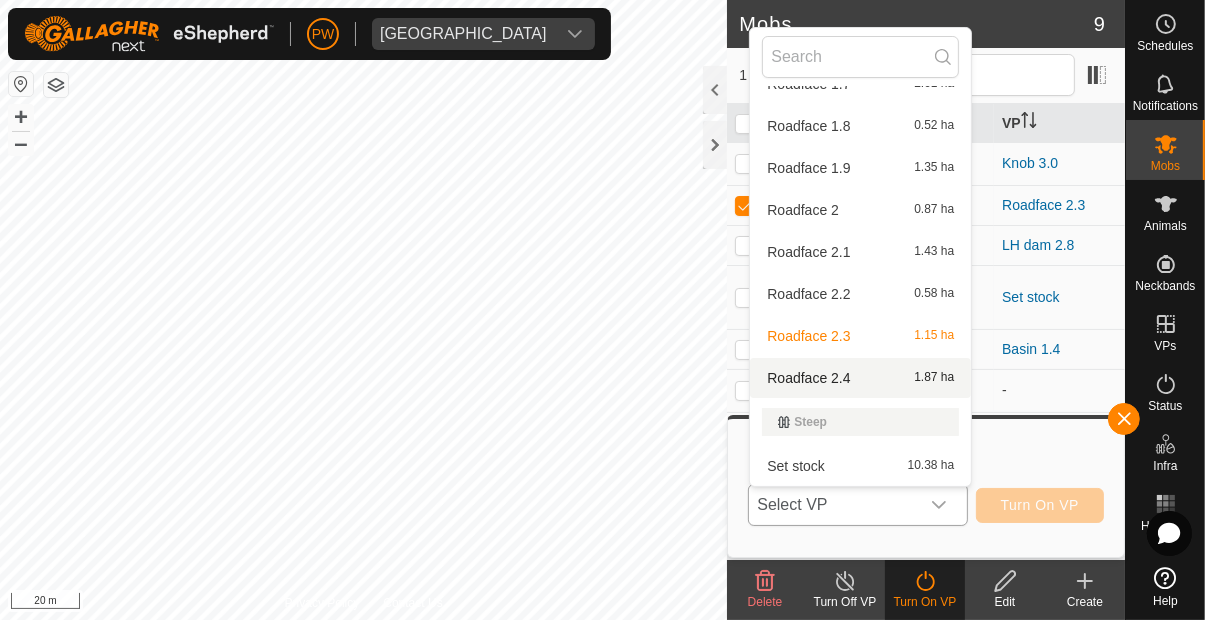 click on "Roadface 2.4  1.87 ha" at bounding box center [860, 378] 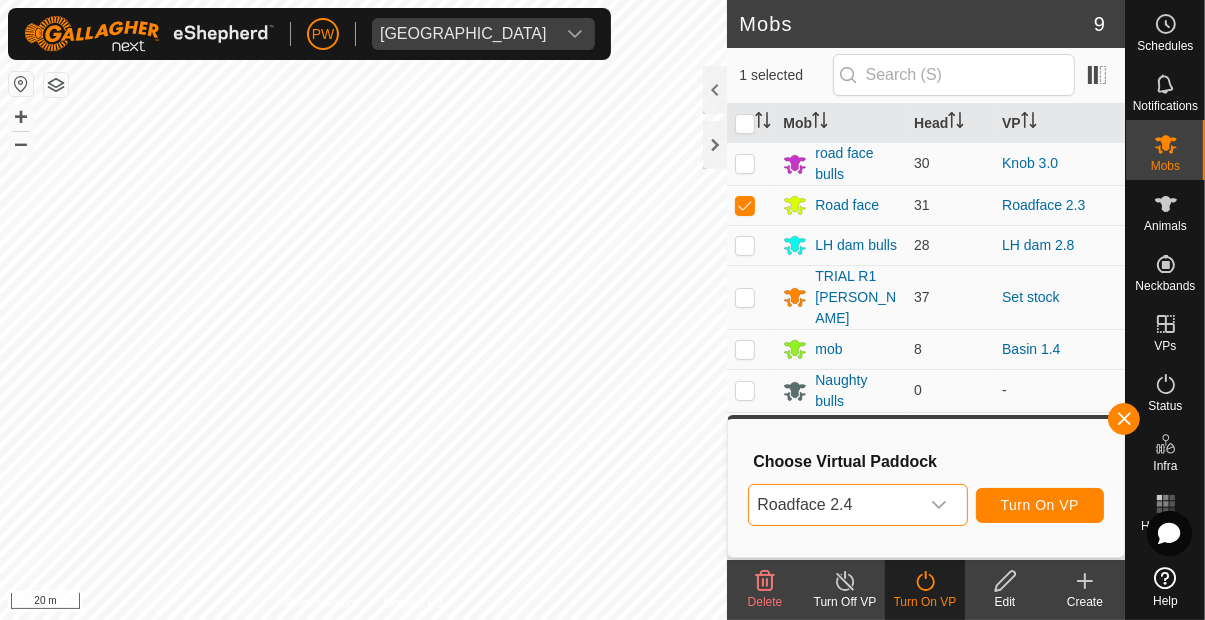 click on "Turn On VP" at bounding box center [1040, 505] 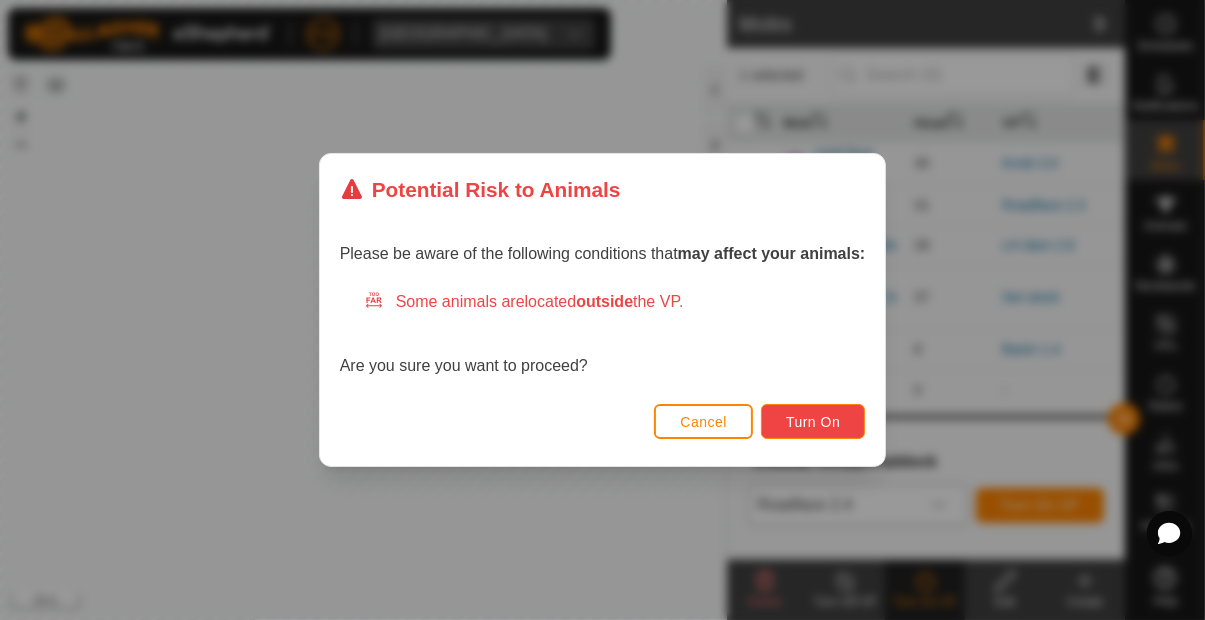 click on "Turn On" at bounding box center [813, 421] 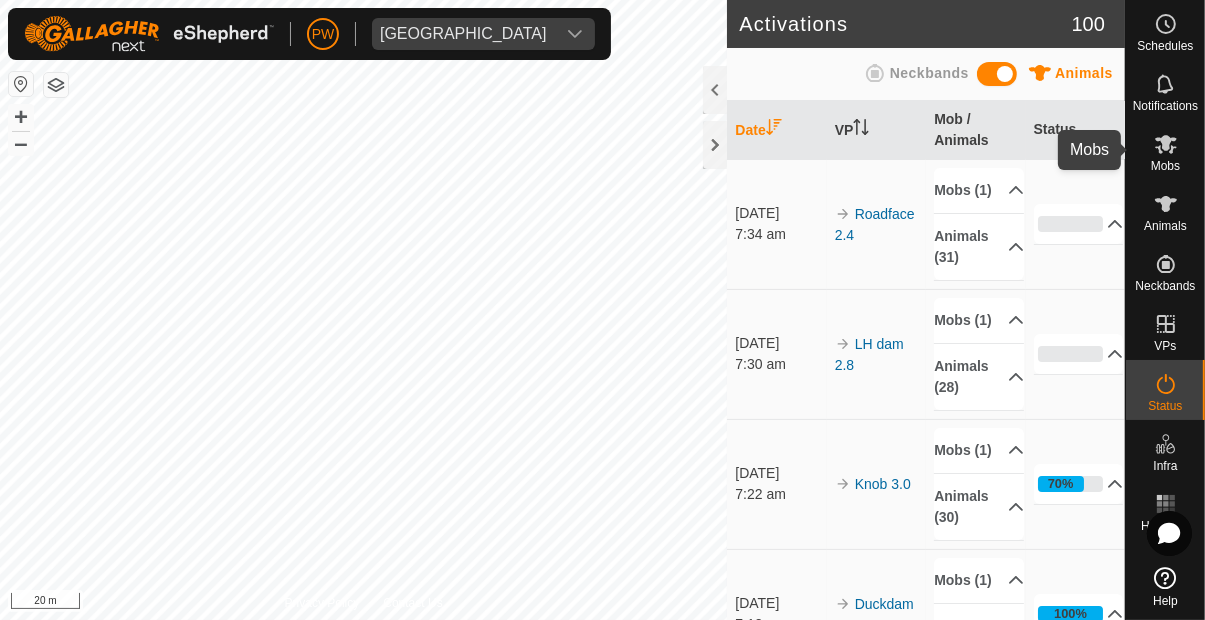 click at bounding box center [1166, 144] 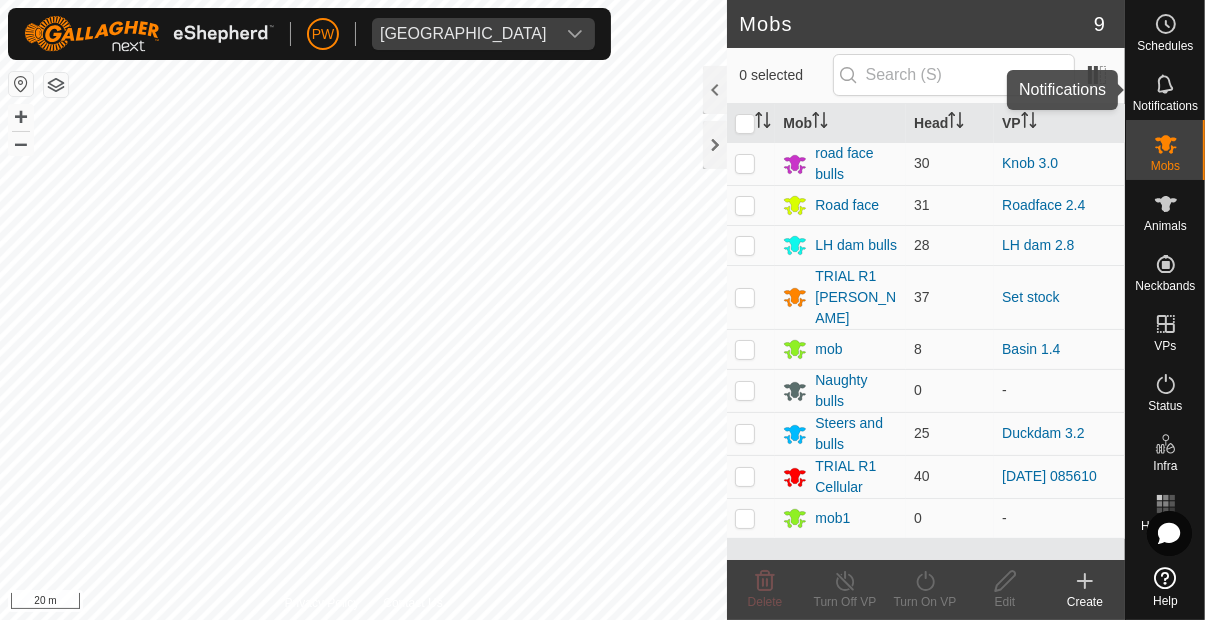 click 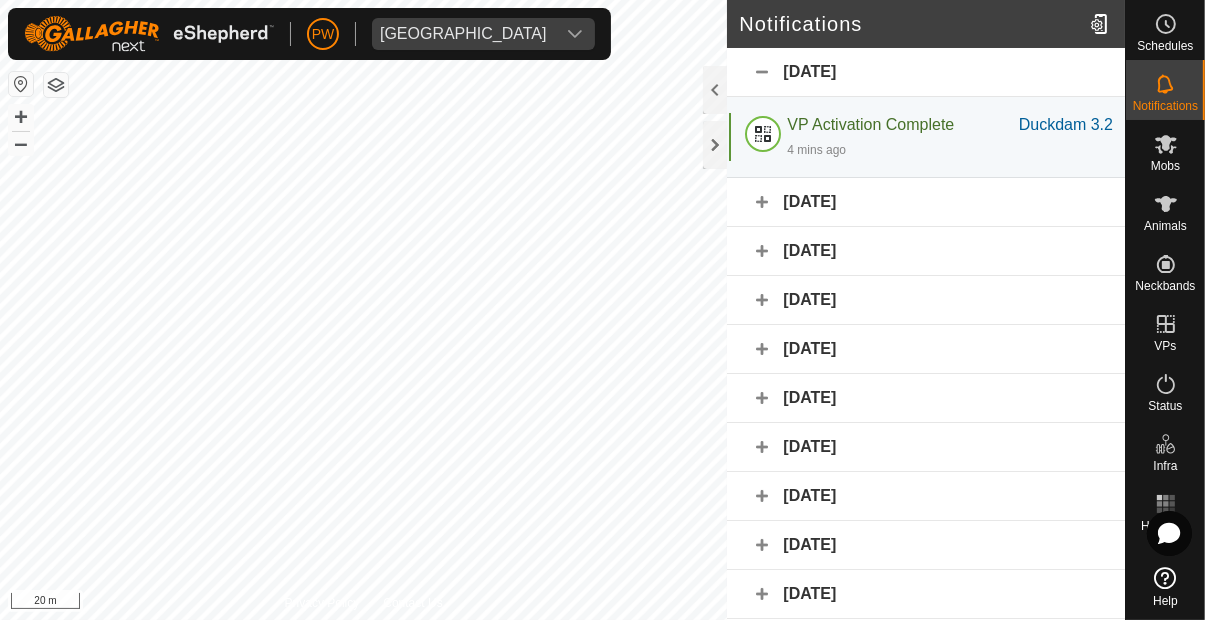 click on "[DATE]" 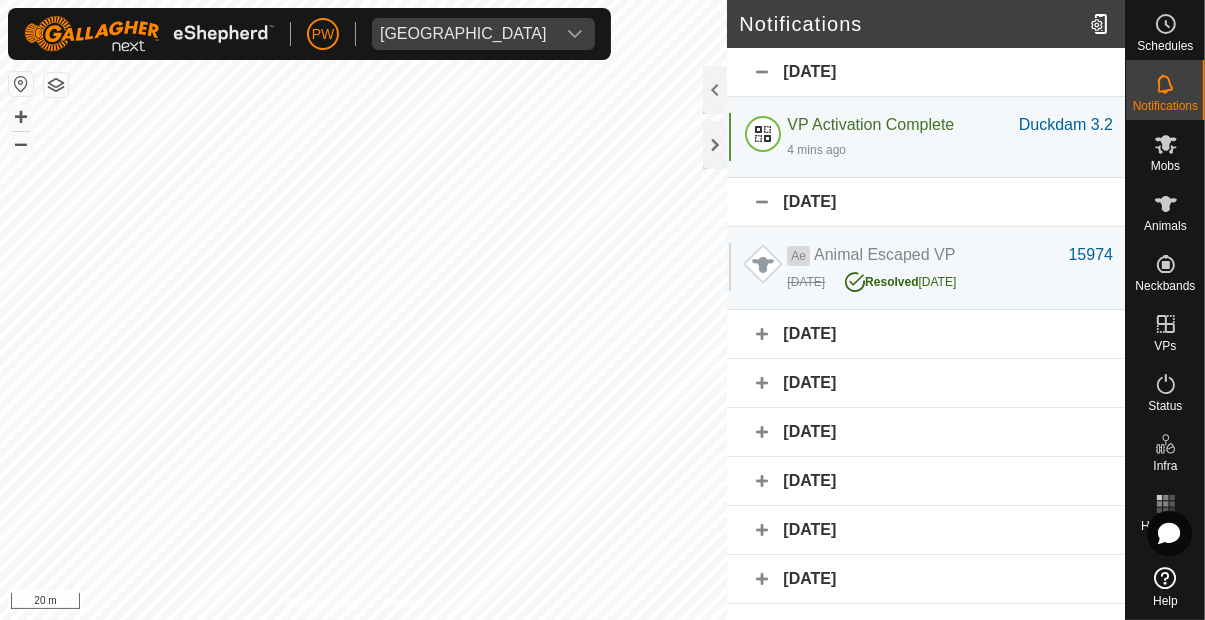 click on "[DATE]" 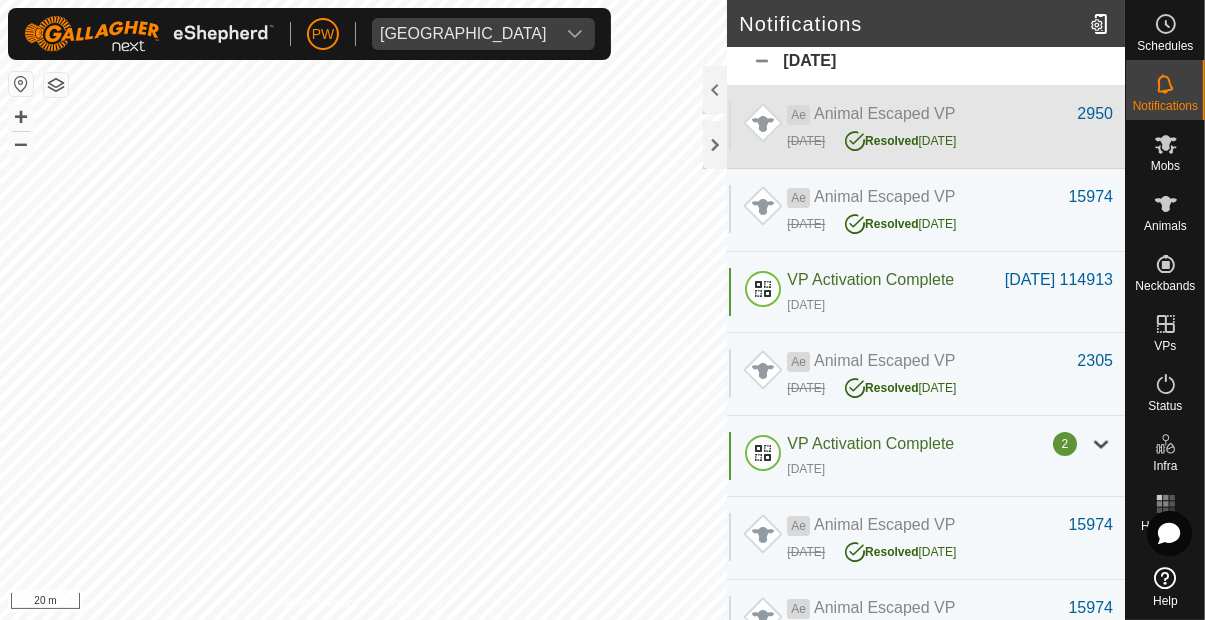 scroll, scrollTop: 0, scrollLeft: 0, axis: both 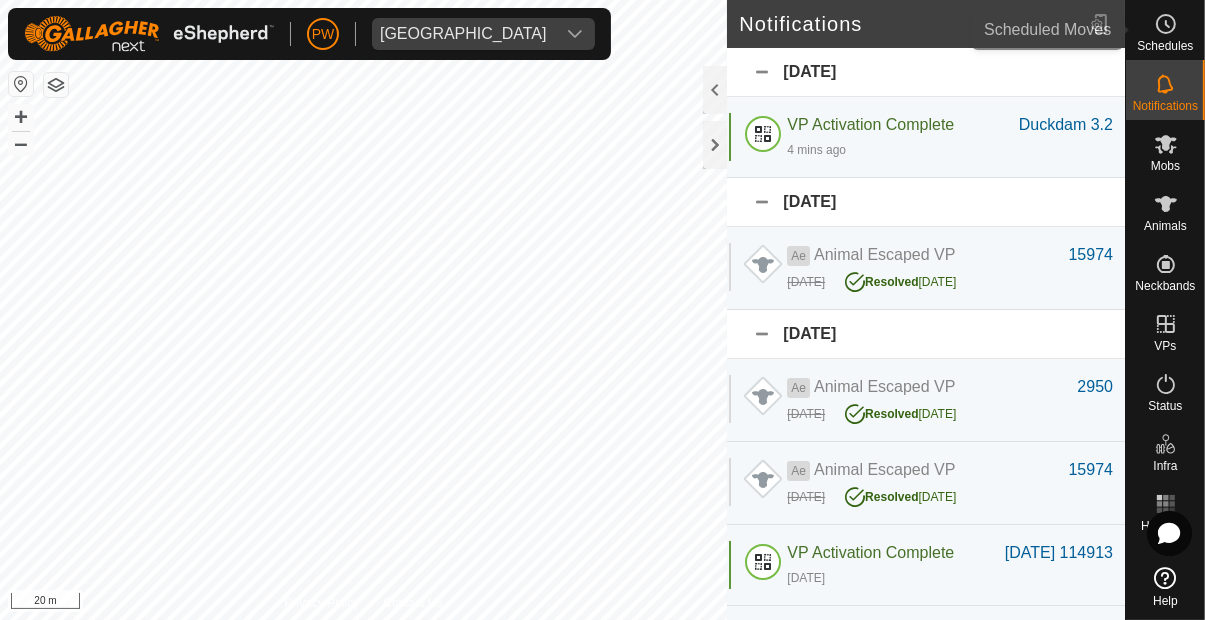 click 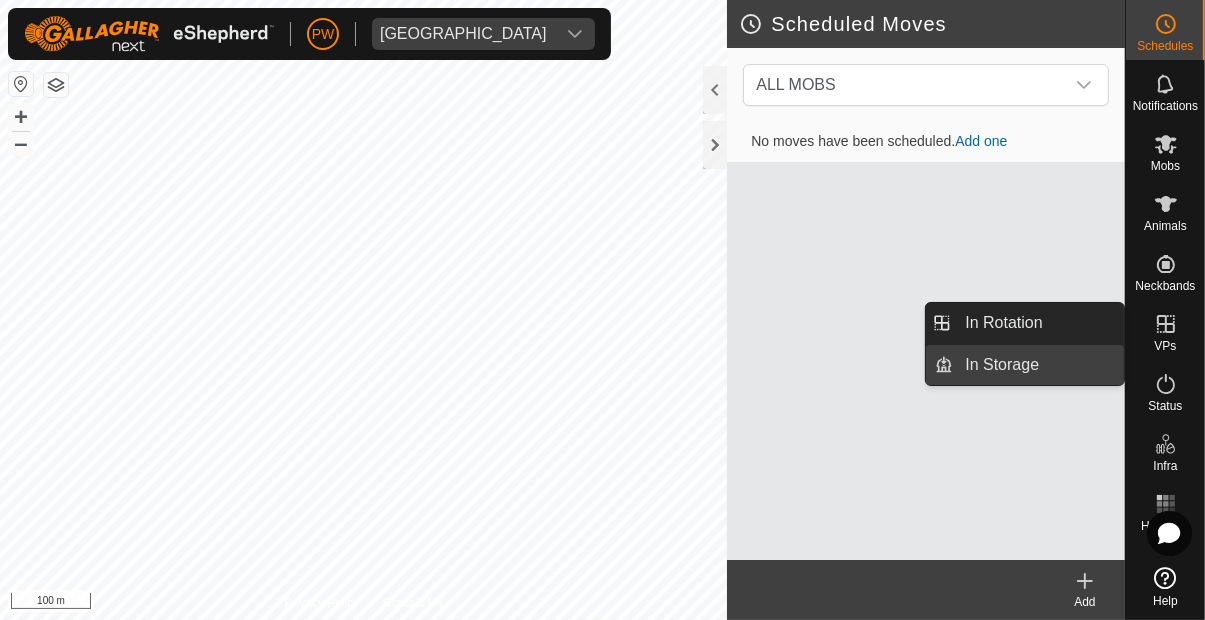 click on "In Storage" at bounding box center (1038, 365) 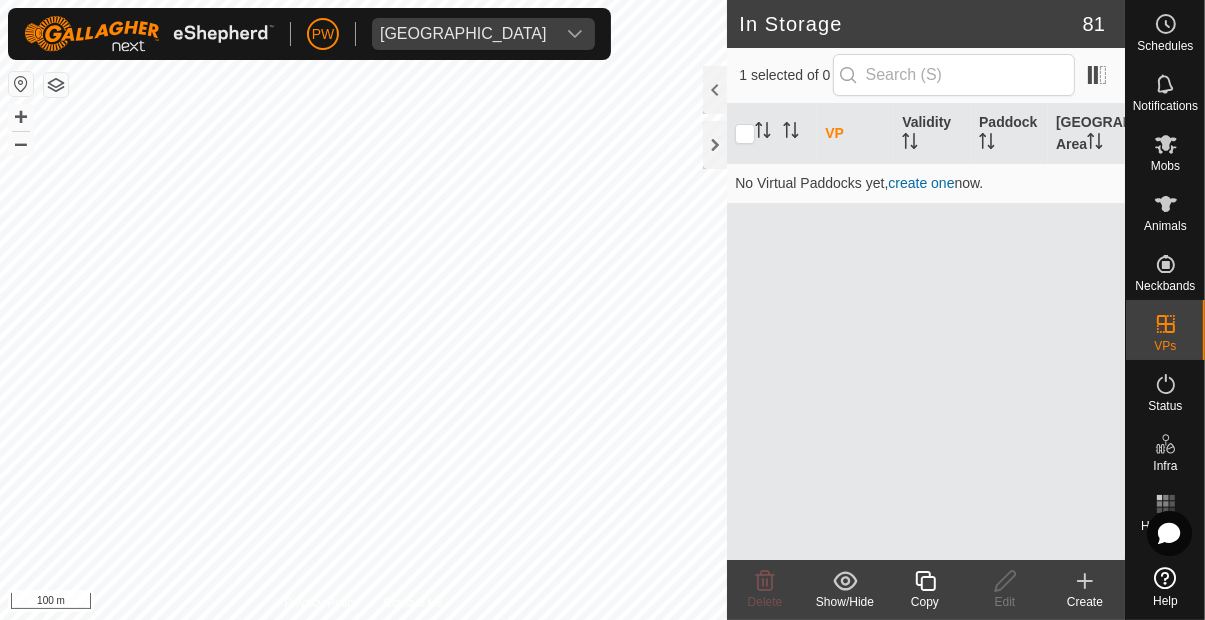 click on "Create" 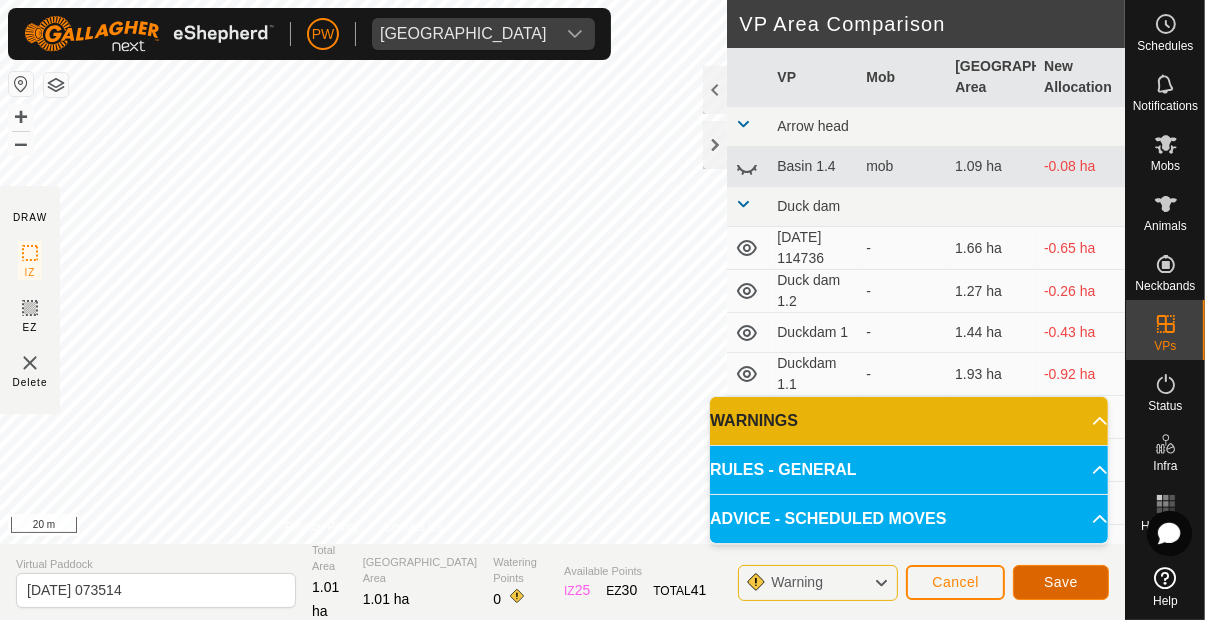 click on "Save" 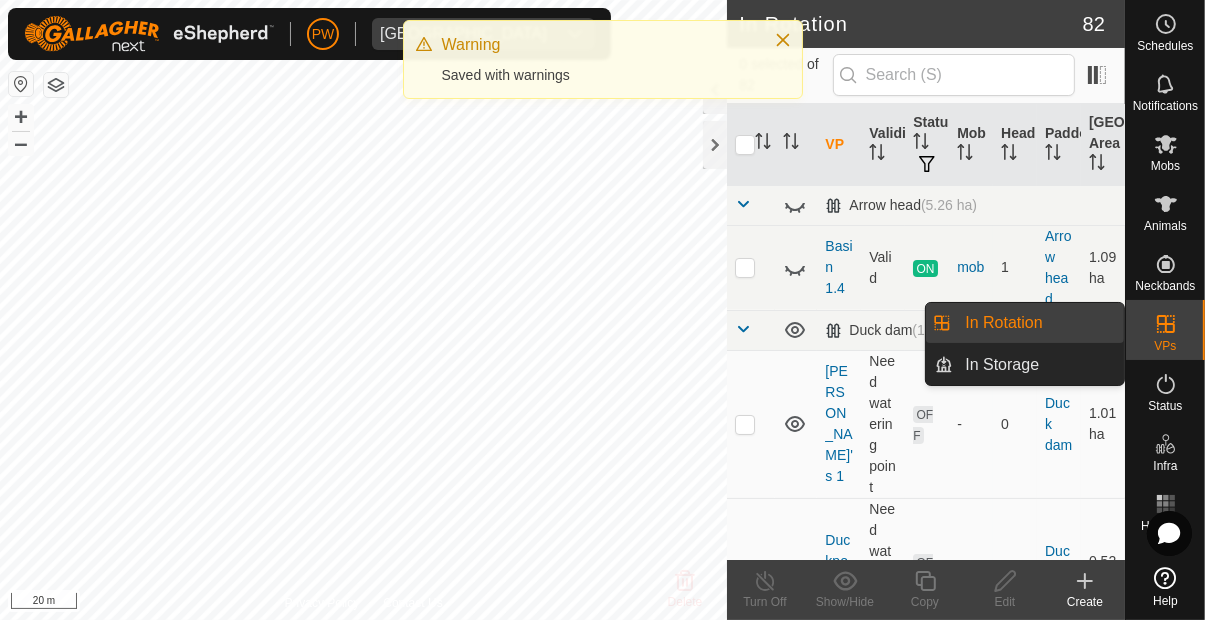 click 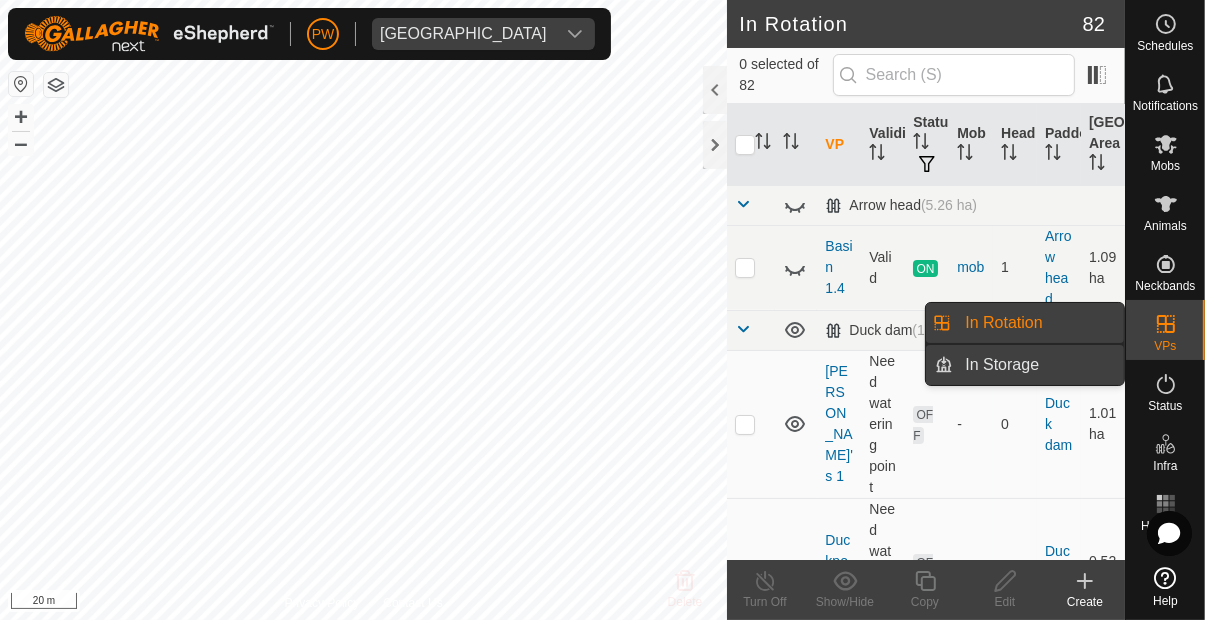 click on "In Storage" at bounding box center [1038, 365] 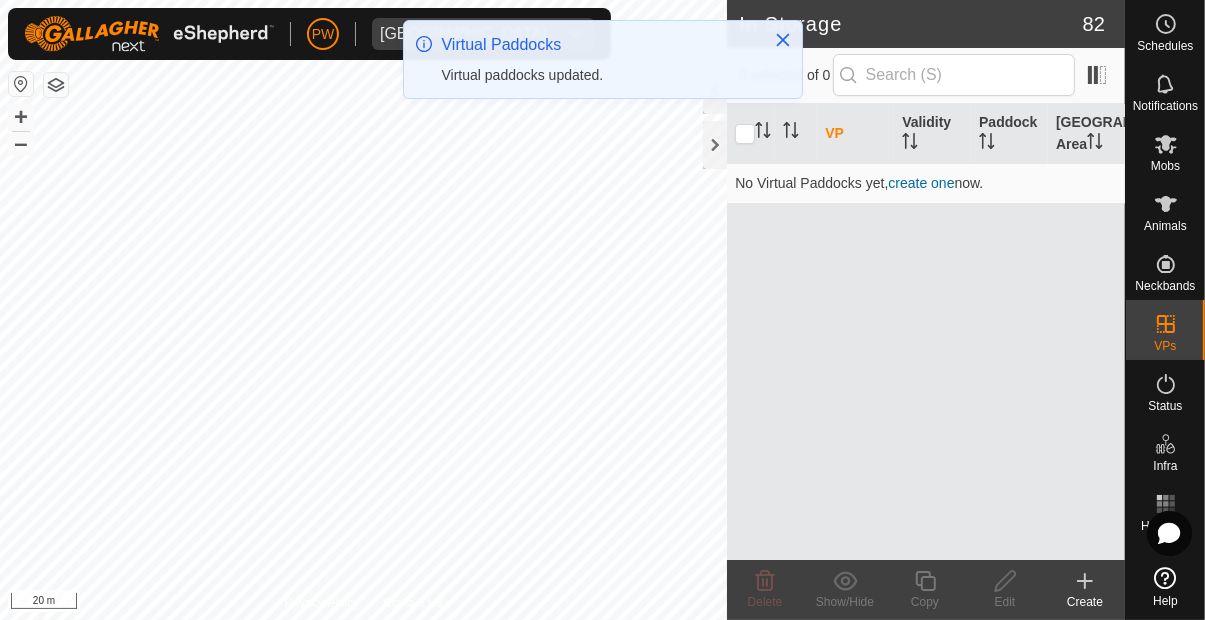 click 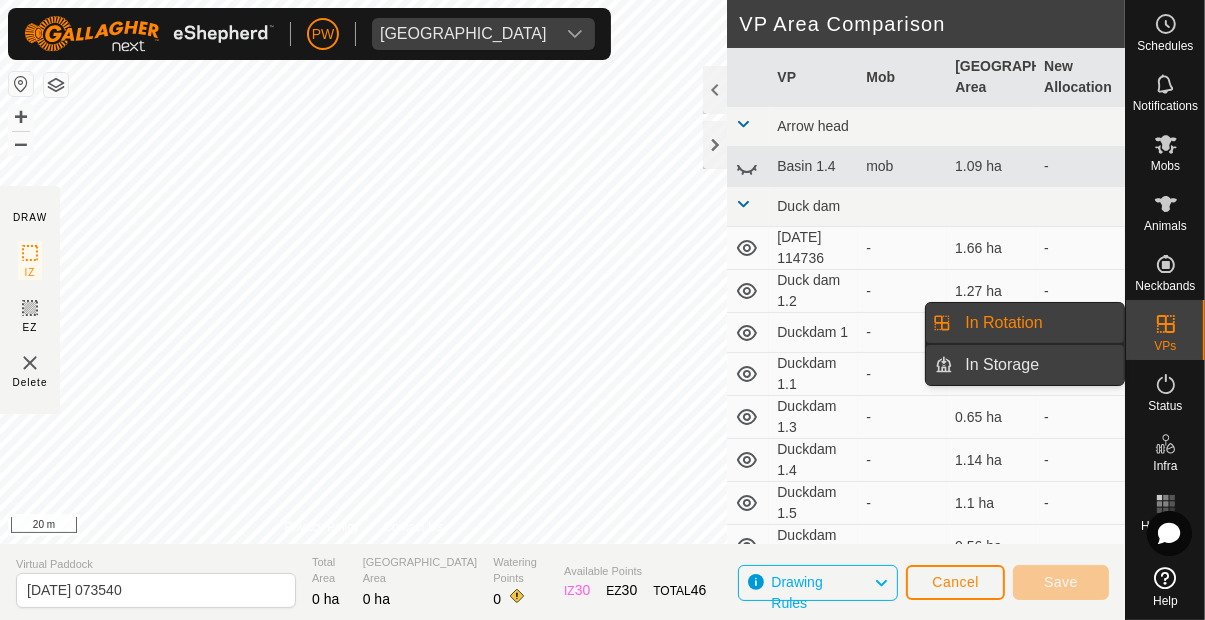 click on "In Storage" at bounding box center [1038, 365] 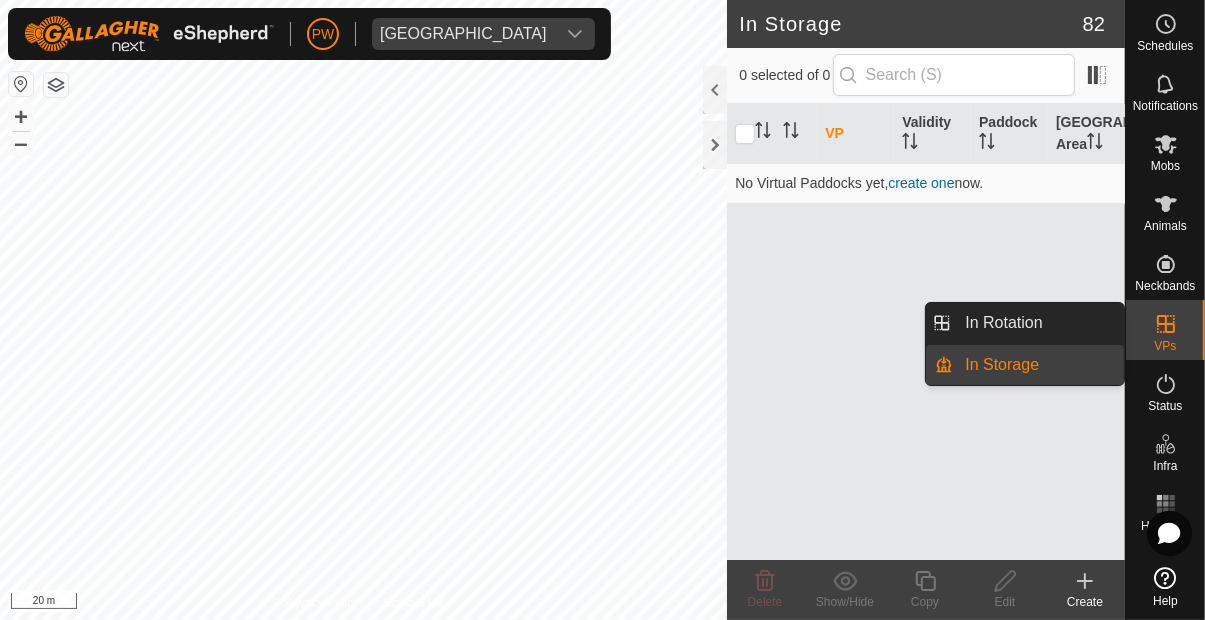 click on "In Storage" at bounding box center [1038, 365] 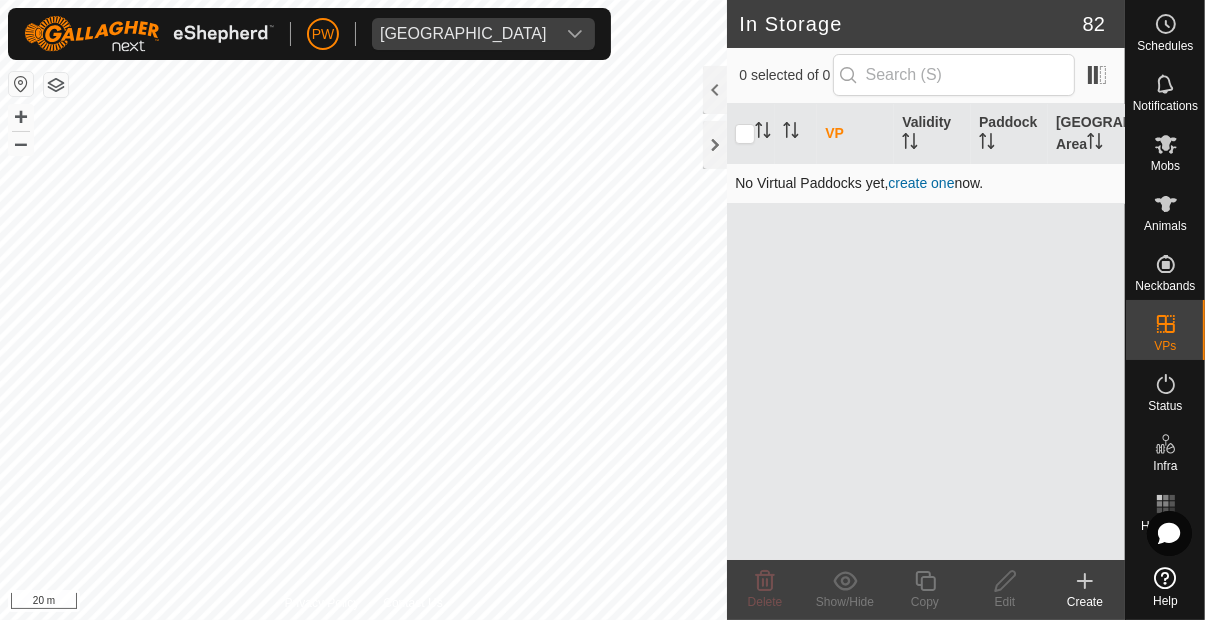 click on "create one" at bounding box center [921, 183] 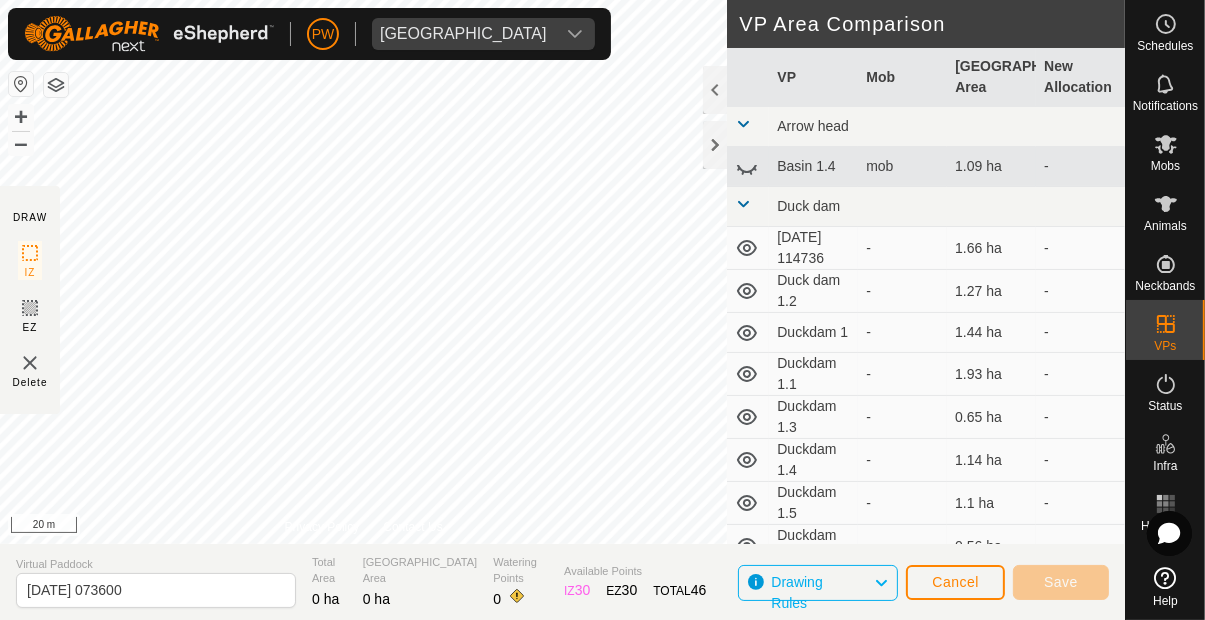 click 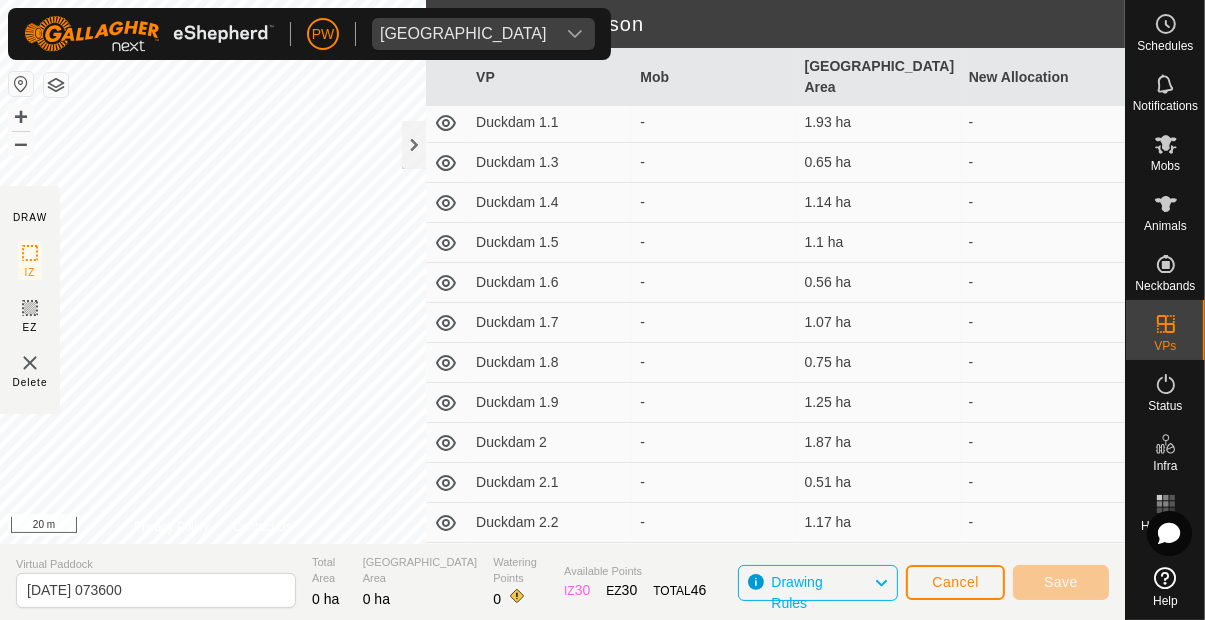 scroll, scrollTop: 246, scrollLeft: 0, axis: vertical 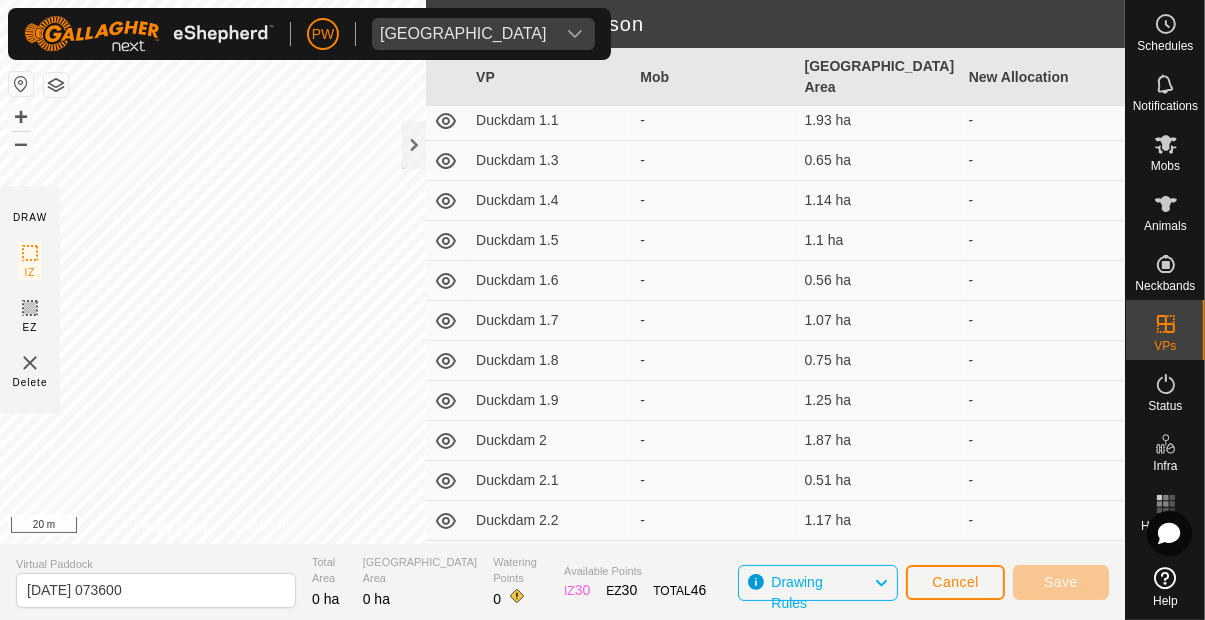 click on "1.25 ha" at bounding box center (879, 401) 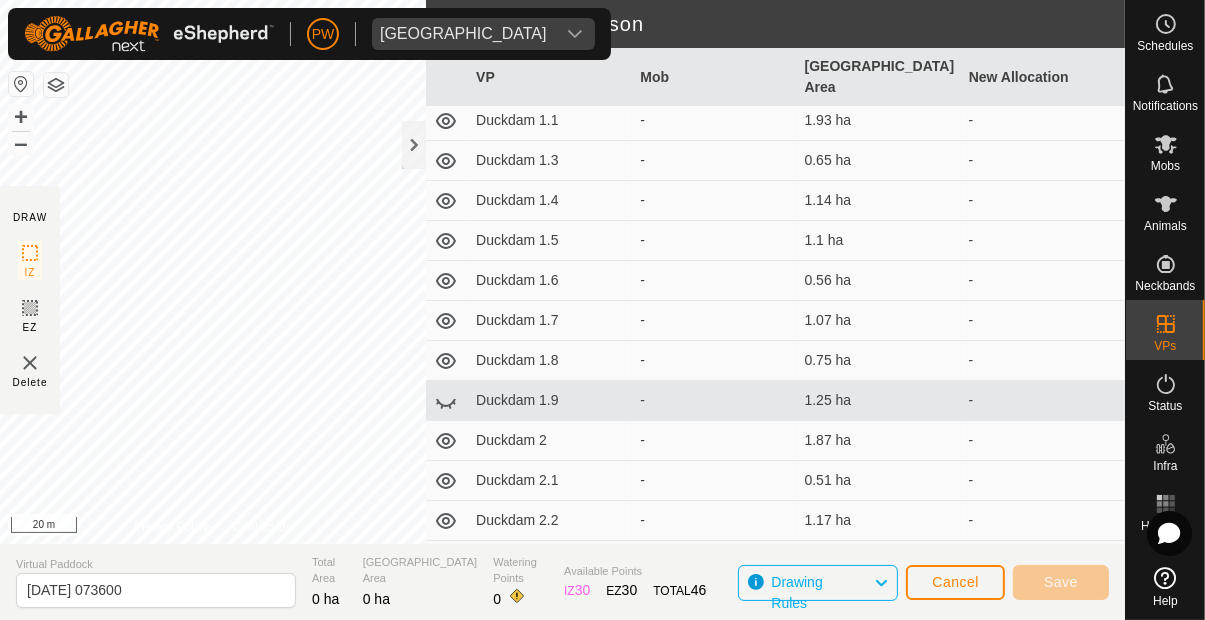 click 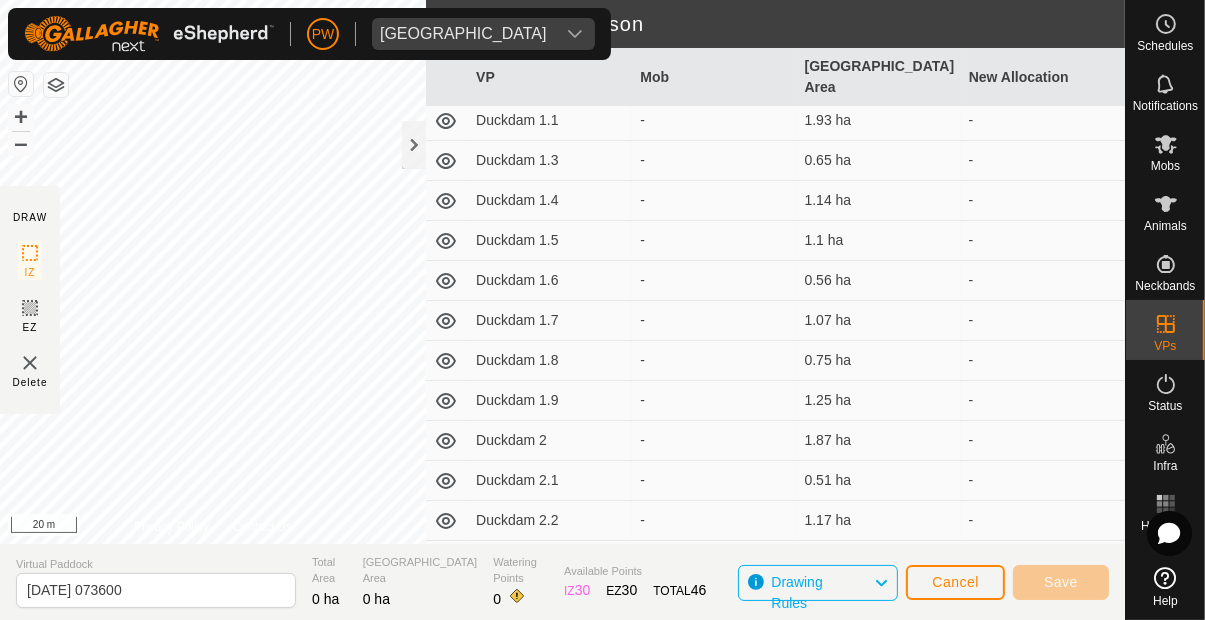 click 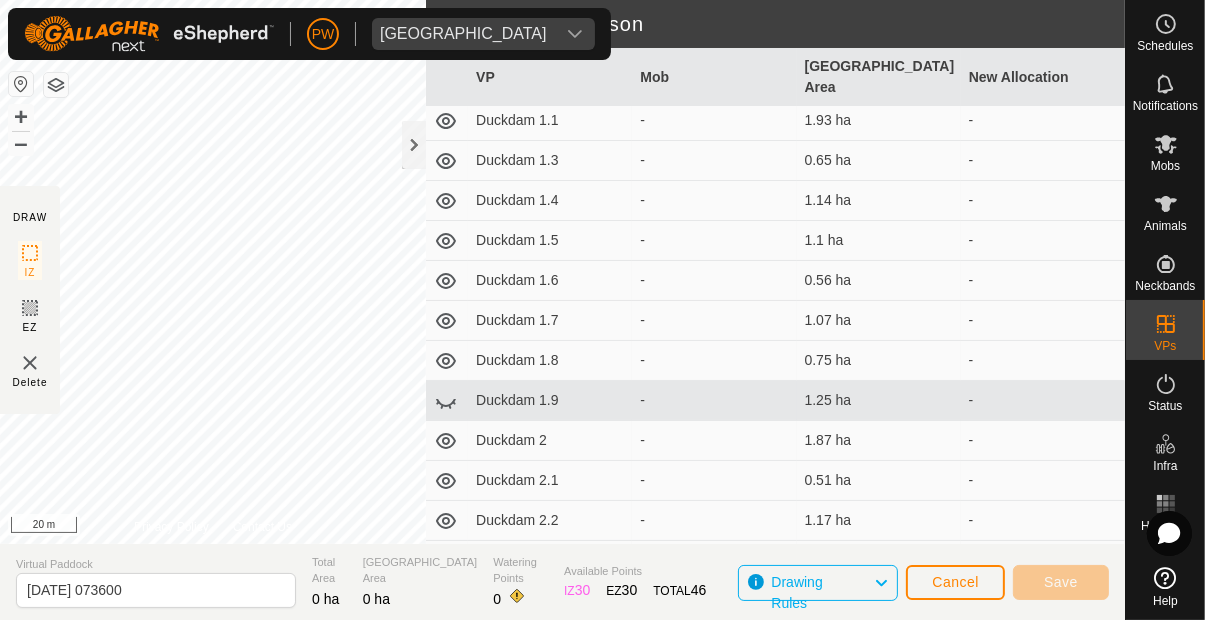 click 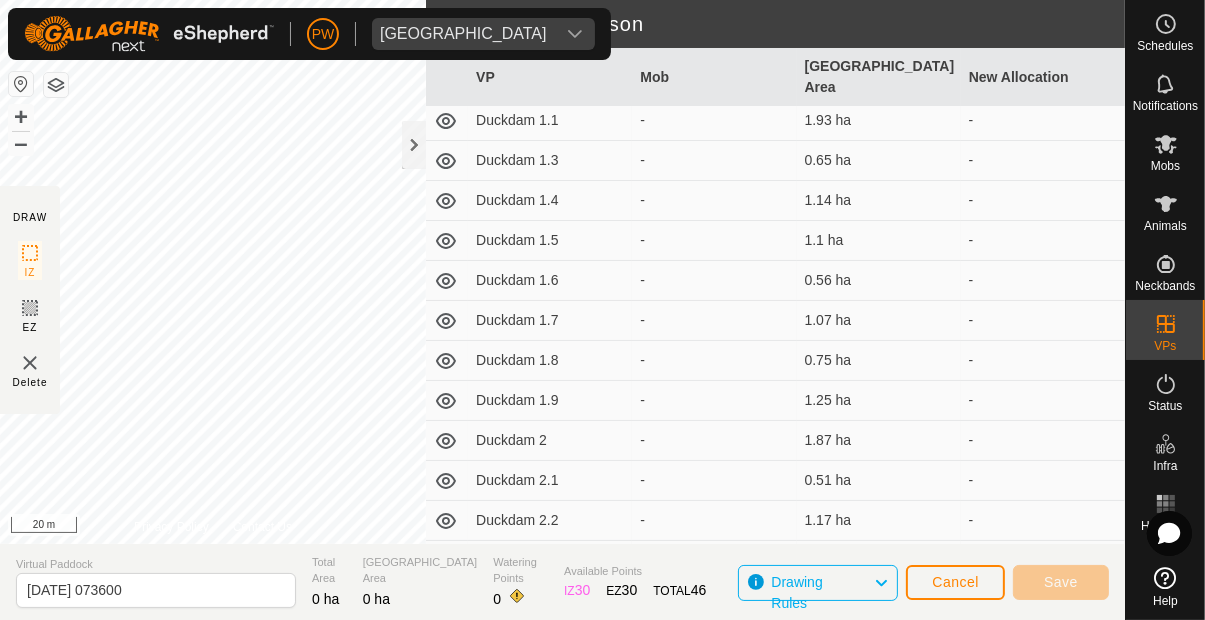 click on "1.25 ha" at bounding box center (879, 401) 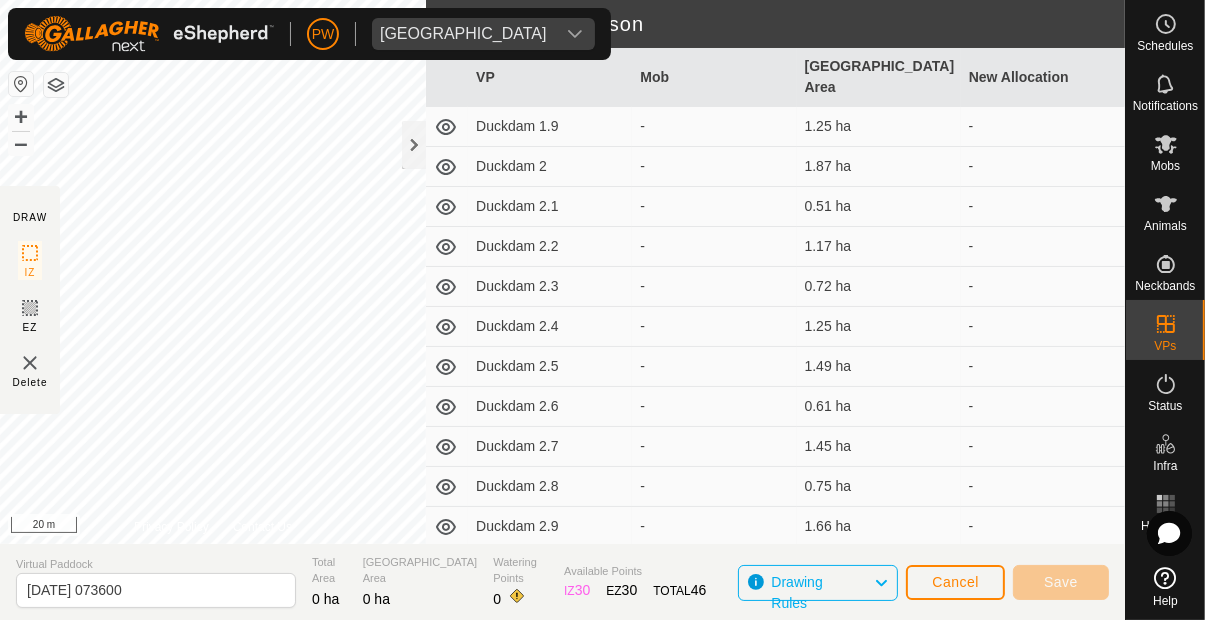 scroll, scrollTop: 521, scrollLeft: 0, axis: vertical 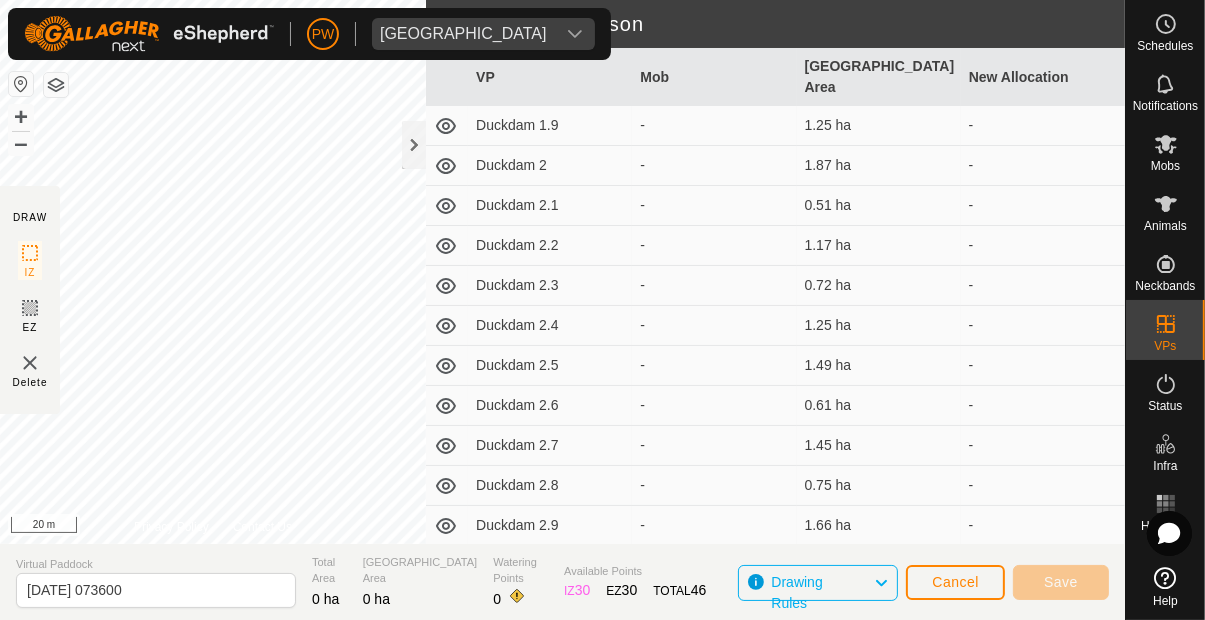 click on "1.45 ha" at bounding box center (879, 446) 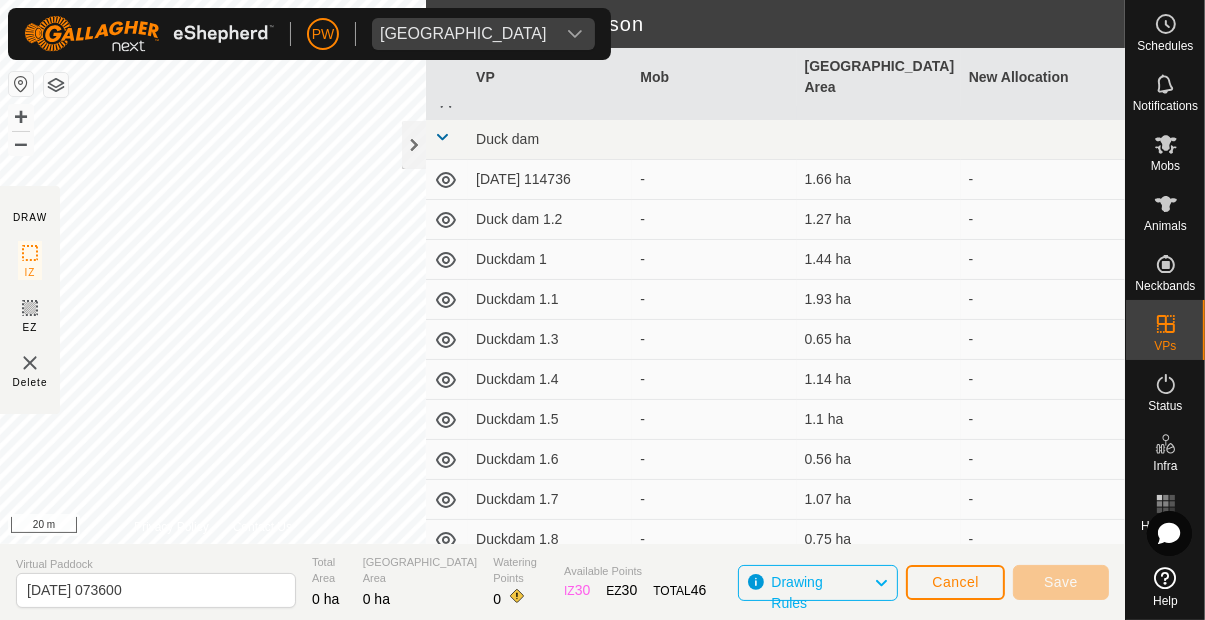 scroll, scrollTop: 66, scrollLeft: 0, axis: vertical 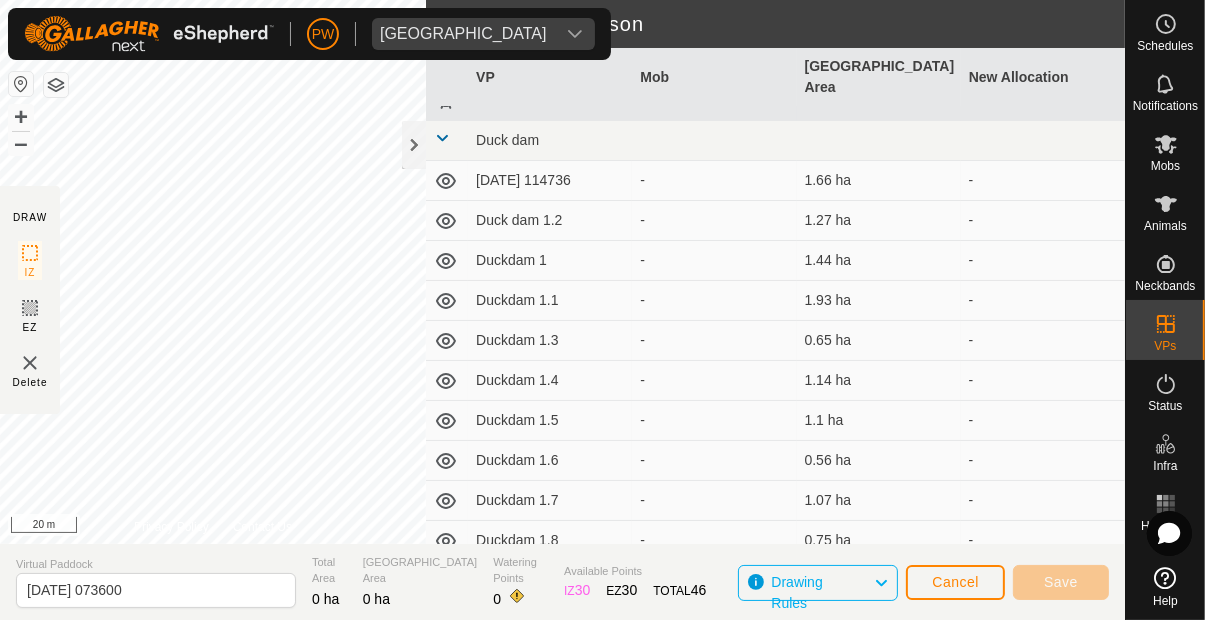click on "-" at bounding box center [1043, 181] 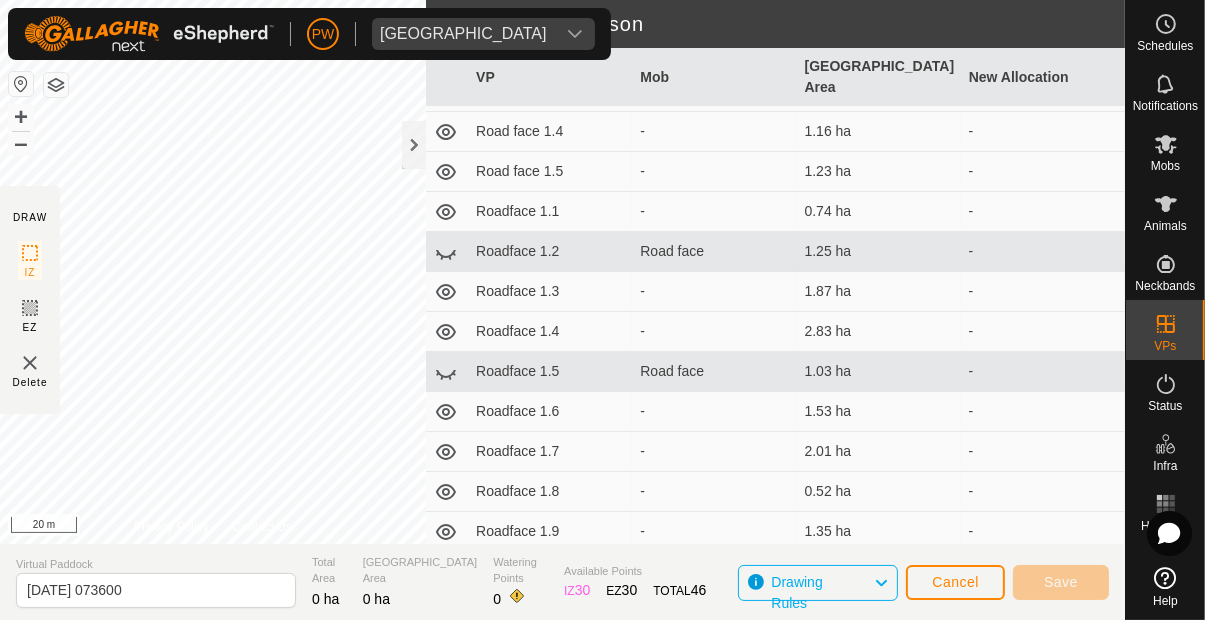 scroll, scrollTop: 2173, scrollLeft: 0, axis: vertical 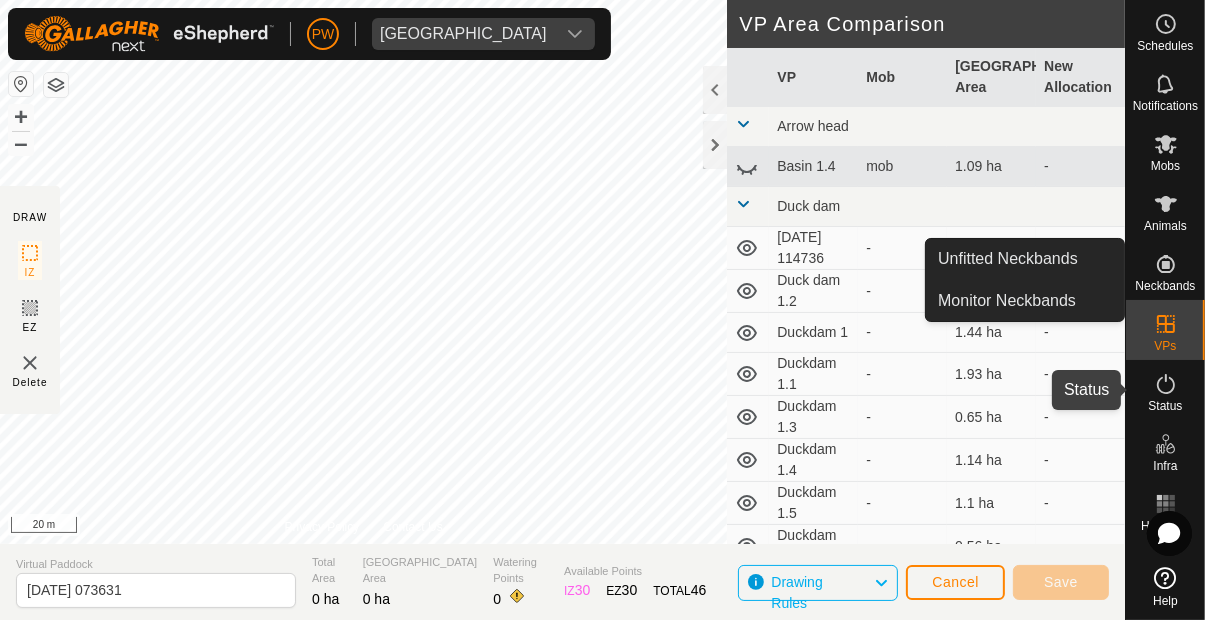 click on "Status" at bounding box center (1165, 406) 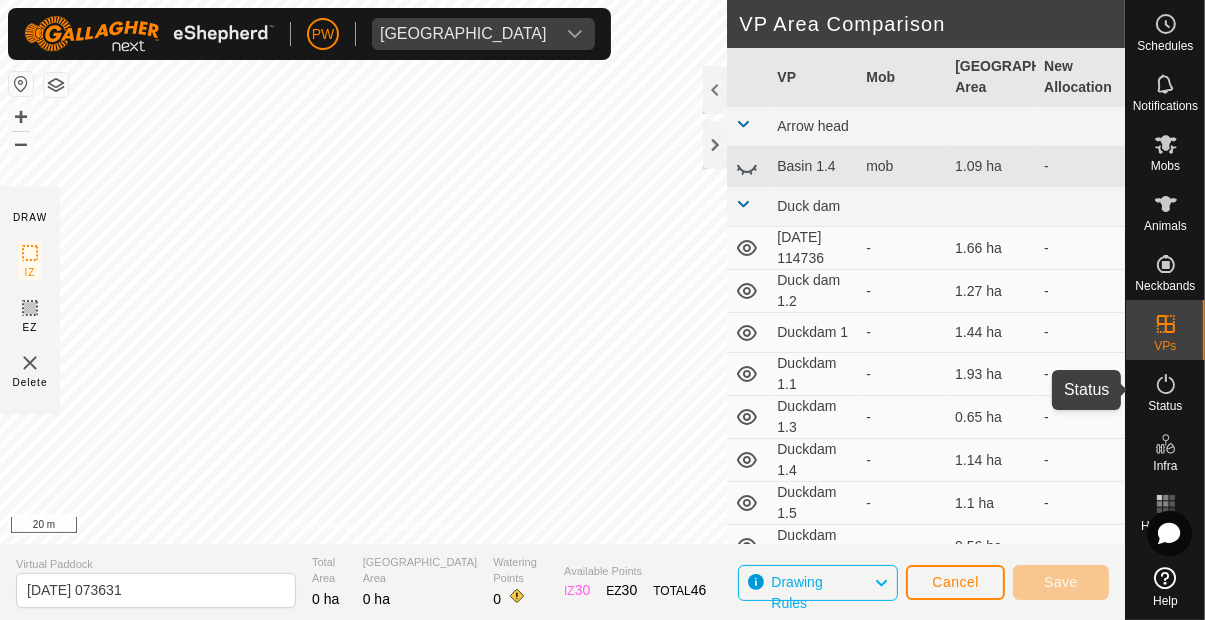 click on "Status" at bounding box center (1165, 406) 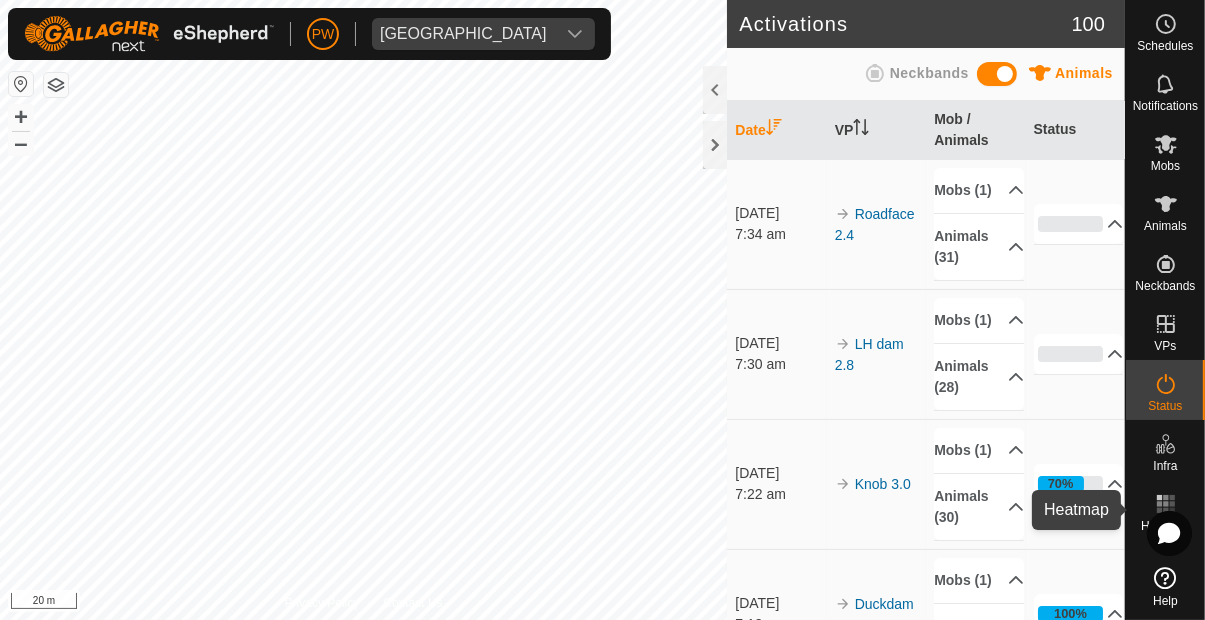 click on "Heatmap" at bounding box center (1165, 510) 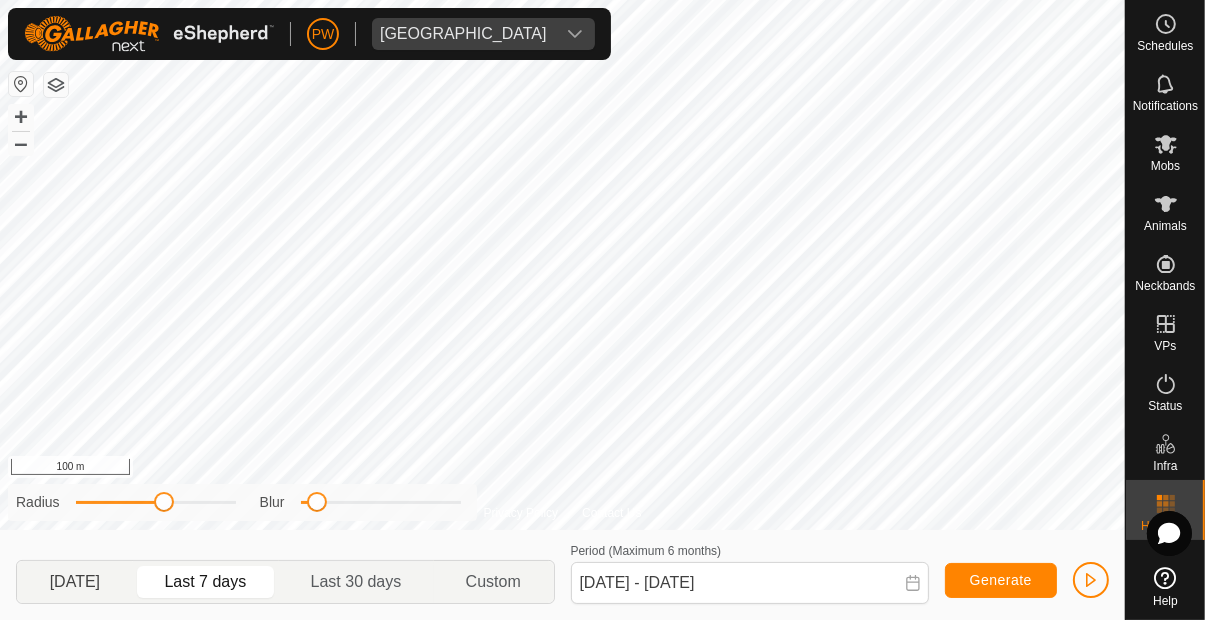 click on "[DATE]" 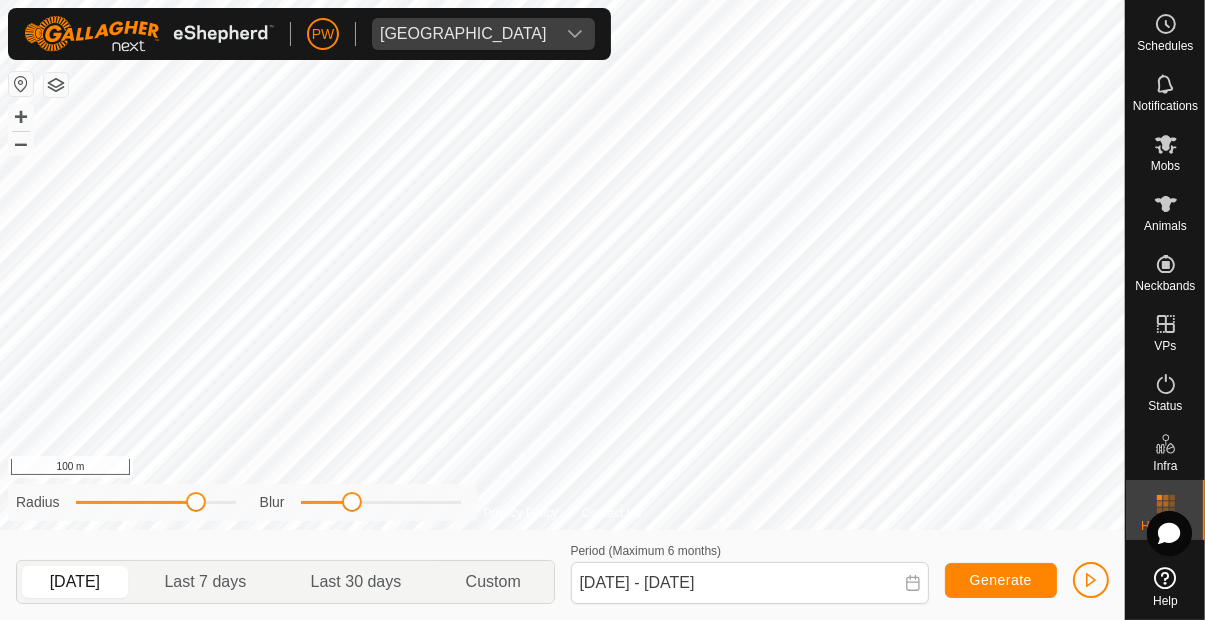 click on "Generate" 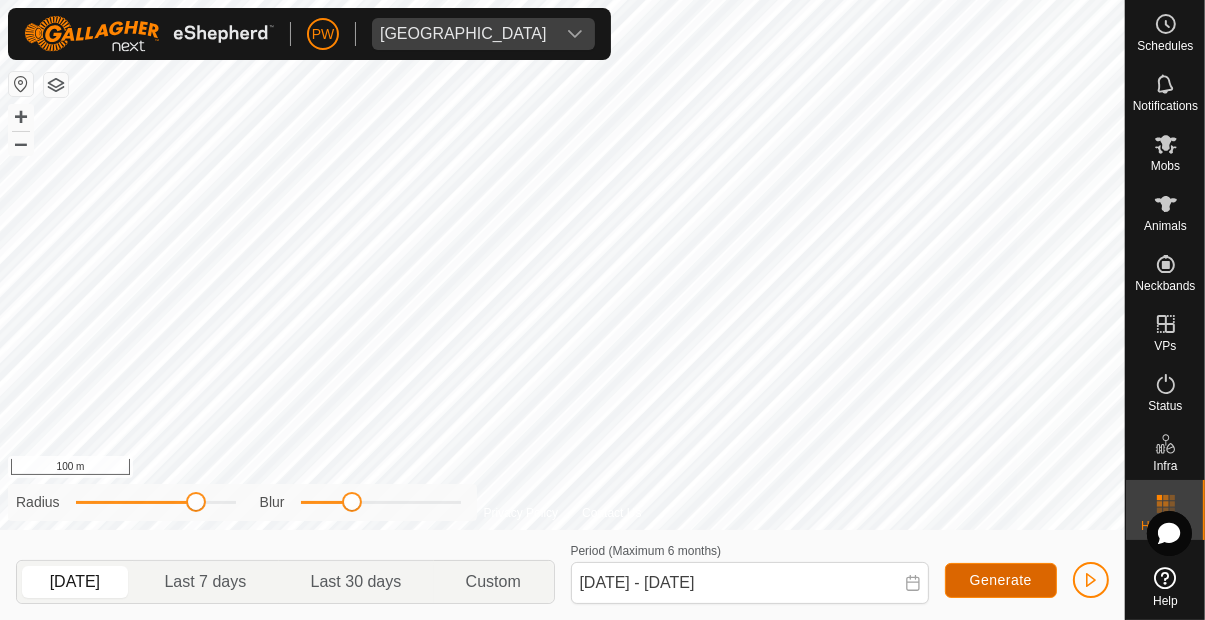 click on "Generate" 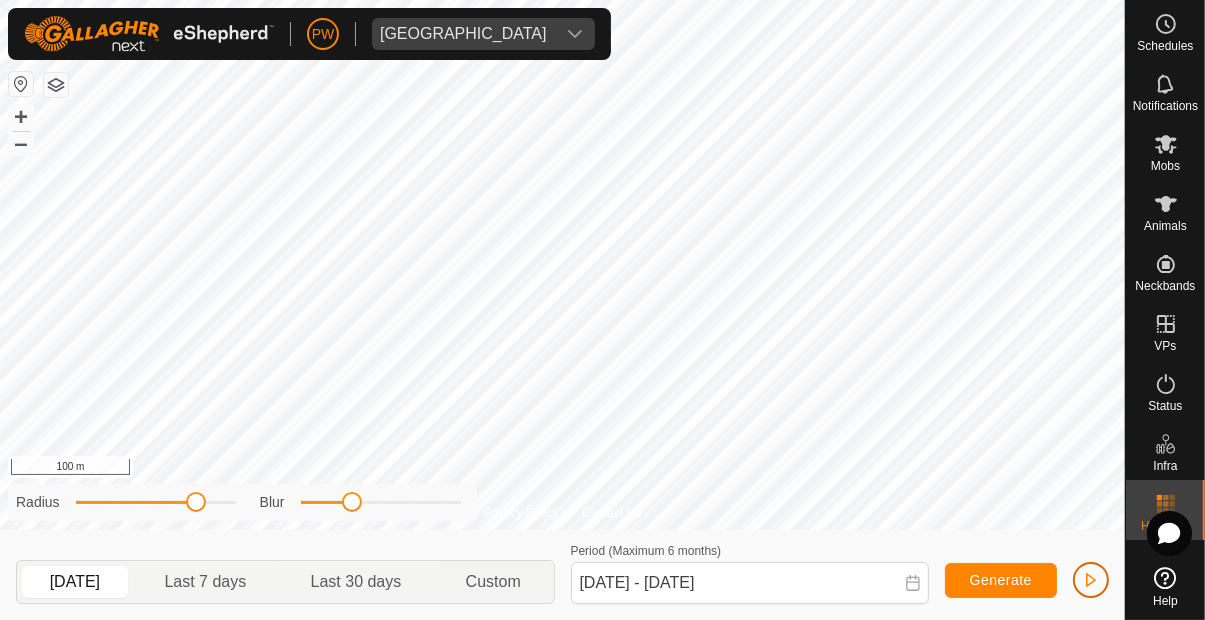 click 